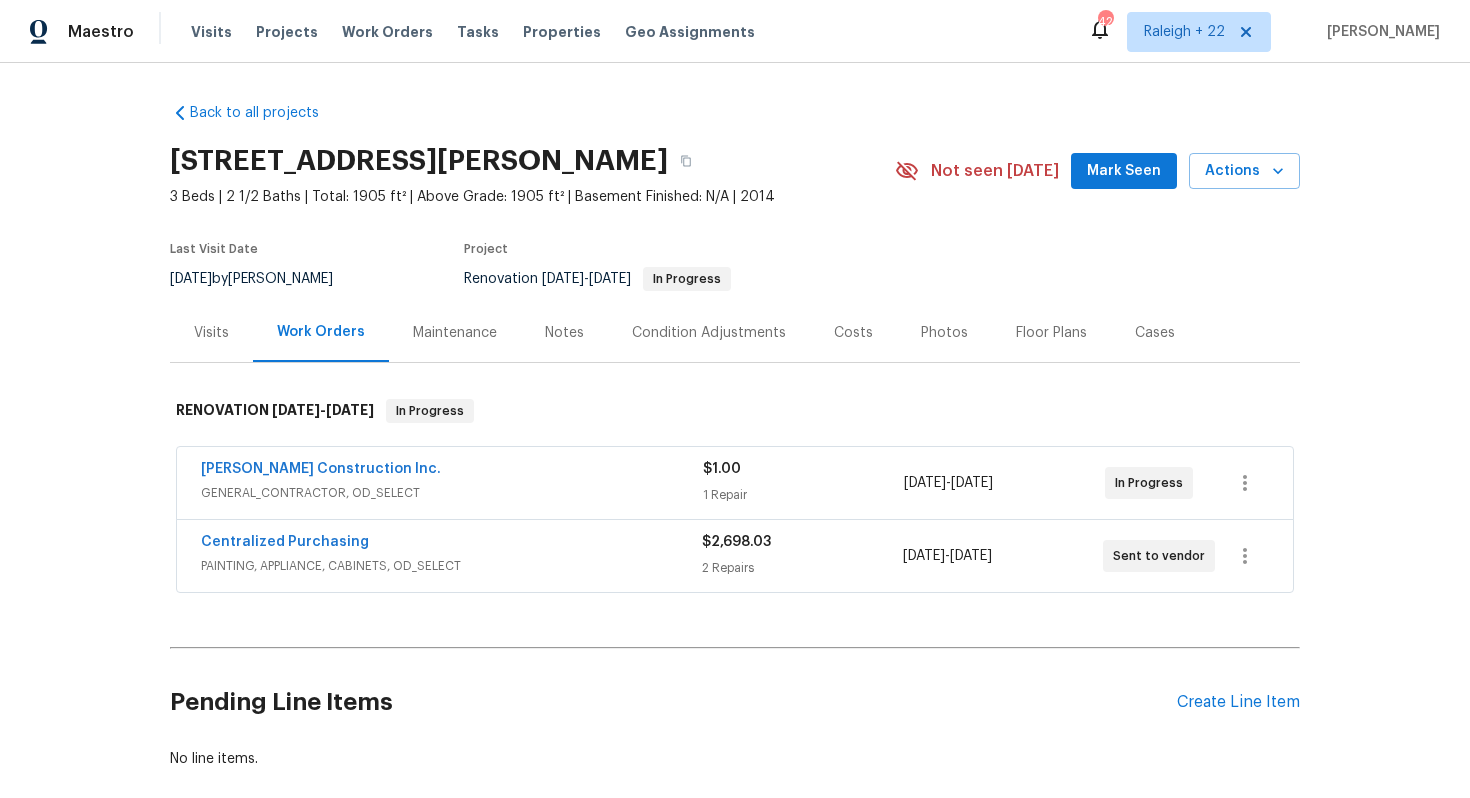 scroll, scrollTop: 0, scrollLeft: 0, axis: both 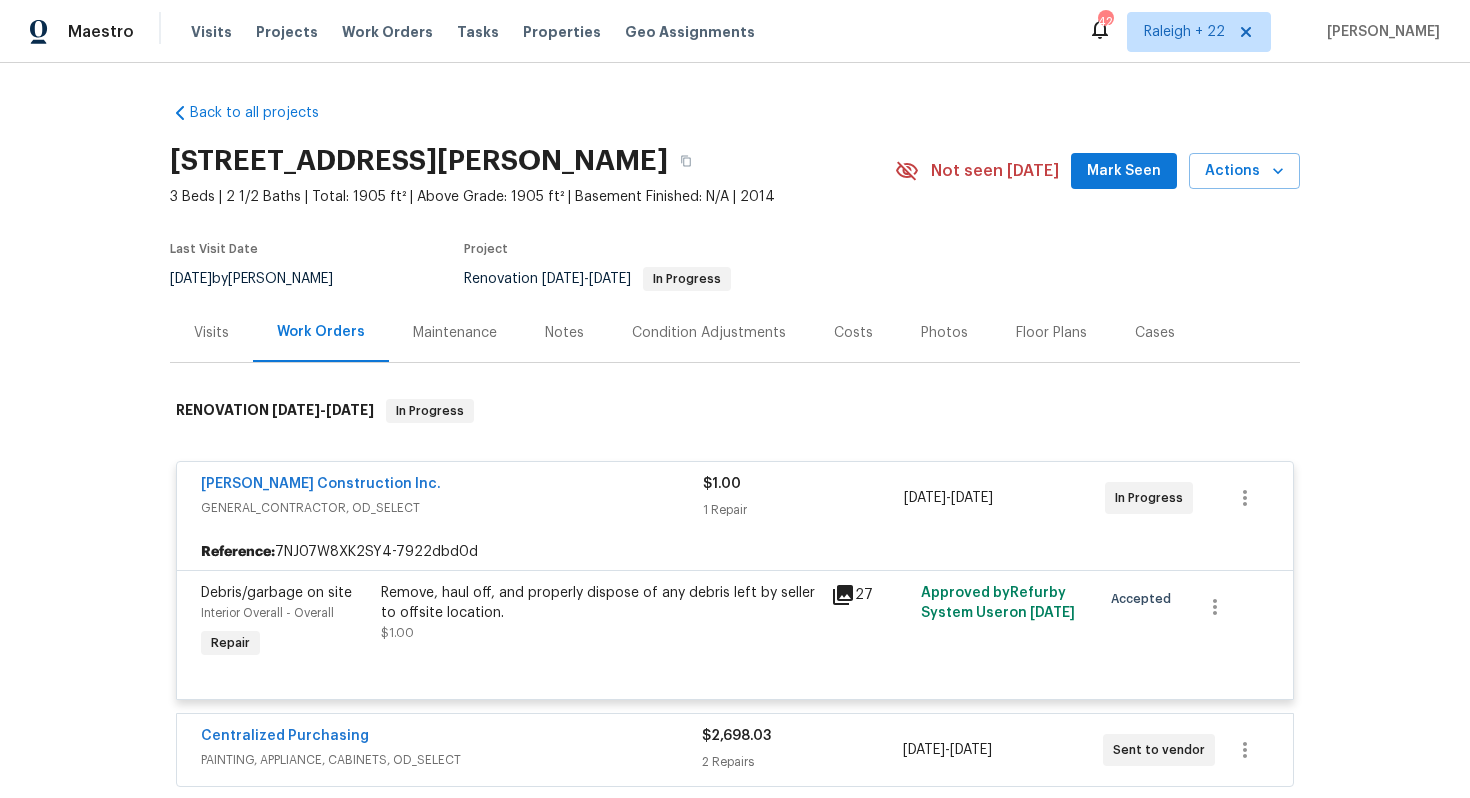click on "Hanson Construction Inc. GENERAL_CONTRACTOR, OD_SELECT $1.00 1 Repair 7/7/2025  -  7/30/2025 In Progress" at bounding box center [735, 498] 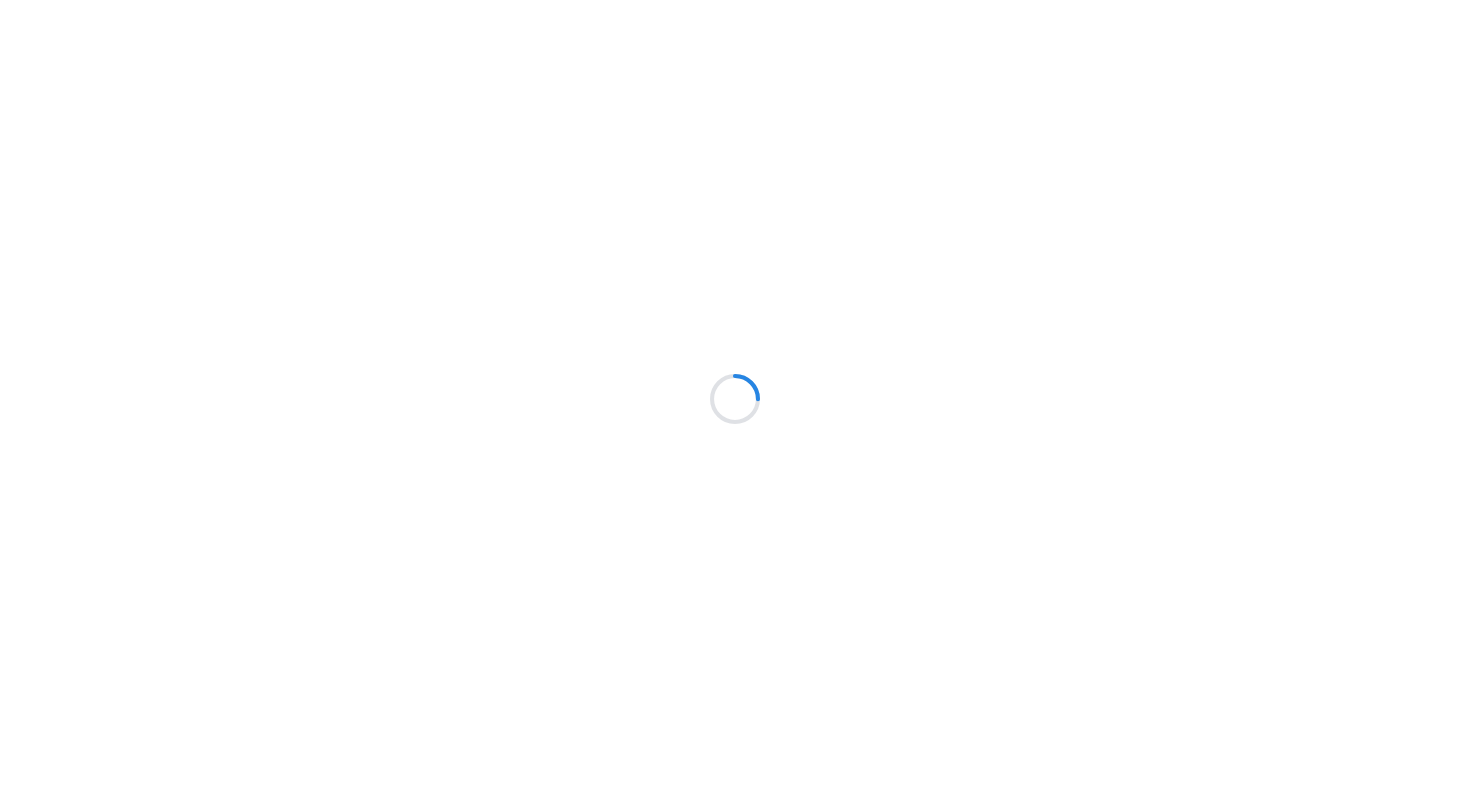 scroll, scrollTop: 0, scrollLeft: 0, axis: both 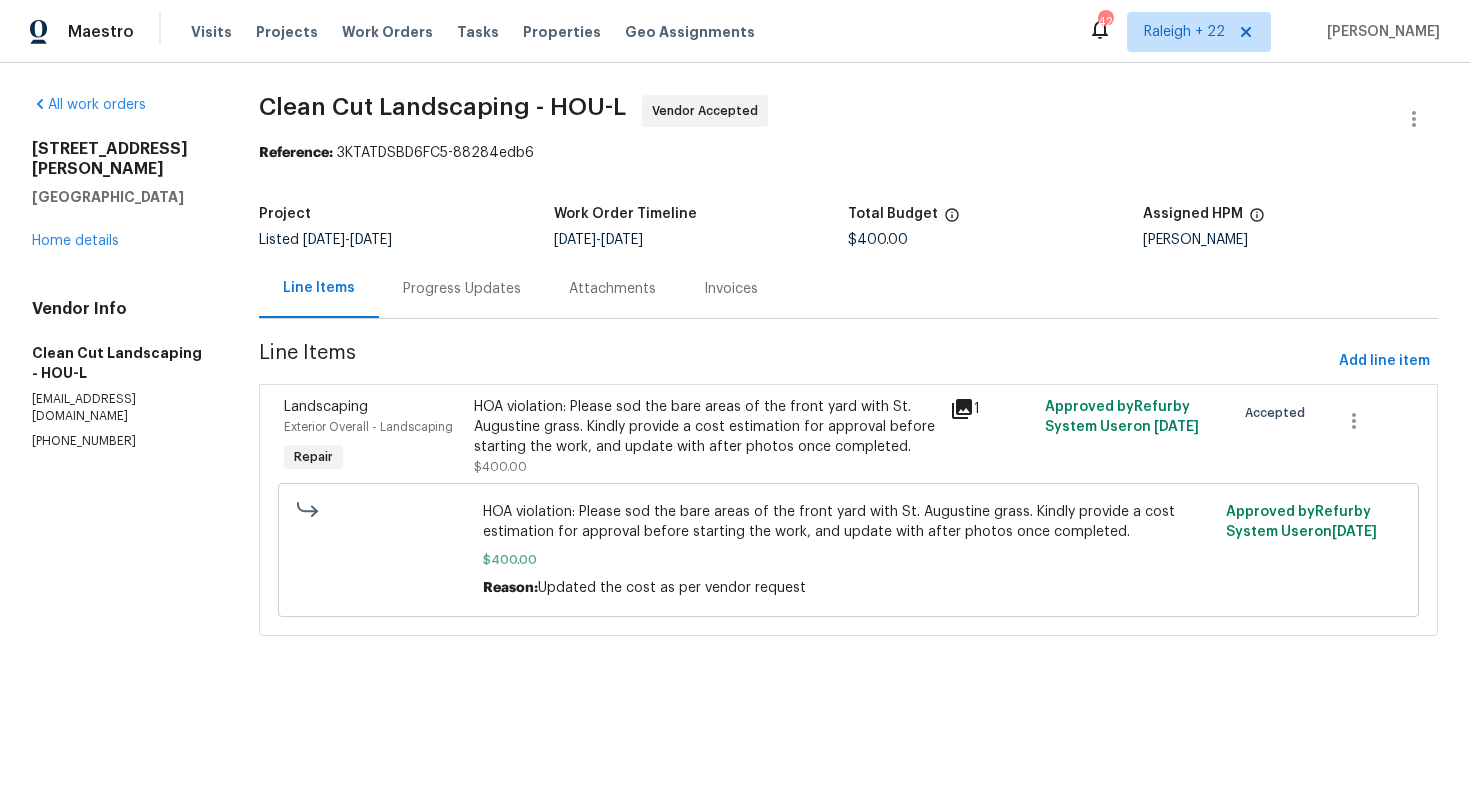 click on "Progress Updates" at bounding box center [462, 289] 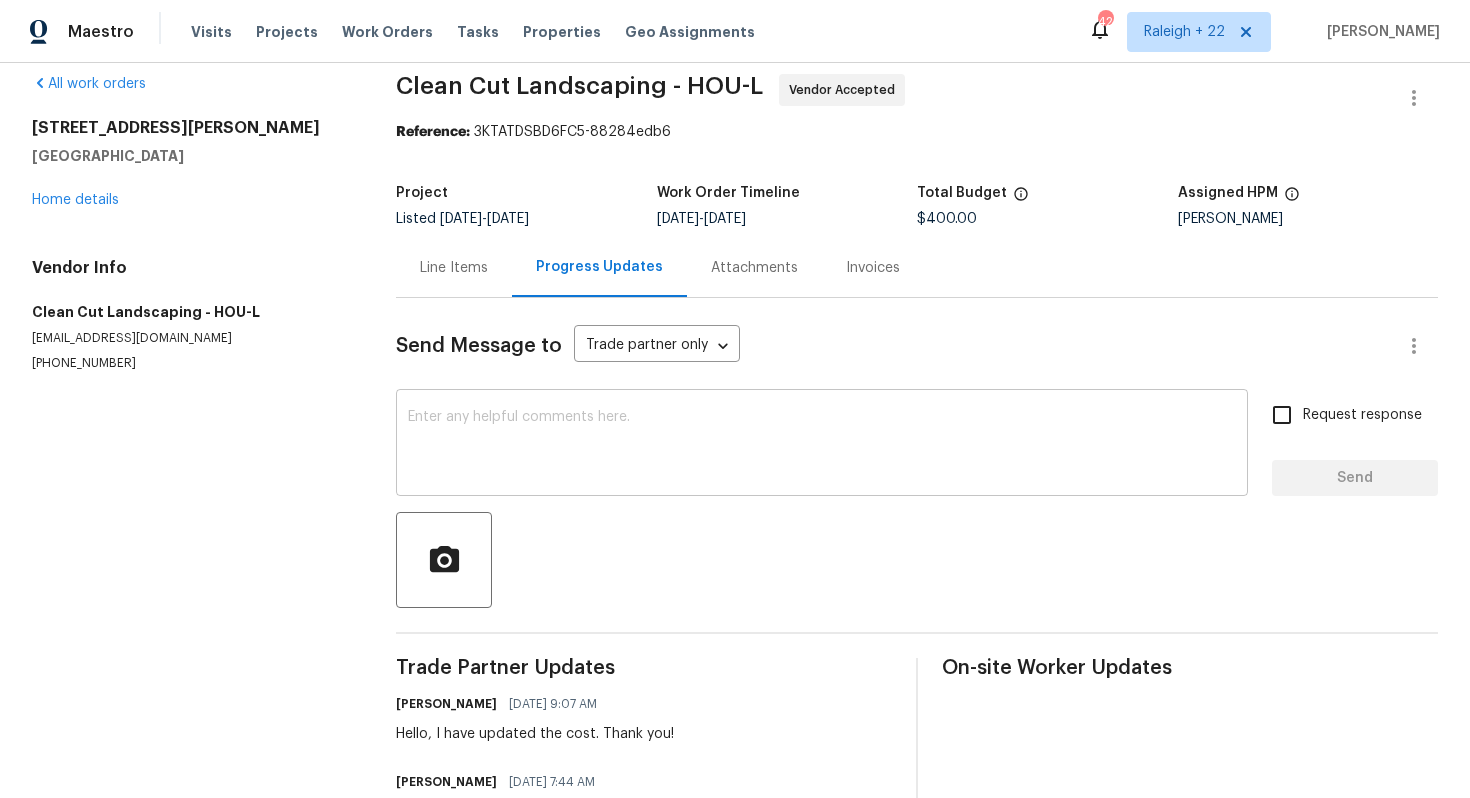 scroll, scrollTop: 44, scrollLeft: 0, axis: vertical 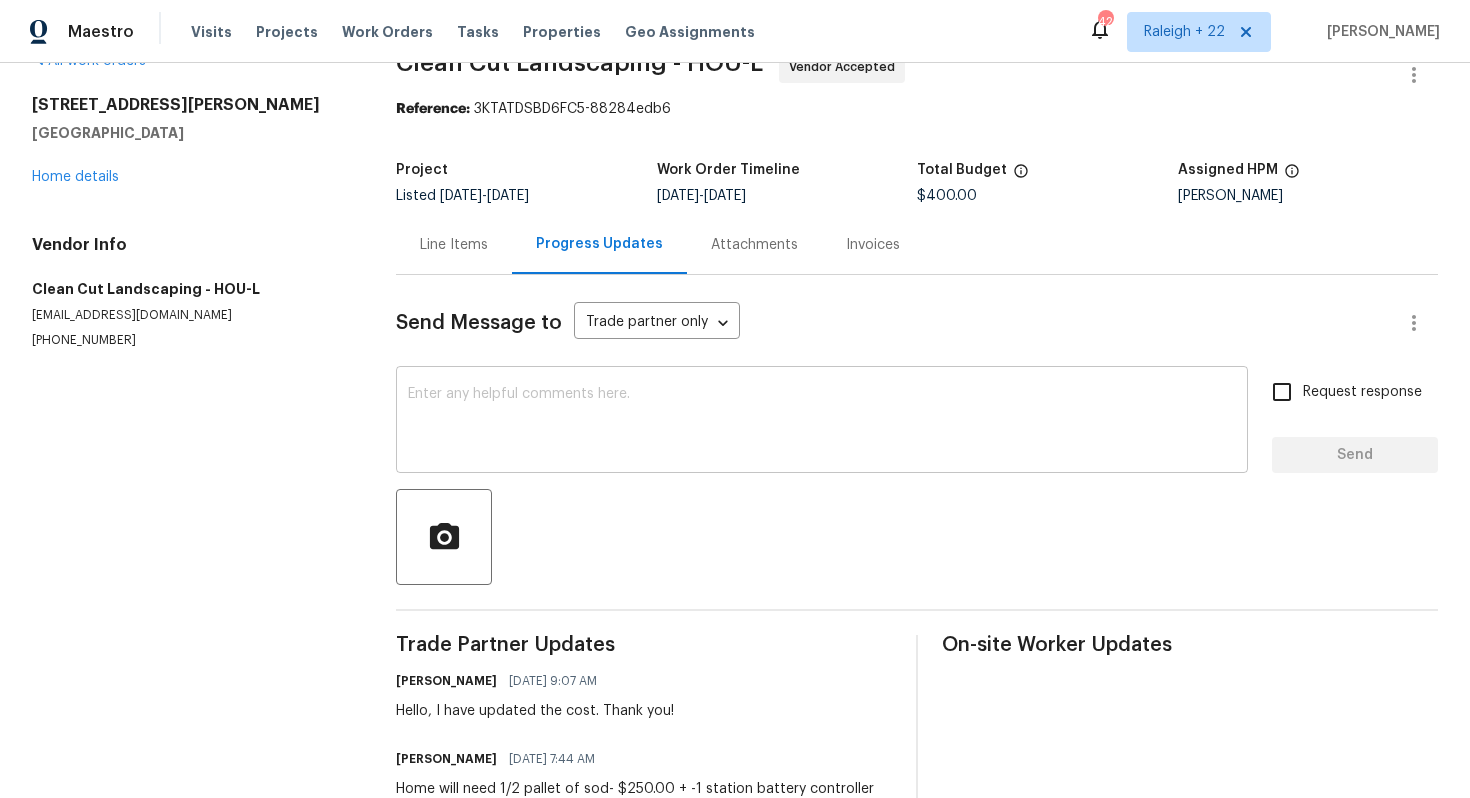 click at bounding box center [822, 422] 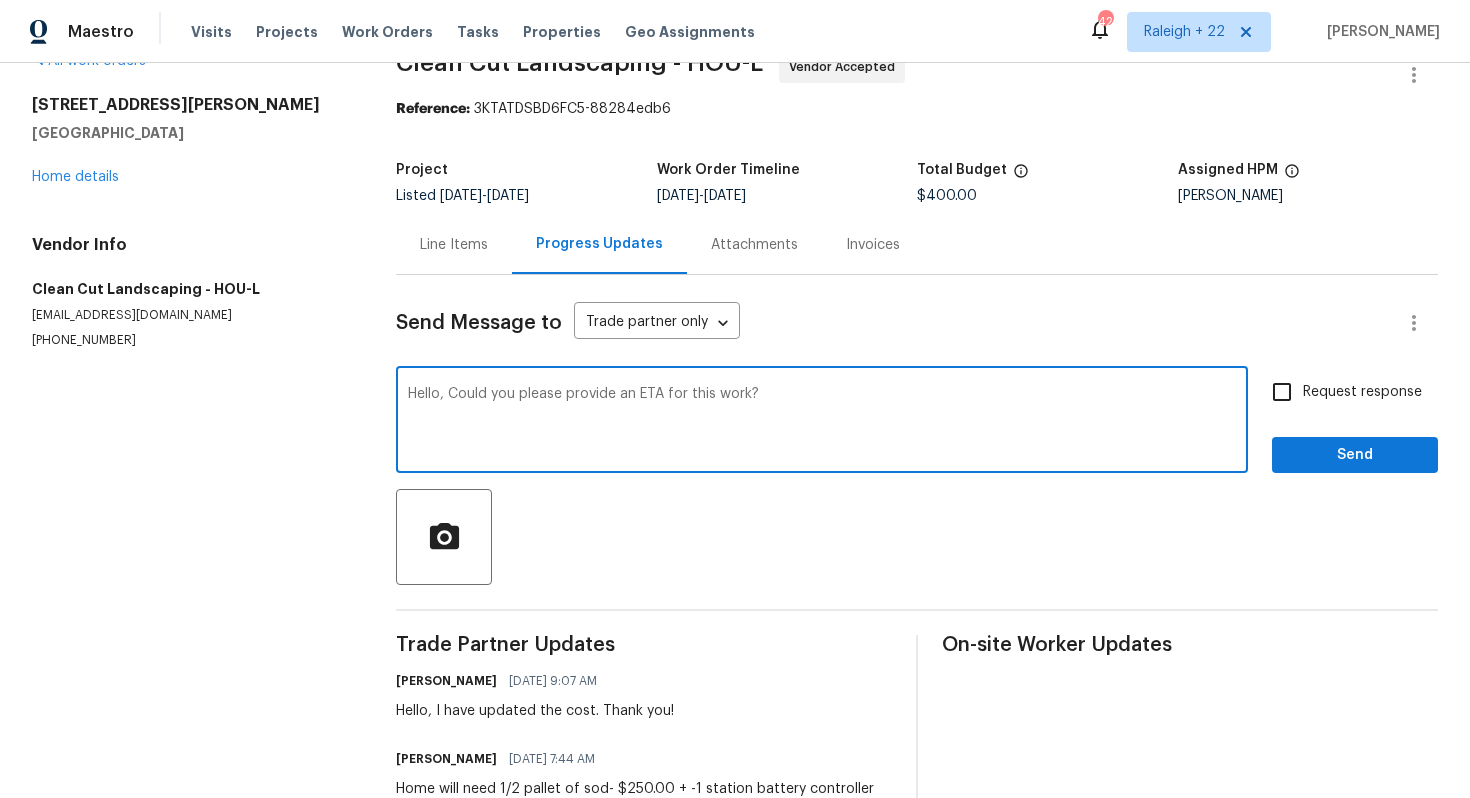 click on "Hello, Could you please provide an ETA for this work?" at bounding box center (822, 422) 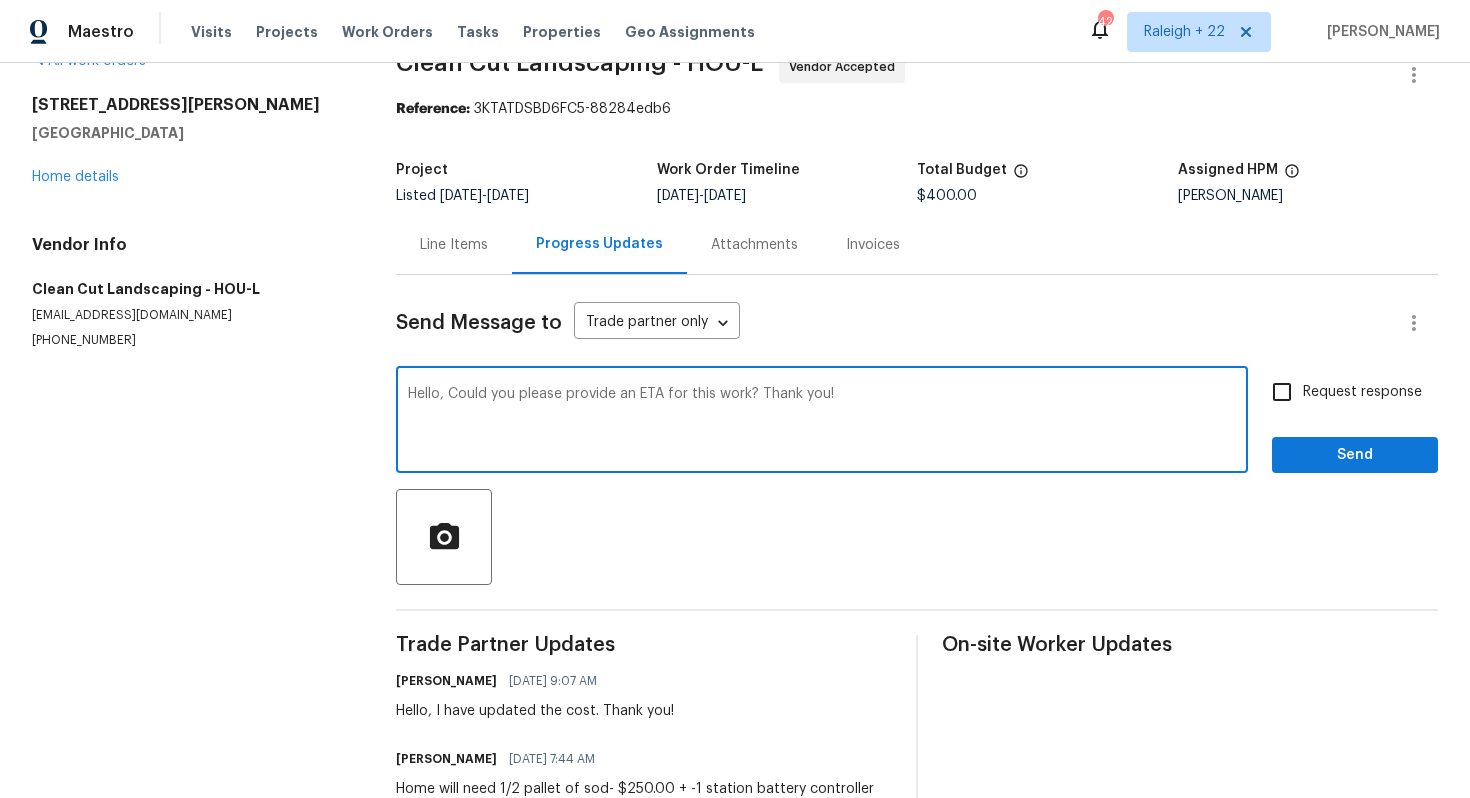 type on "Hello, Could you please provide an ETA for this work? Thank you!" 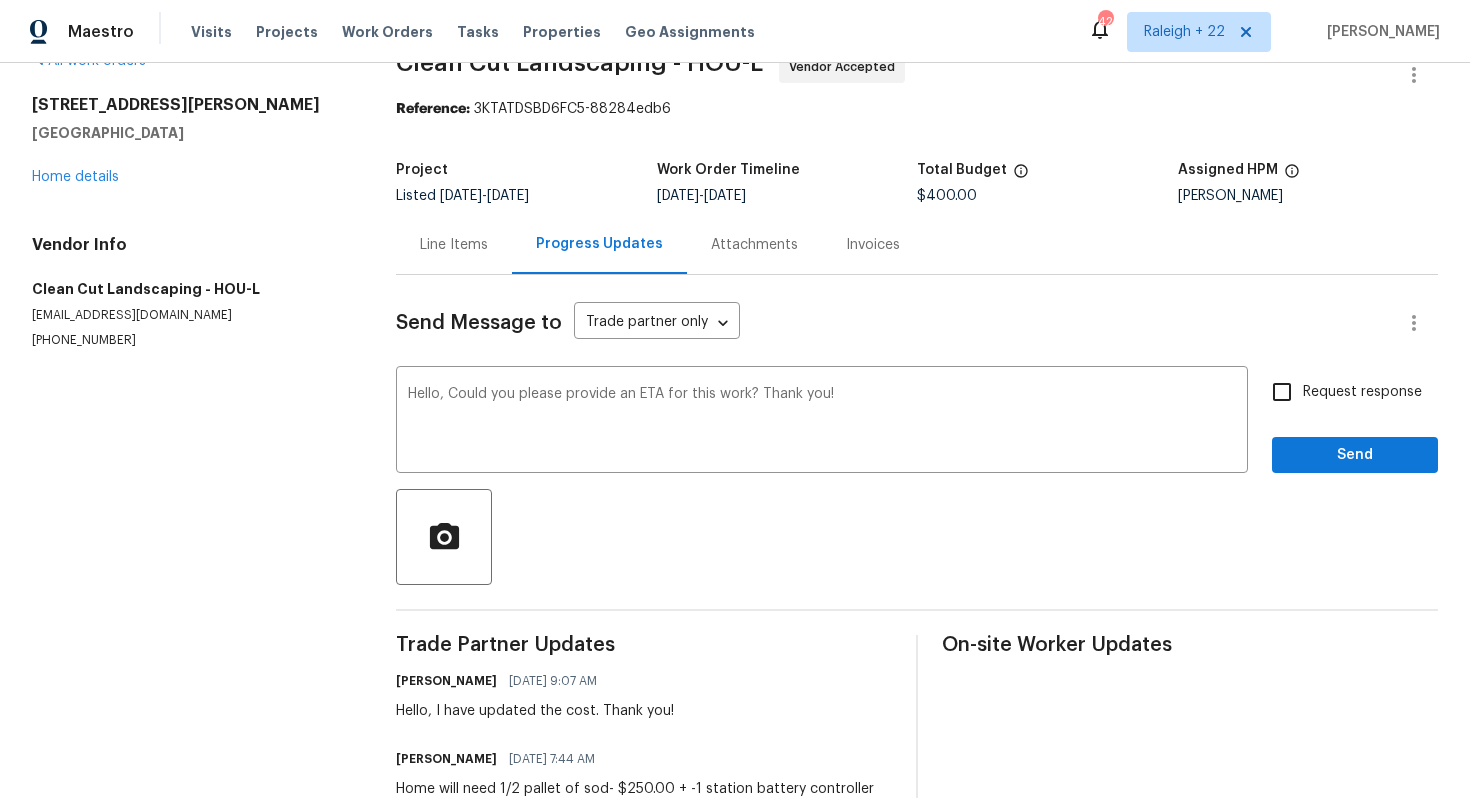 click on "Request response" at bounding box center (1362, 392) 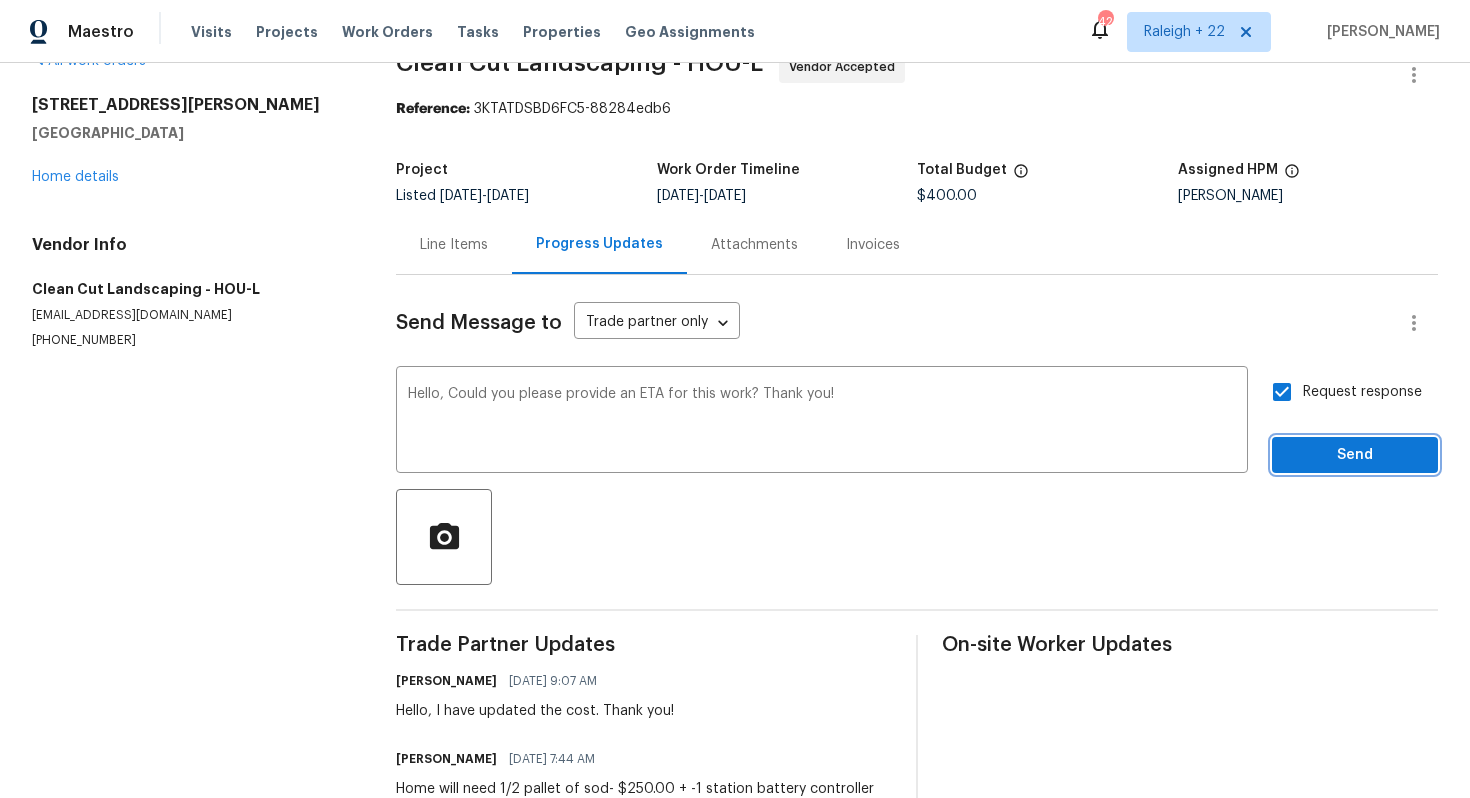 click on "Send" at bounding box center (1355, 455) 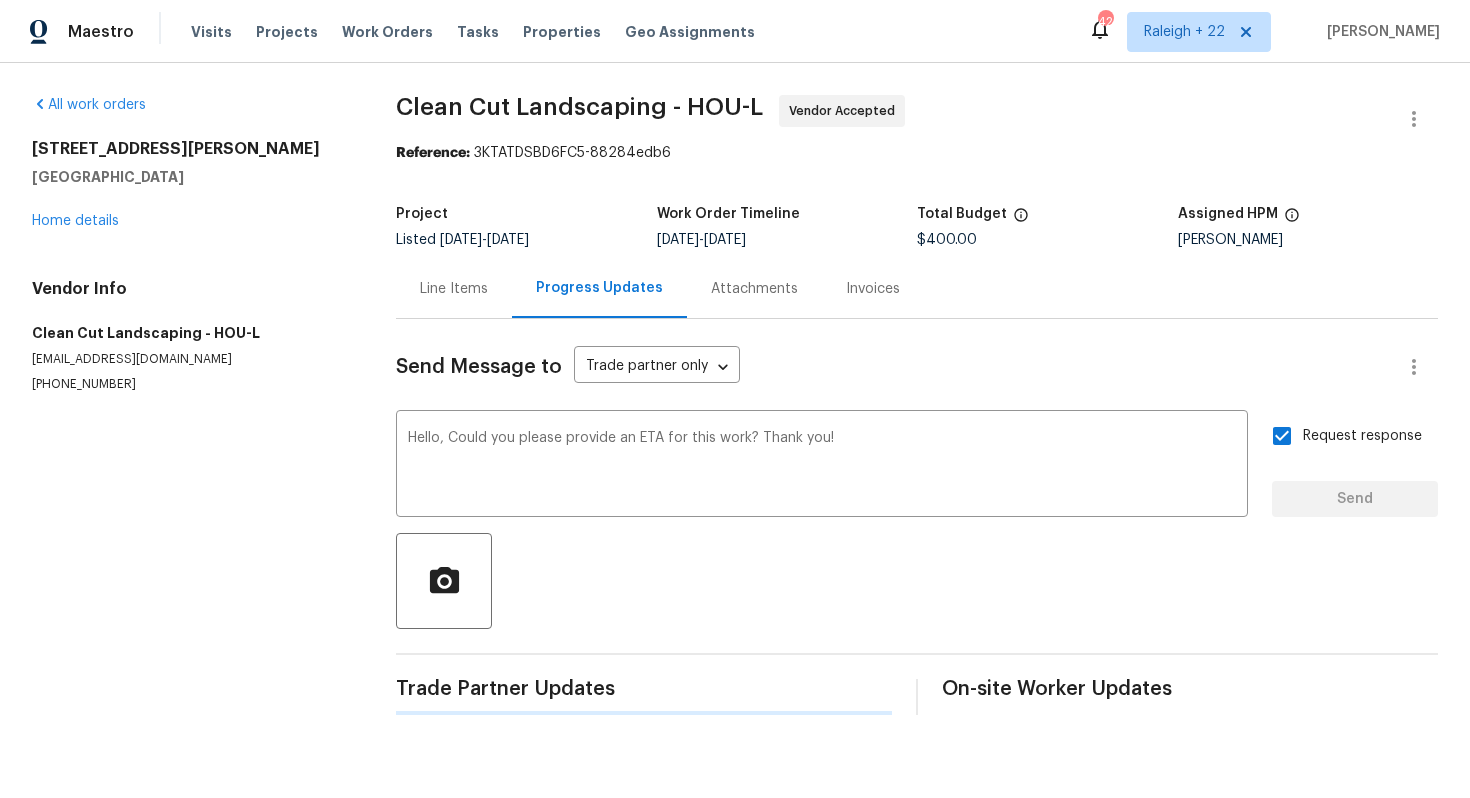 scroll, scrollTop: 0, scrollLeft: 0, axis: both 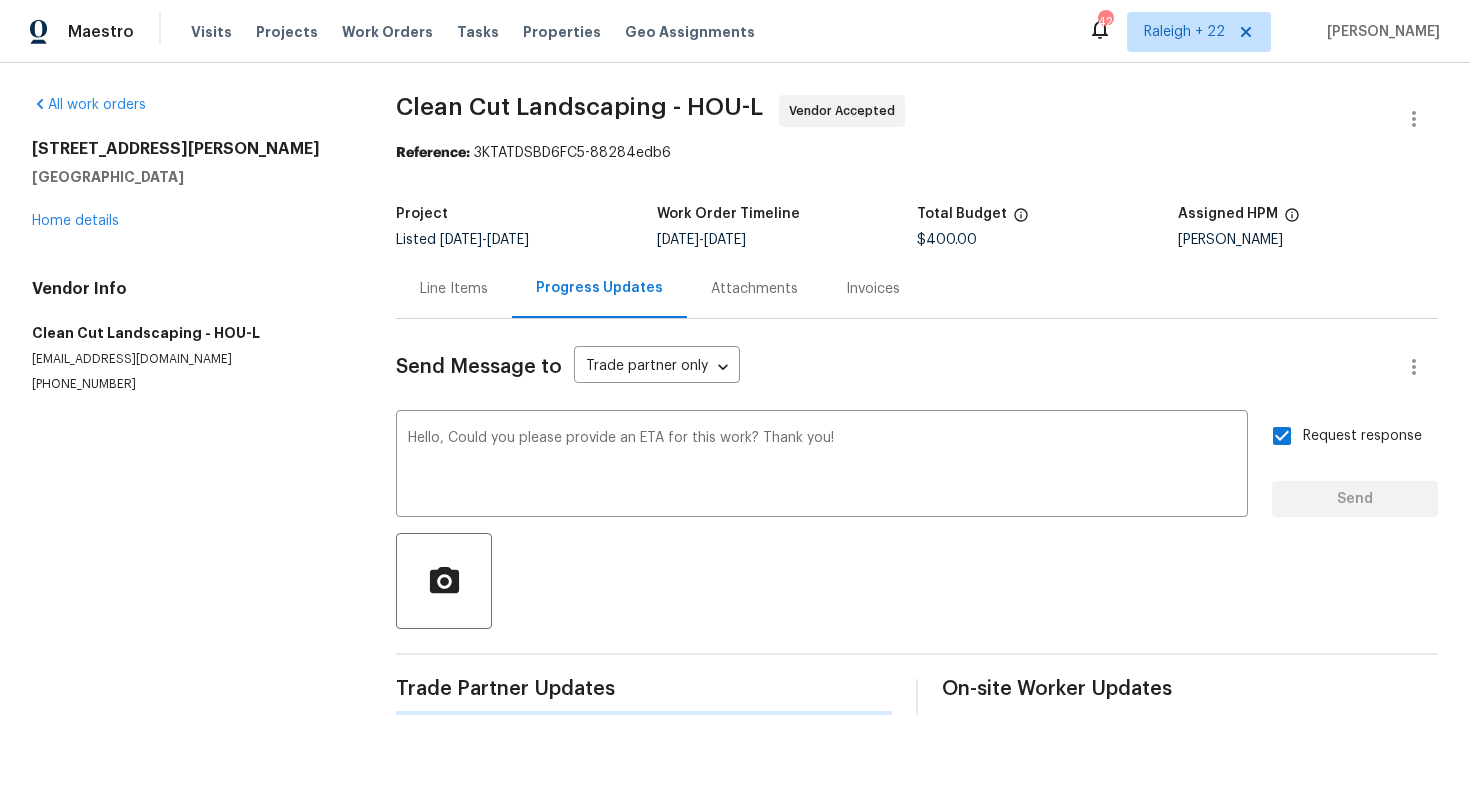 type 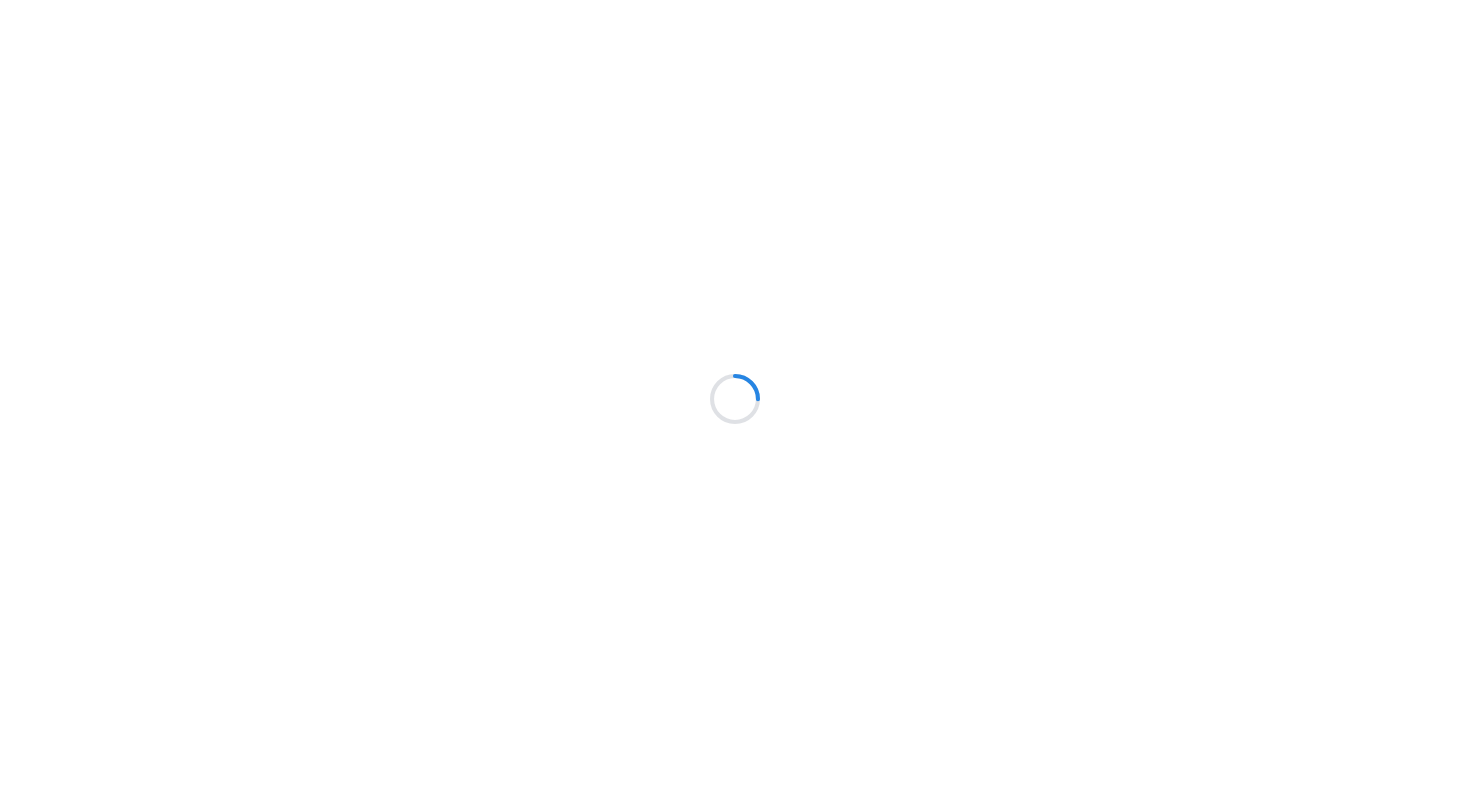 scroll, scrollTop: 0, scrollLeft: 0, axis: both 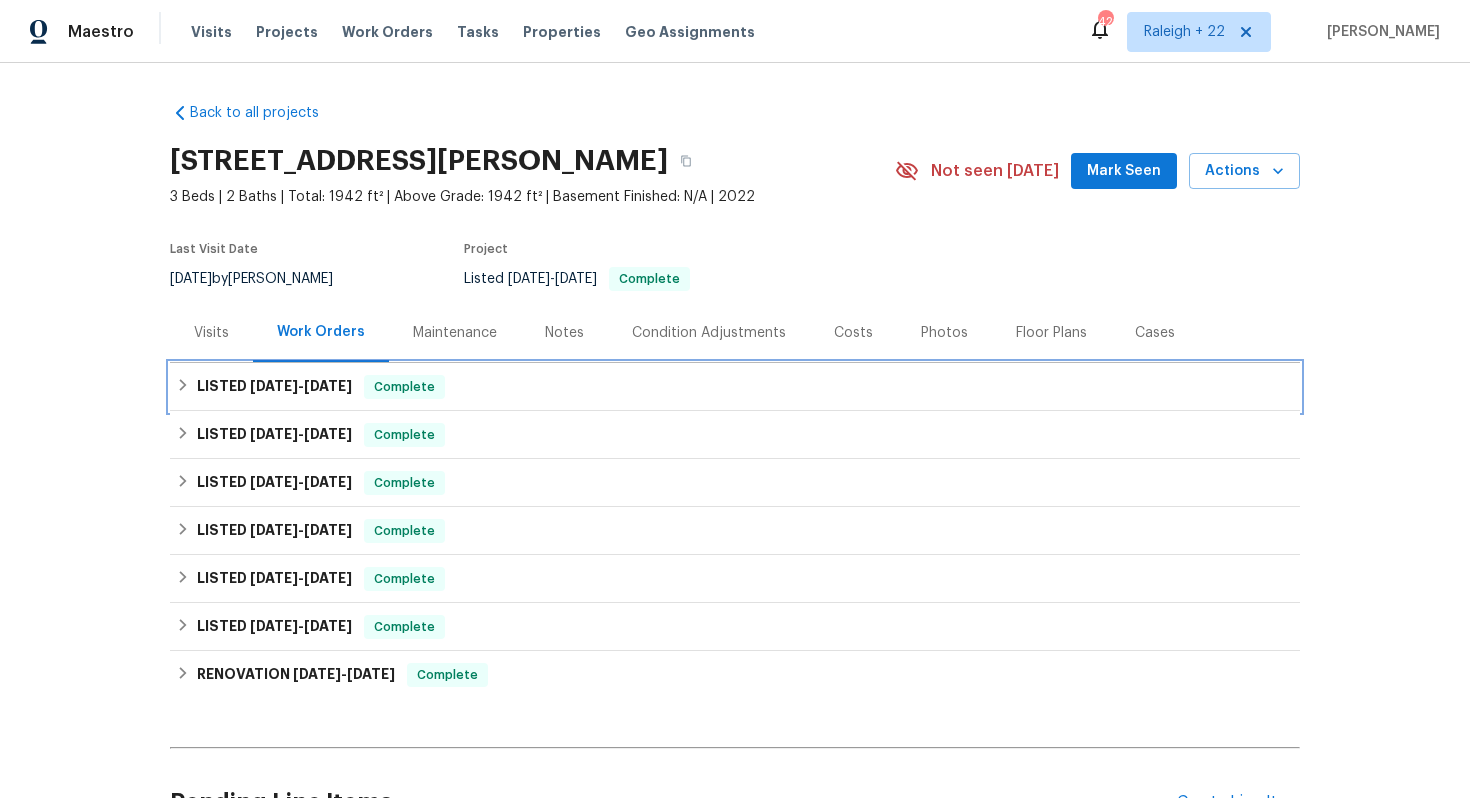 click on "LISTED   6/23/25  -  6/24/25 Complete" at bounding box center (735, 387) 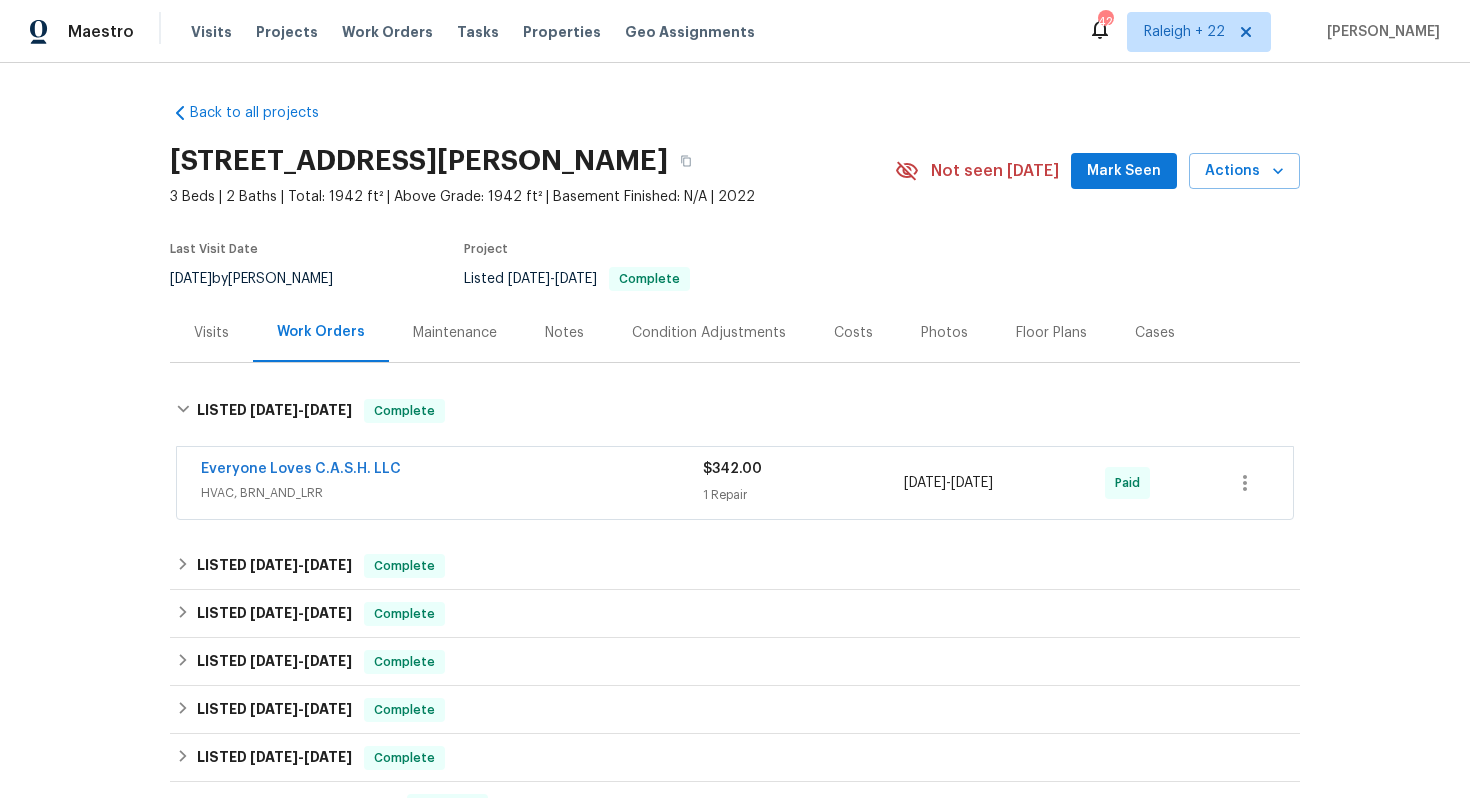 click on "Everyone Loves C.A.S.H. LLC" at bounding box center (452, 471) 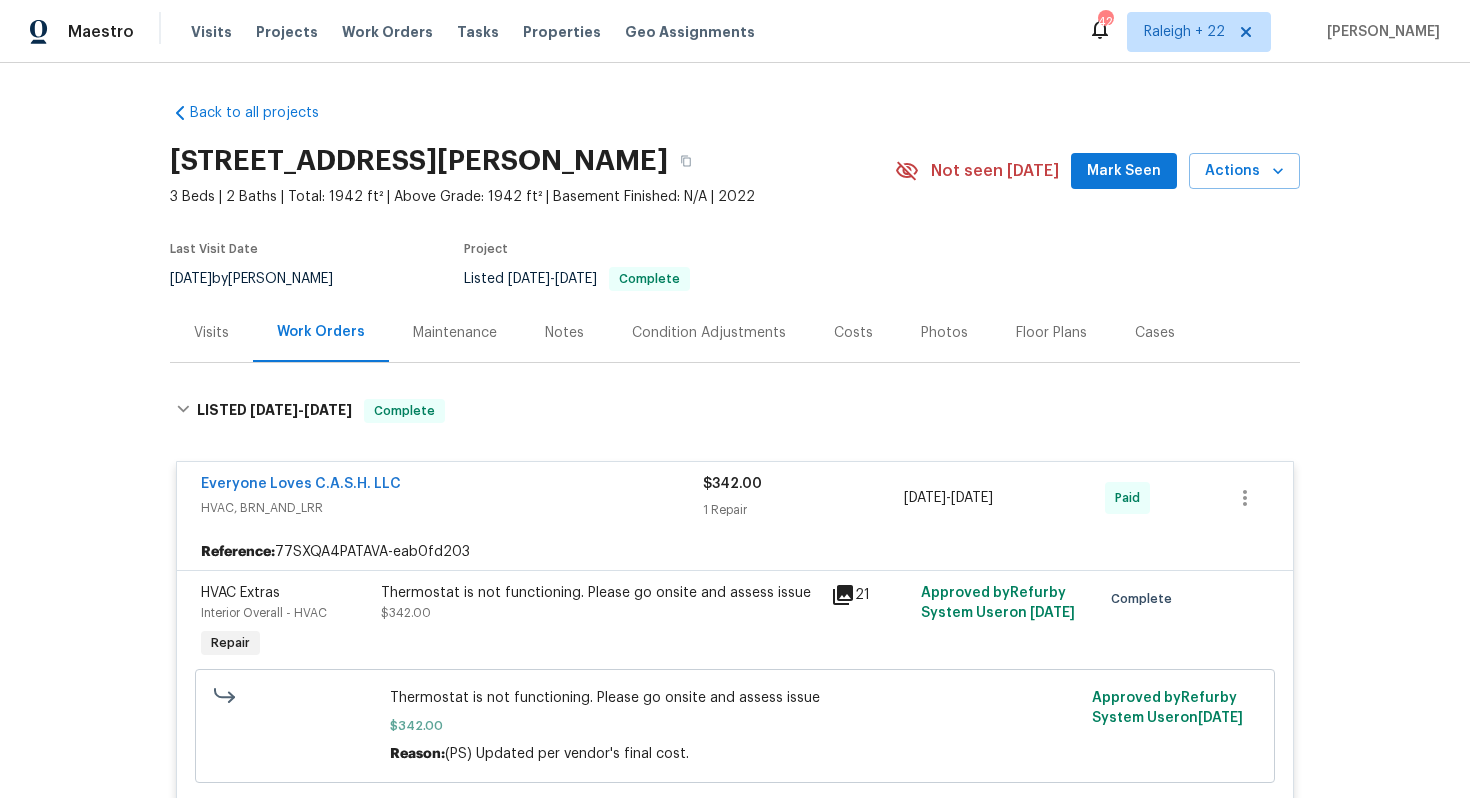 click on "Everyone Loves C.A.S.H. LLC" at bounding box center (452, 486) 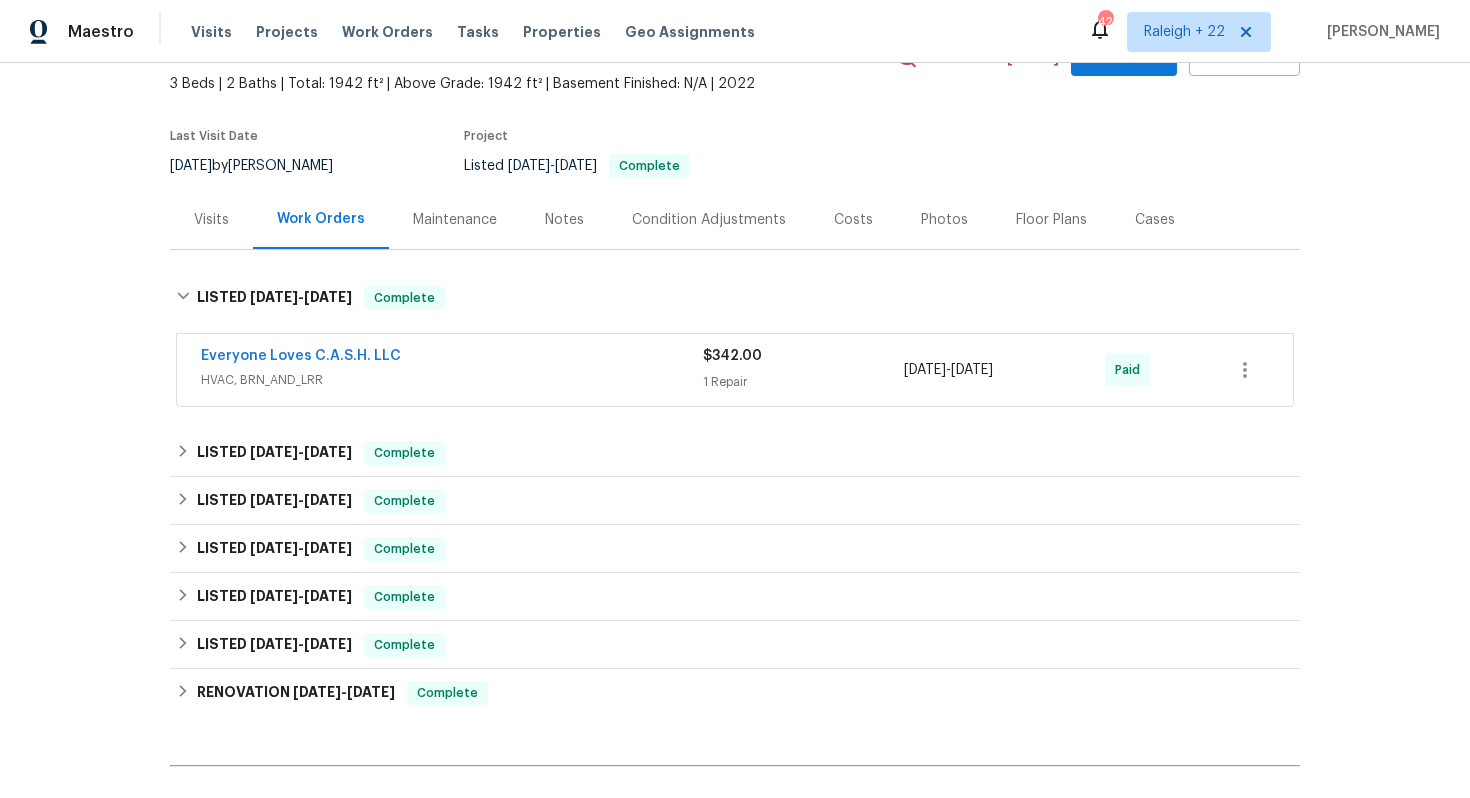 scroll, scrollTop: 338, scrollLeft: 0, axis: vertical 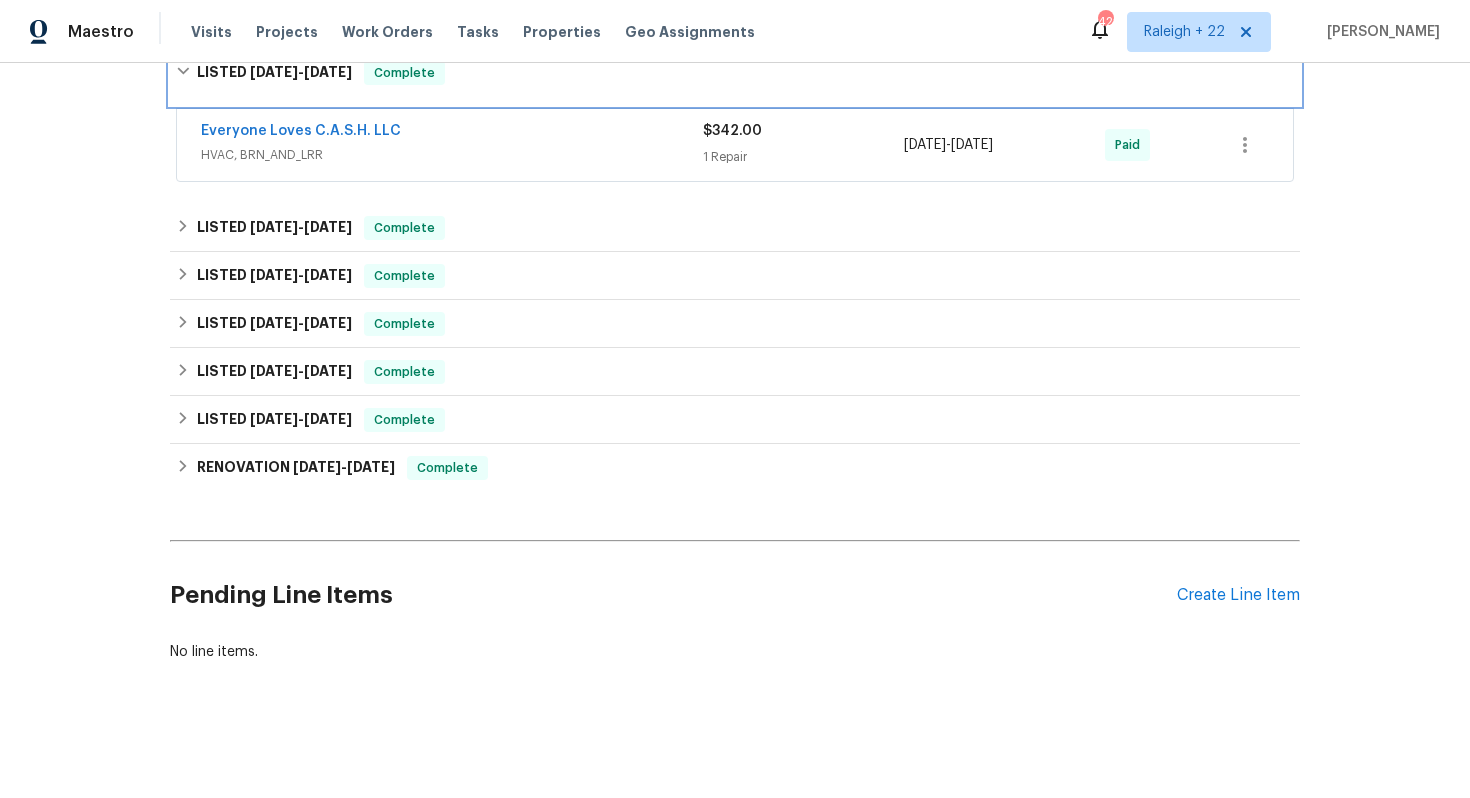 click on "LISTED   6/23/25  -  6/24/25 Complete" at bounding box center (735, 73) 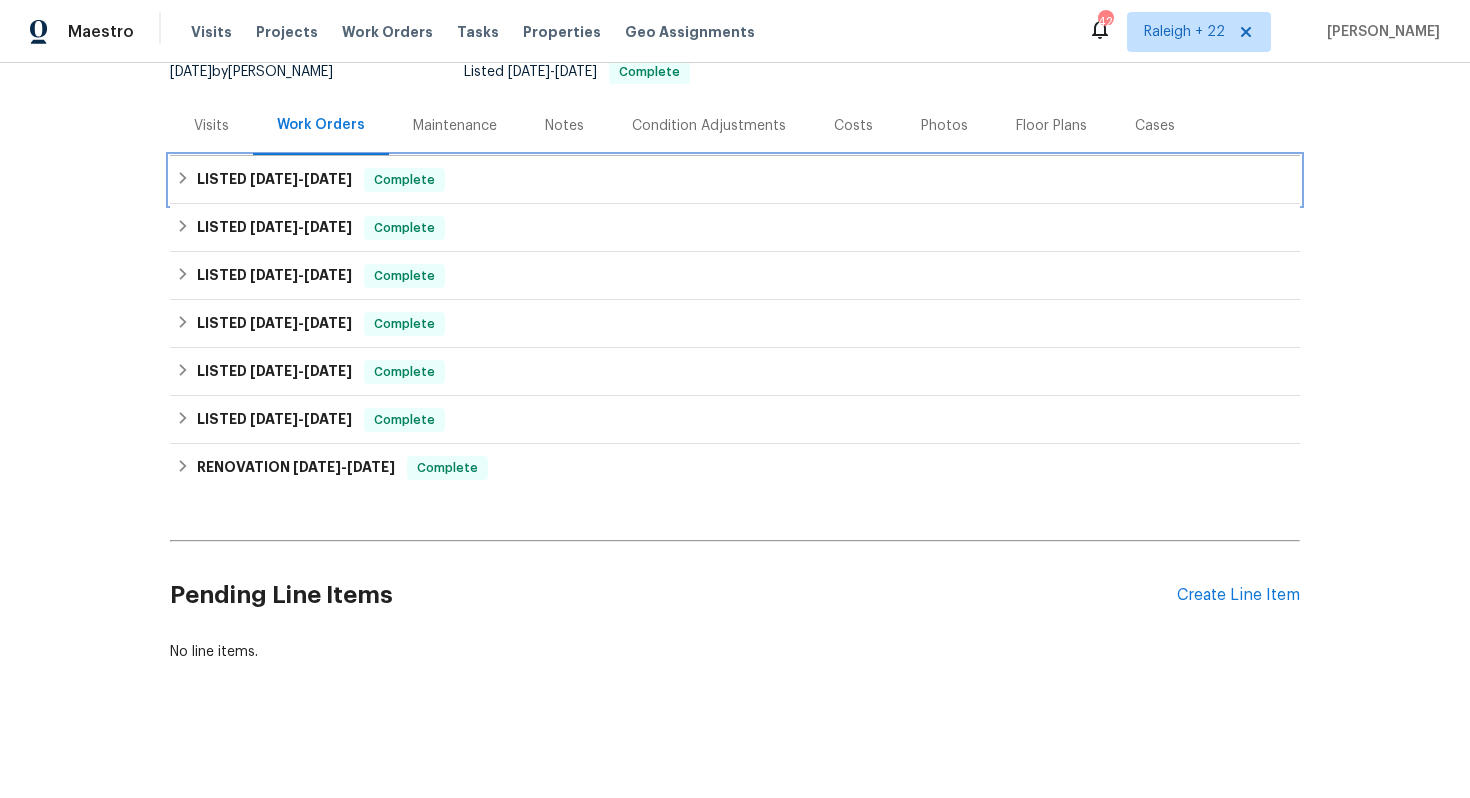 scroll, scrollTop: 207, scrollLeft: 0, axis: vertical 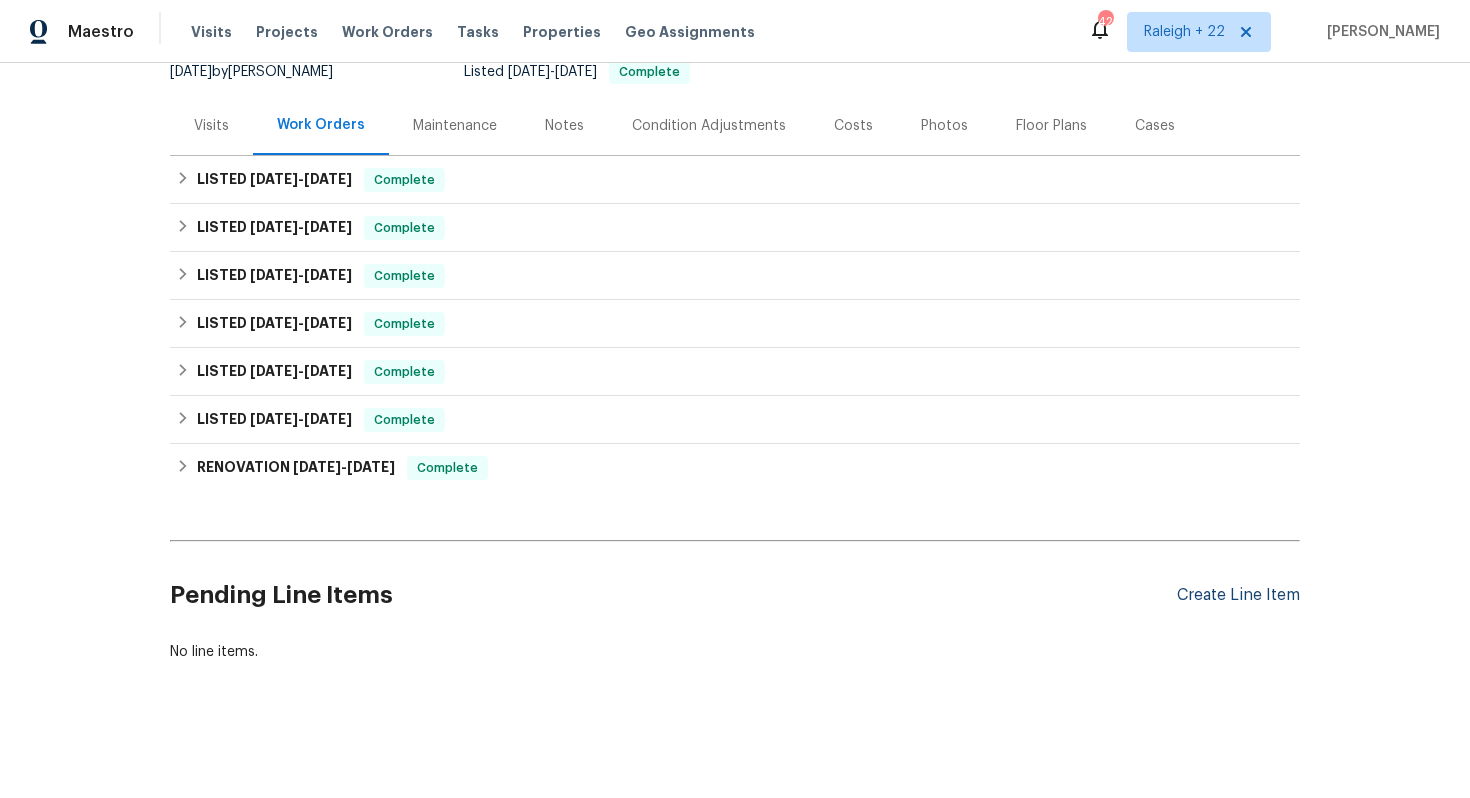click on "Create Line Item" at bounding box center [1238, 595] 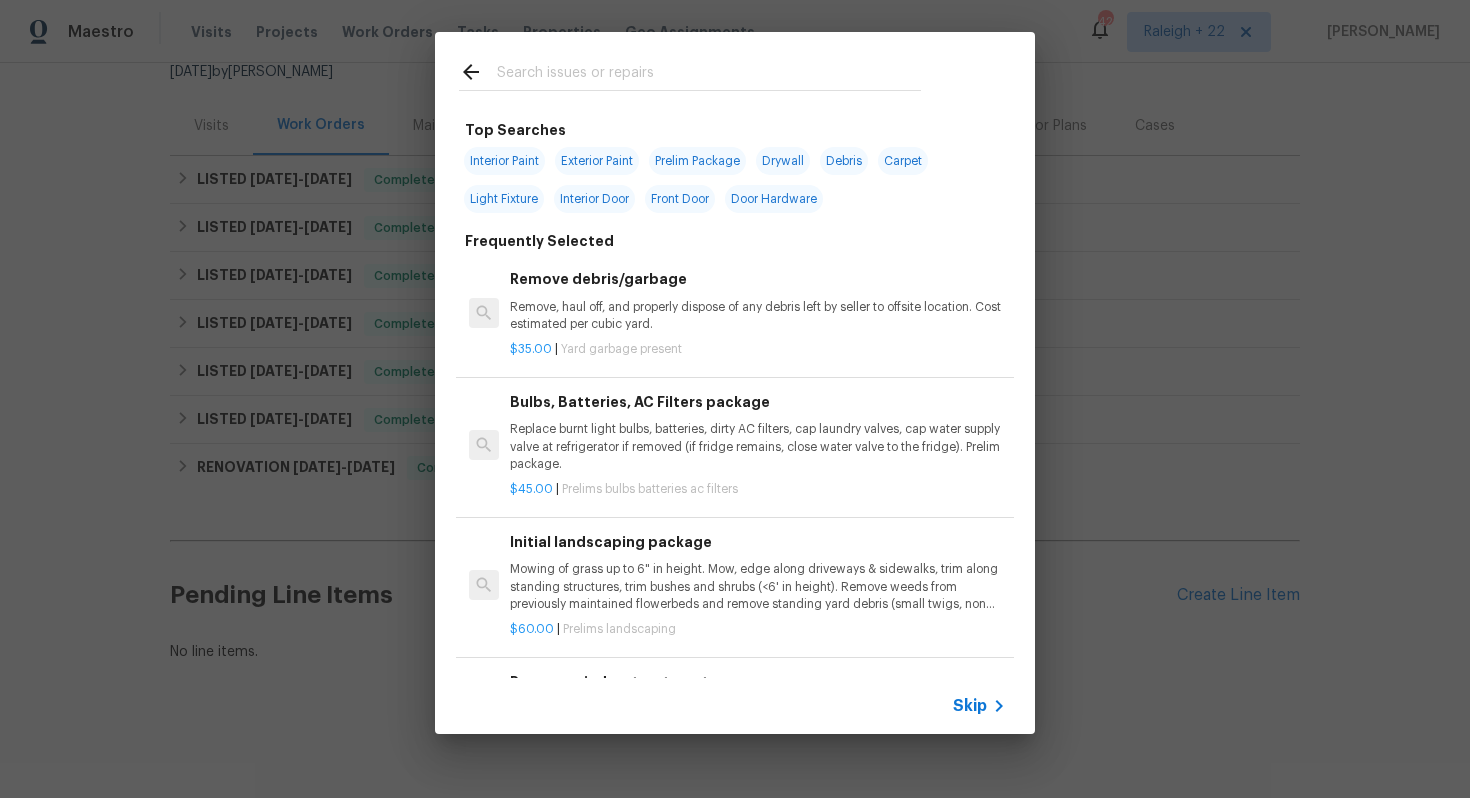click on "Skip" at bounding box center (970, 706) 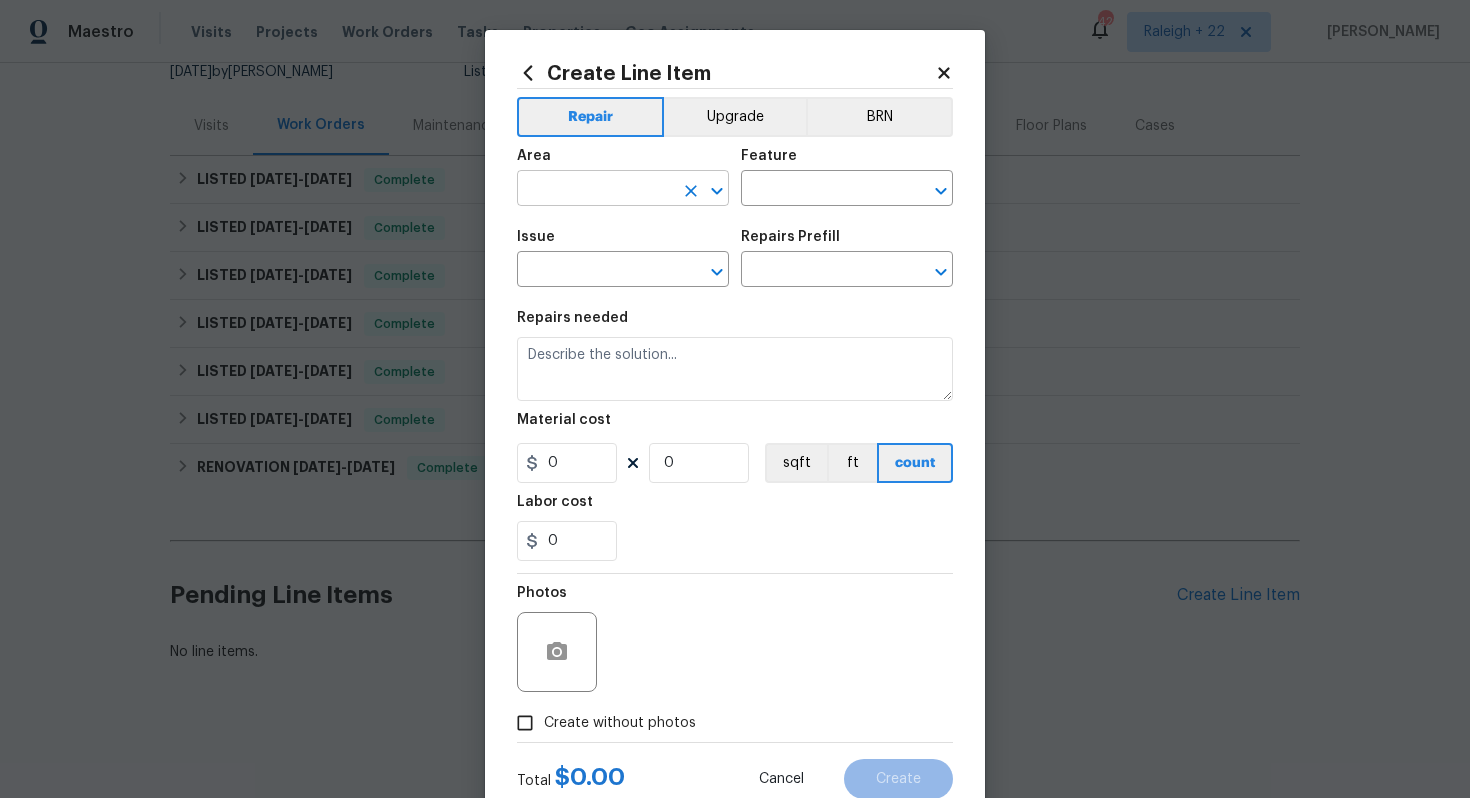 click at bounding box center (595, 190) 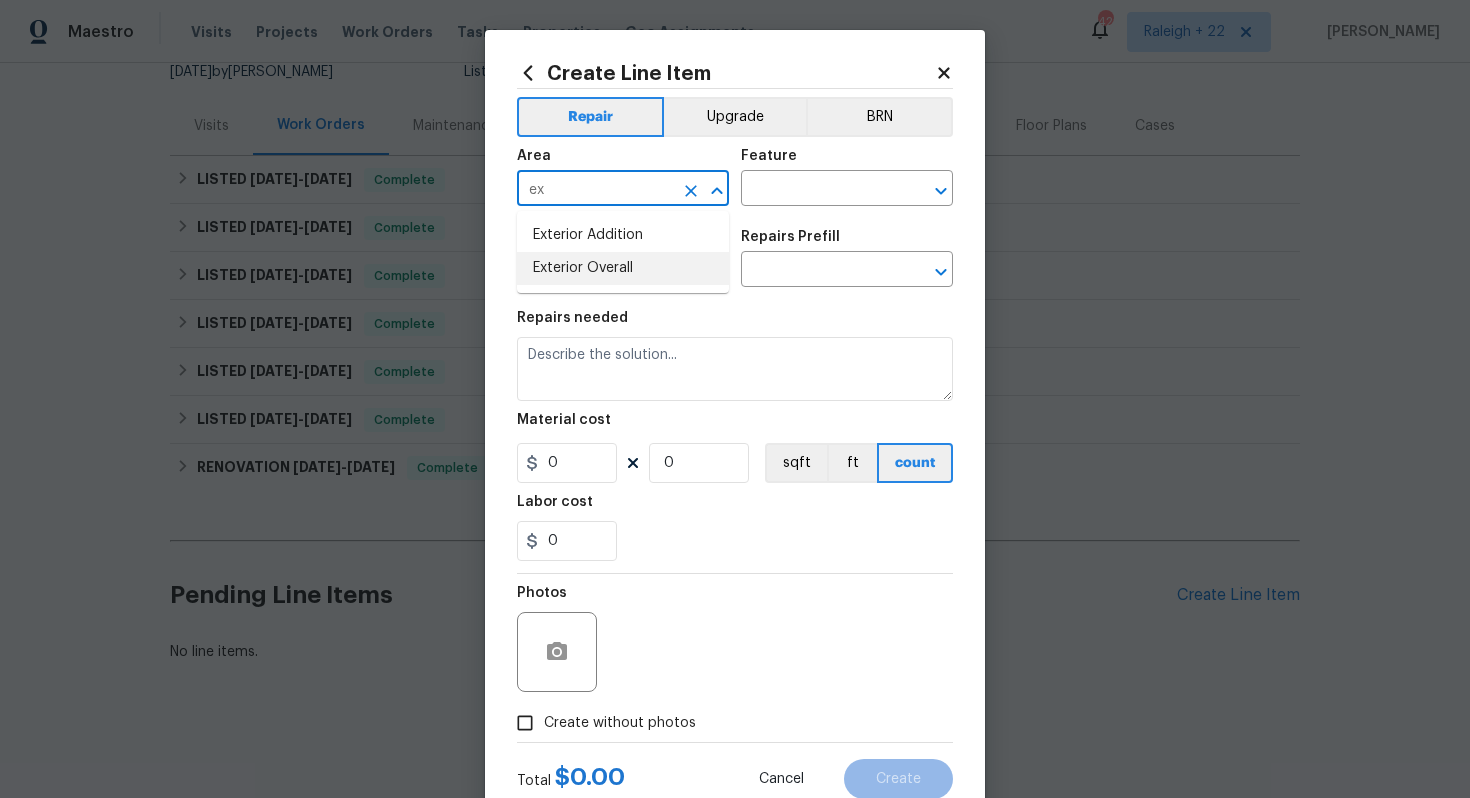 click on "Exterior Overall" at bounding box center (623, 268) 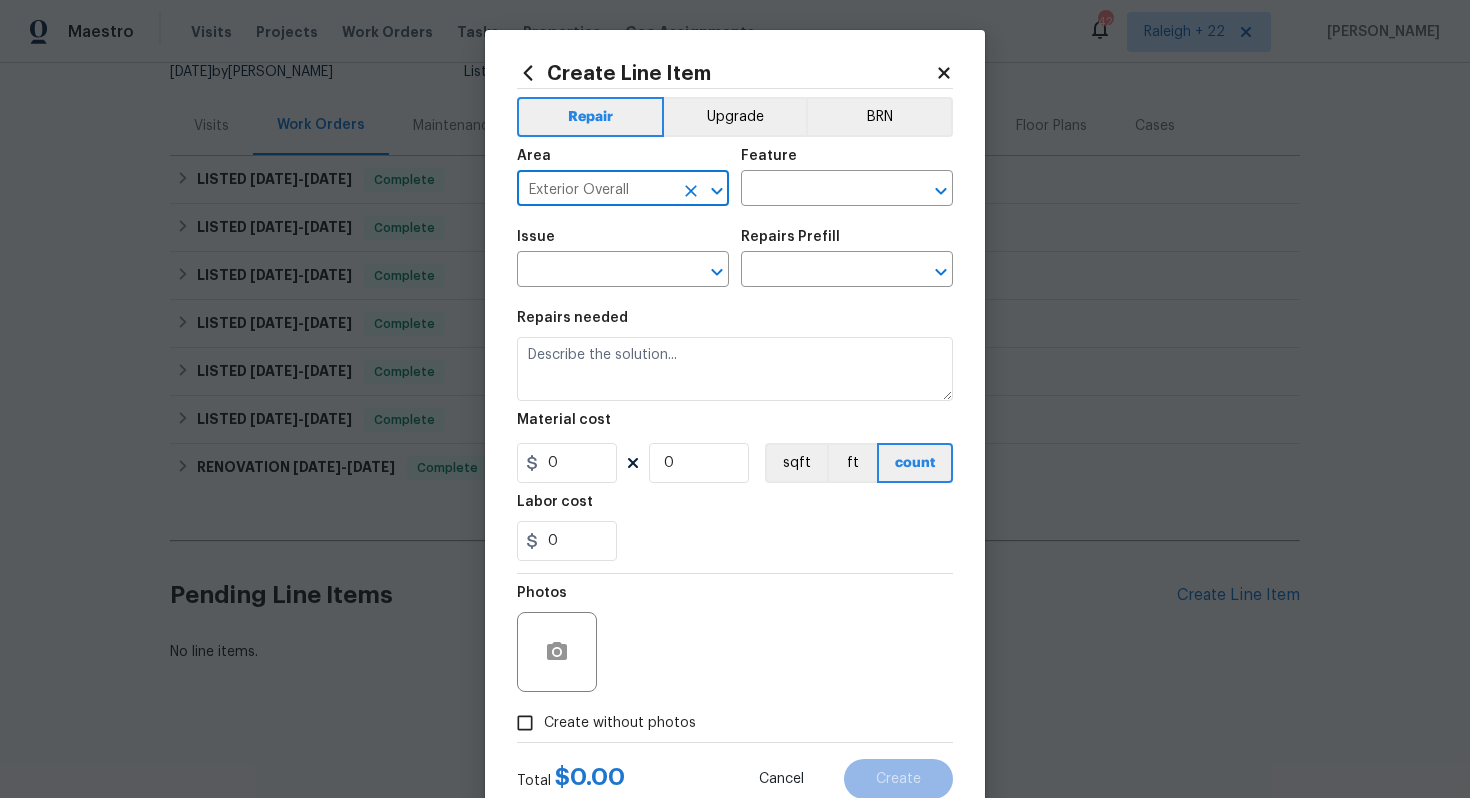 type on "Exterior Overall" 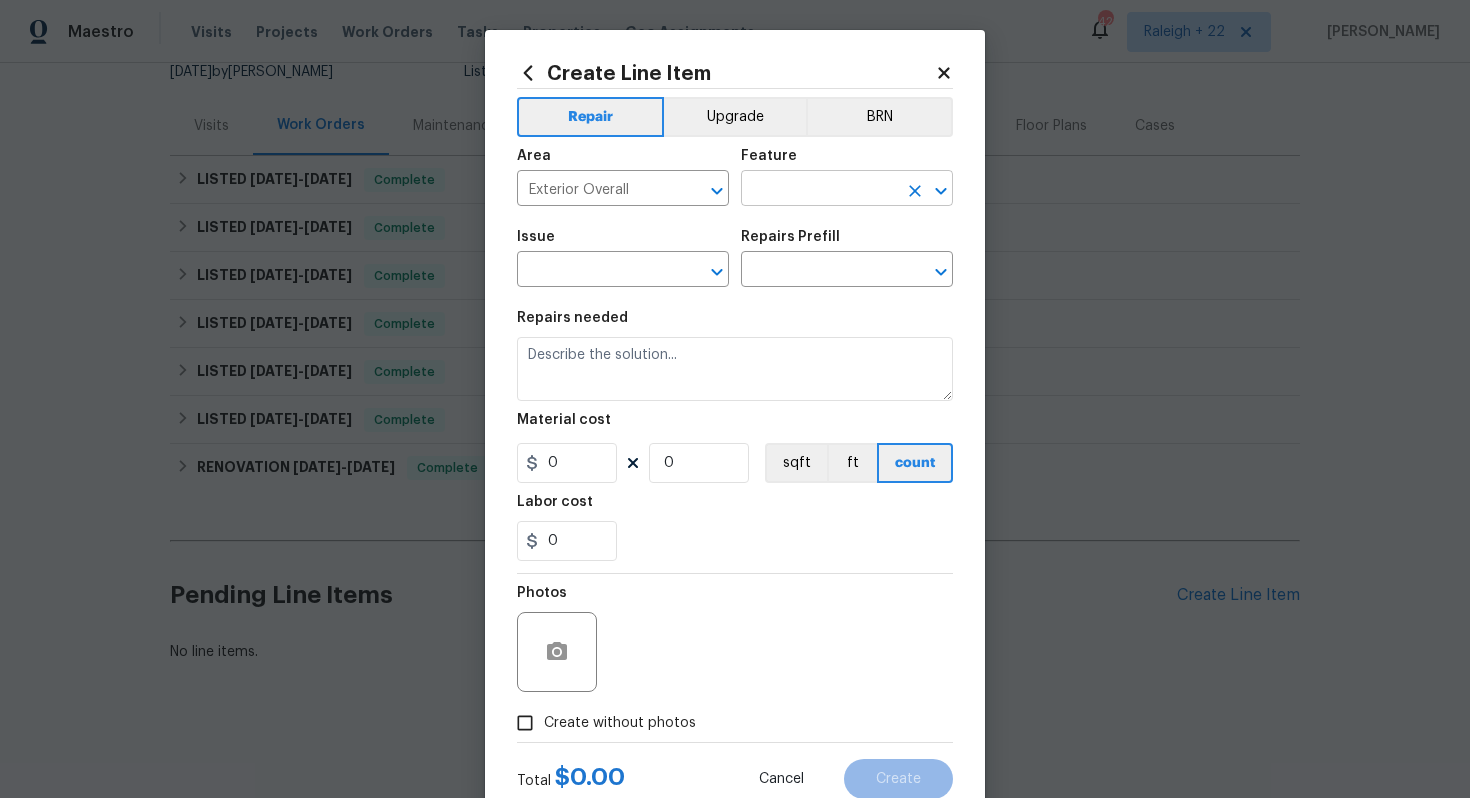 click at bounding box center [819, 190] 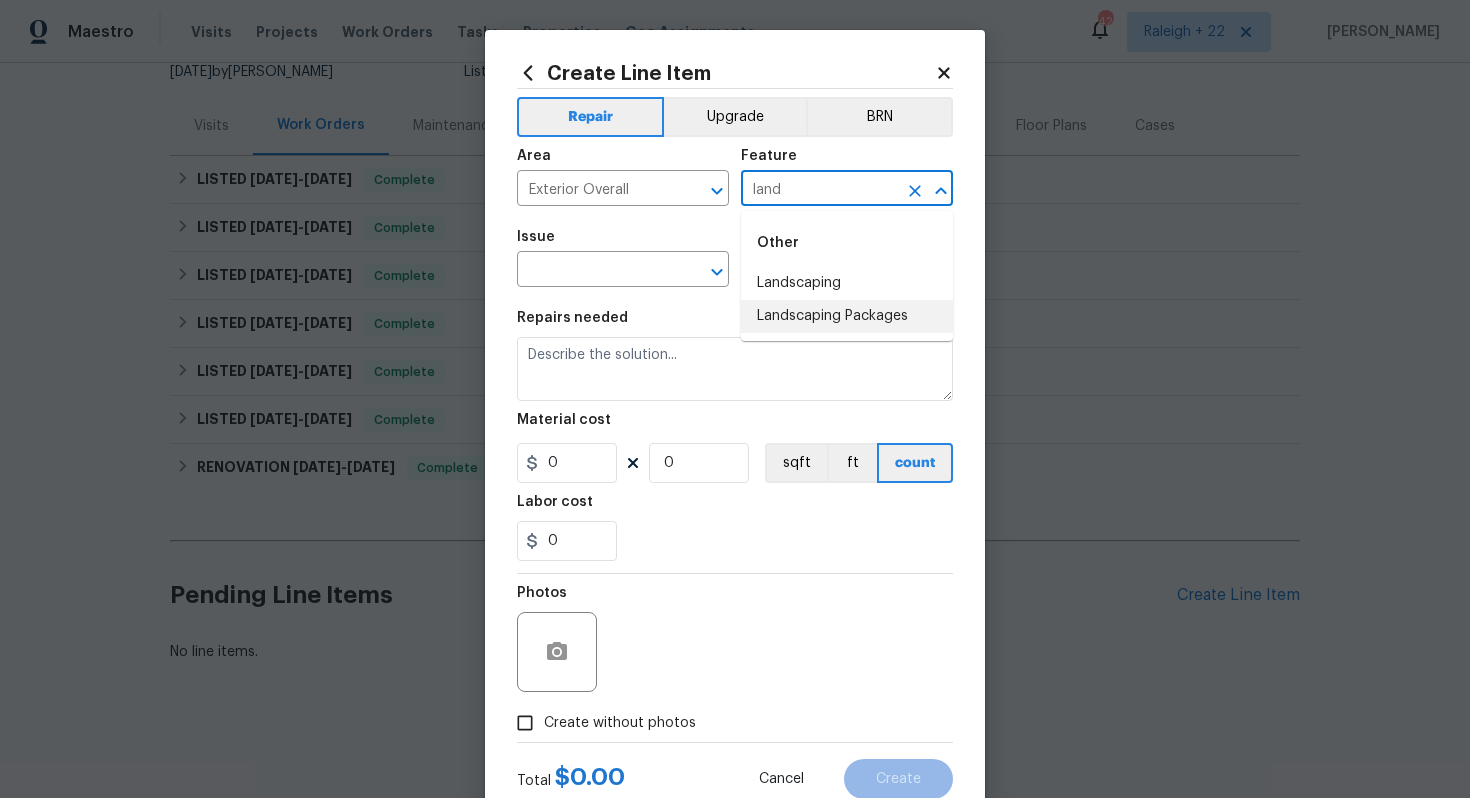 click on "Landscaping Packages" at bounding box center [847, 316] 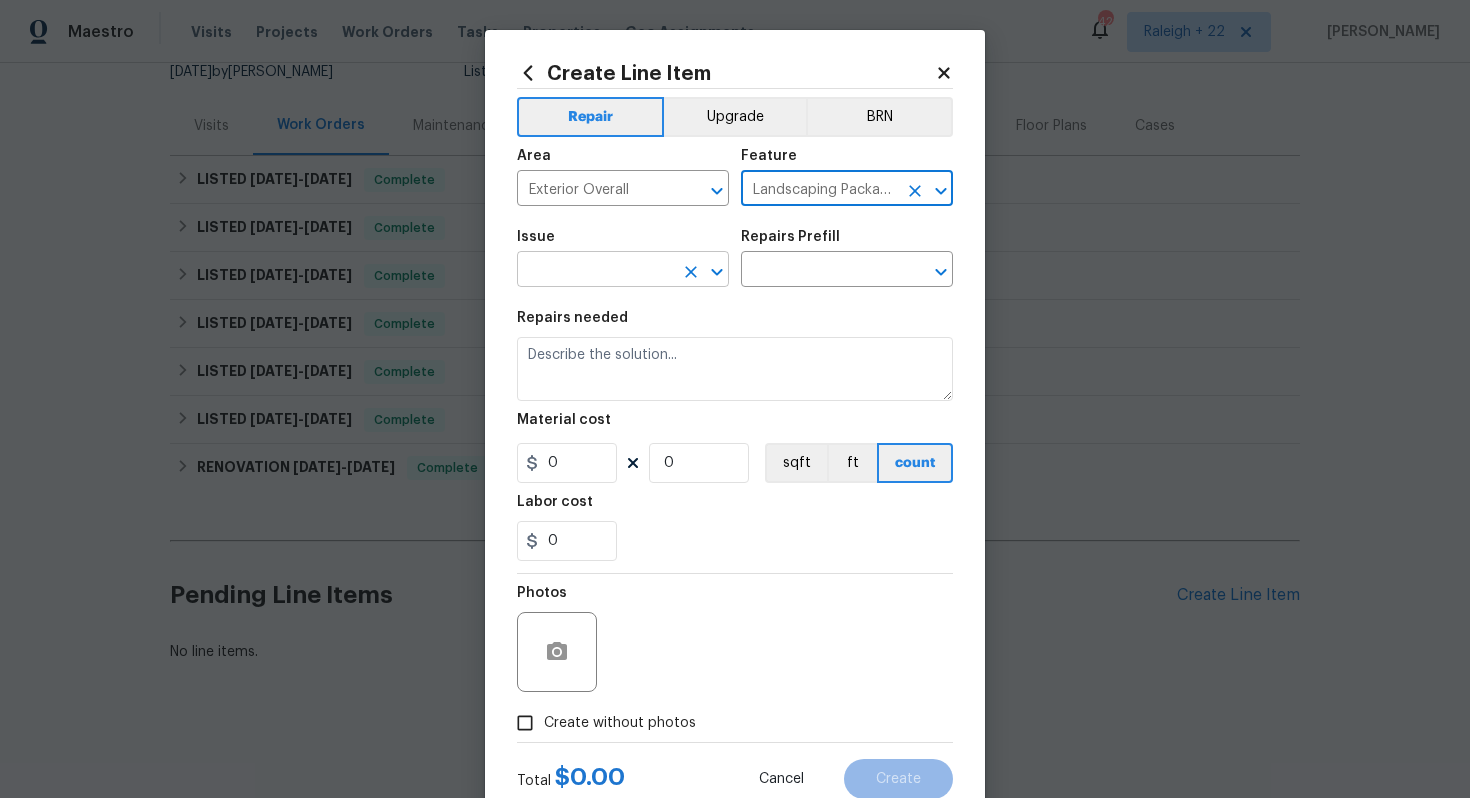 type on "Landscaping Packages" 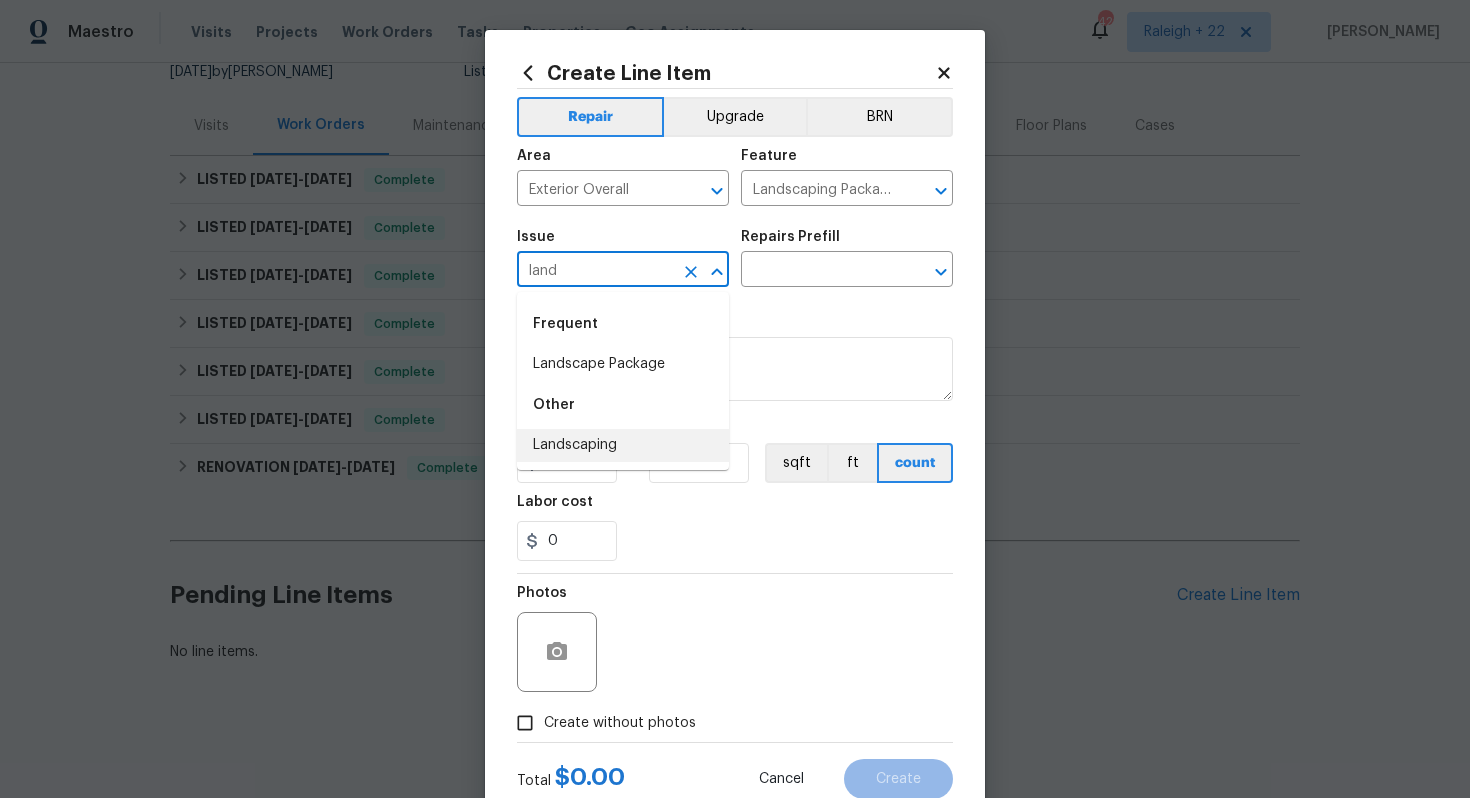click on "Landscaping" at bounding box center [623, 445] 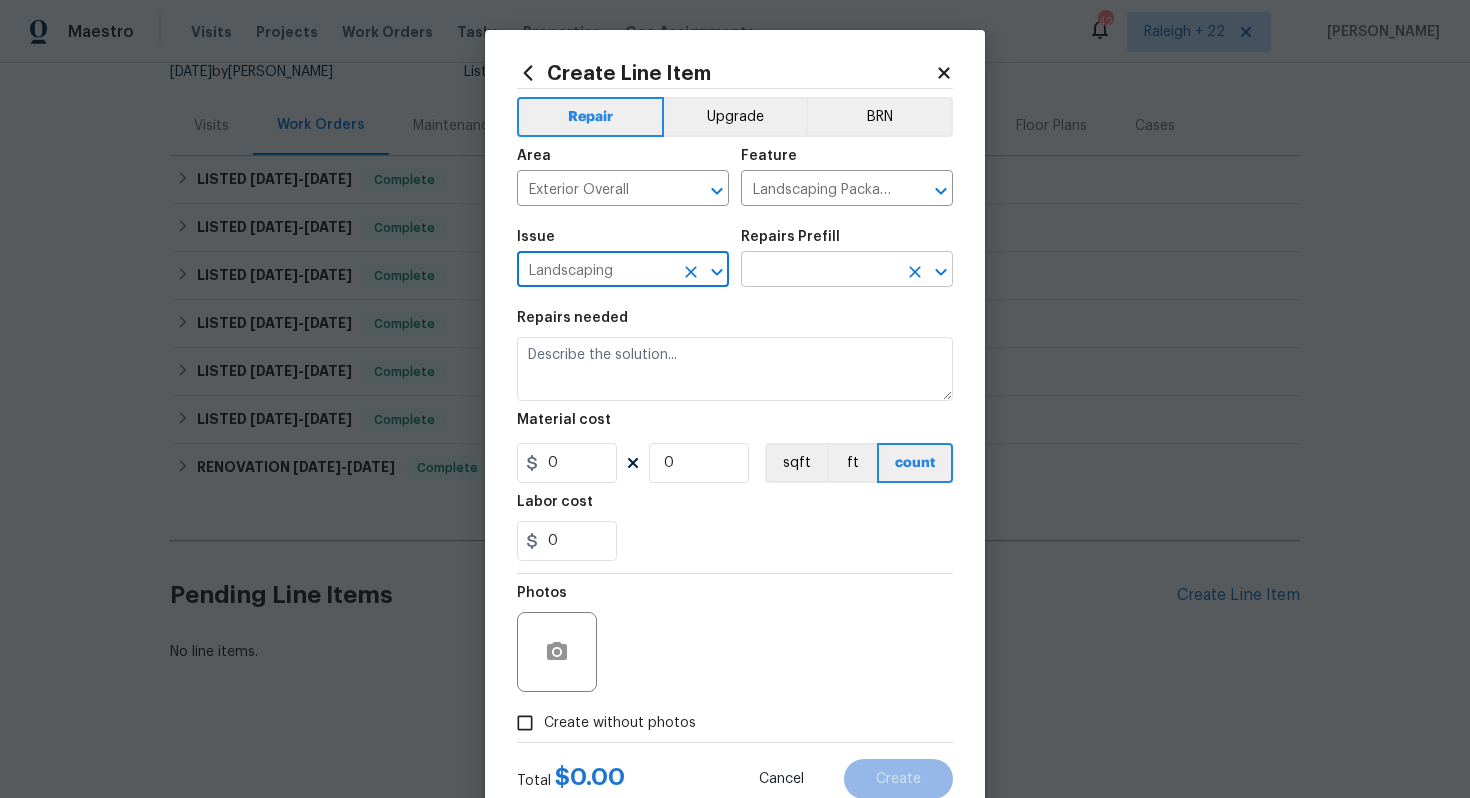 type on "Landscaping" 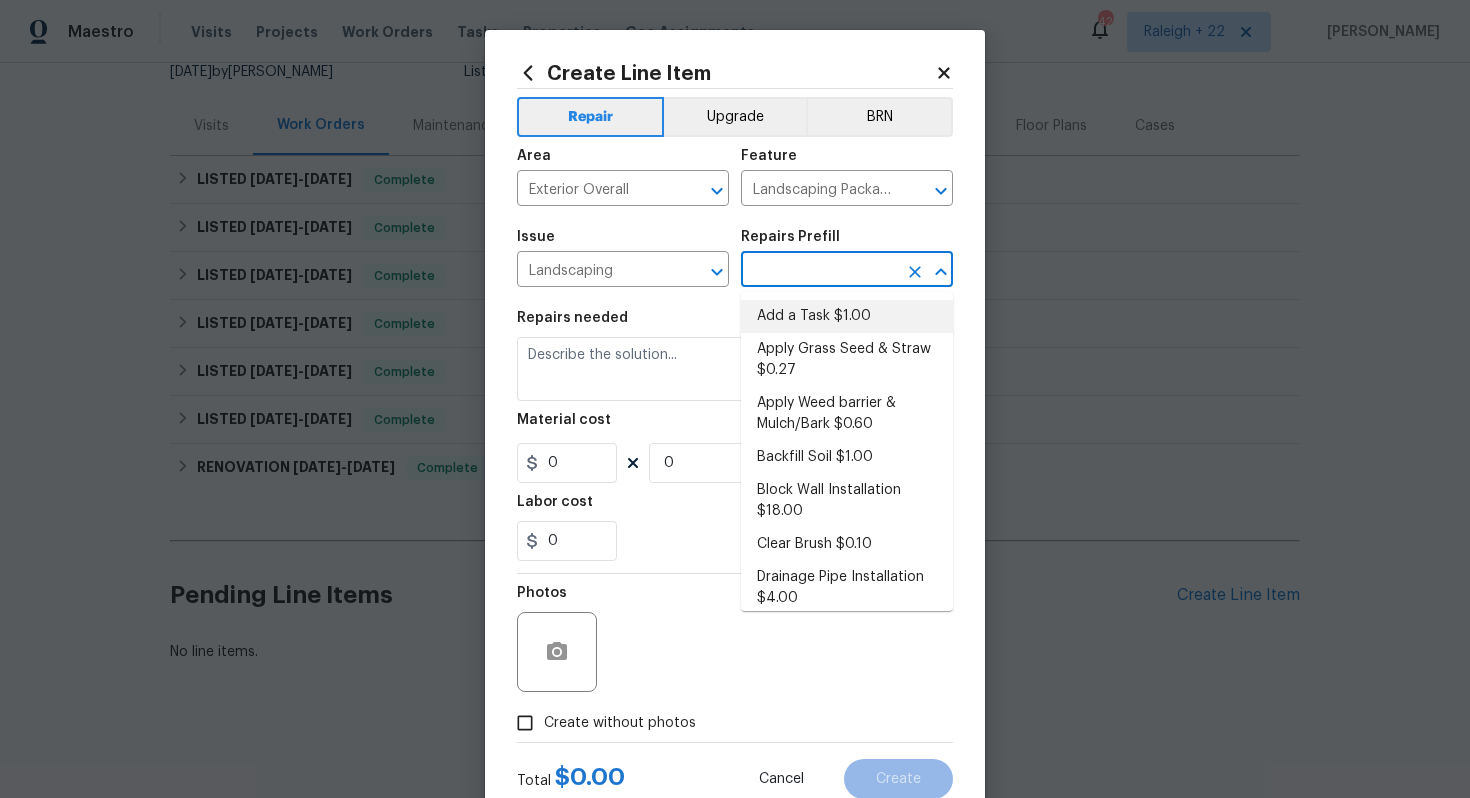 click on "Add a Task $1.00" at bounding box center [847, 316] 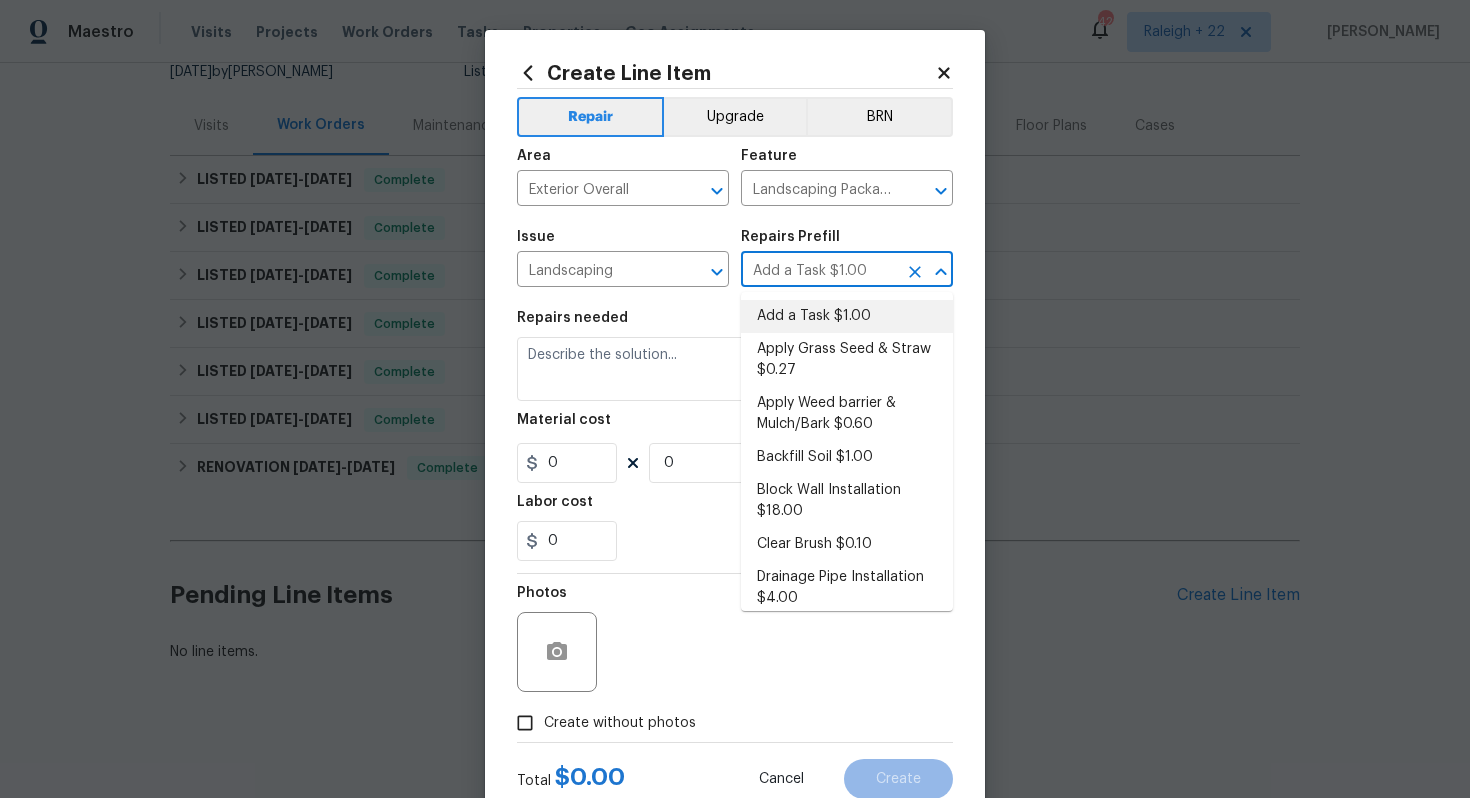 type on "HPM to detail" 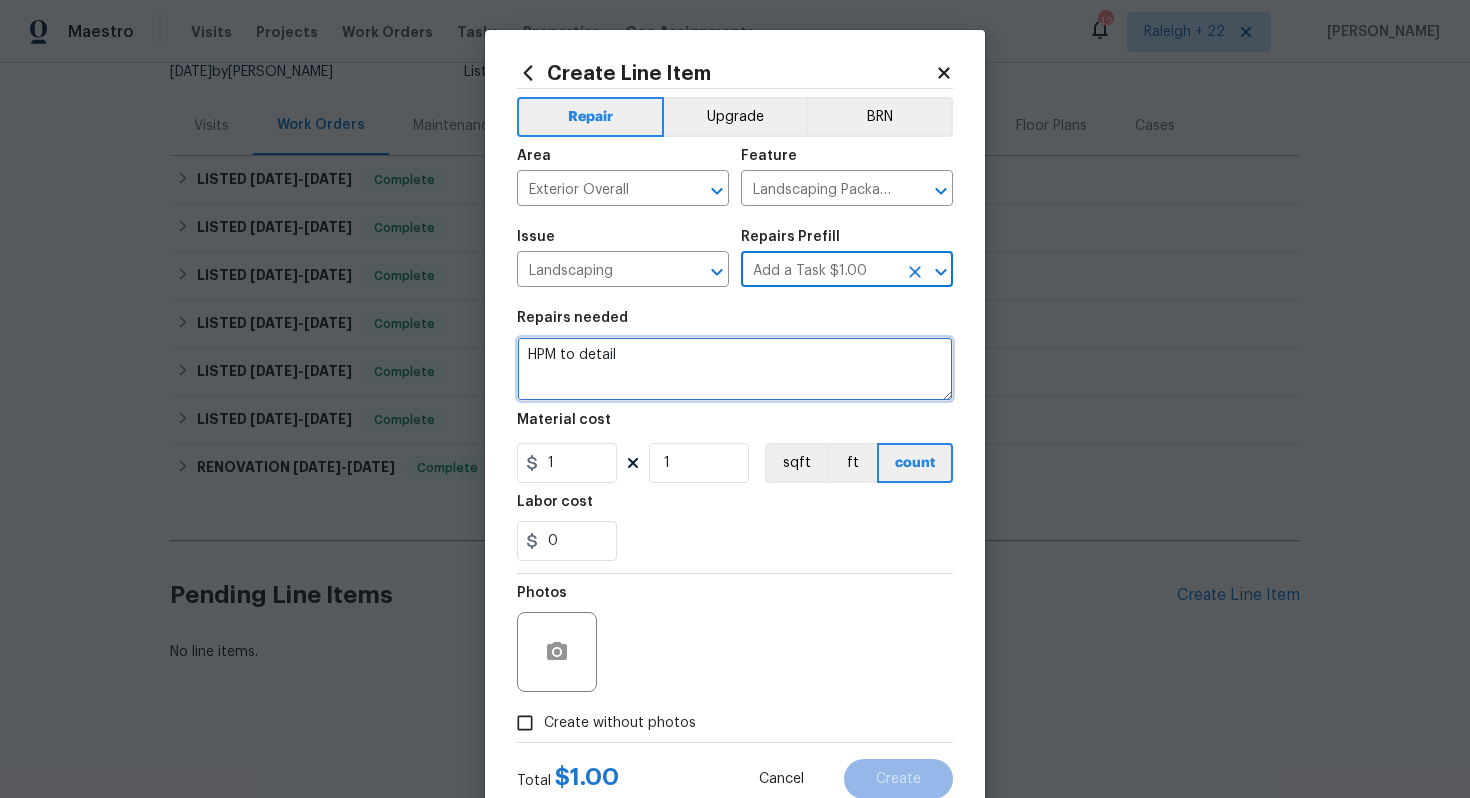 drag, startPoint x: 747, startPoint y: 359, endPoint x: 468, endPoint y: 327, distance: 280.82913 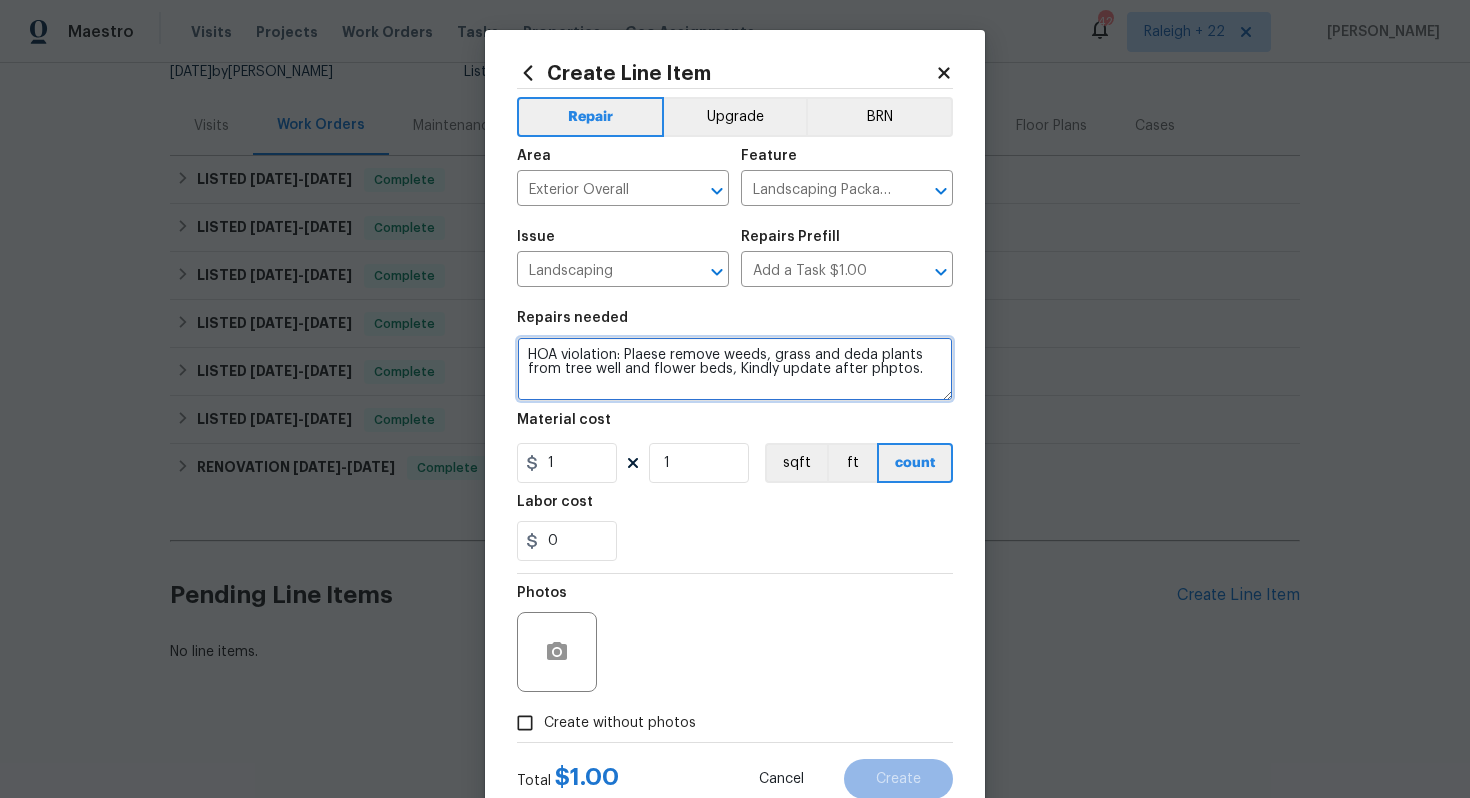 drag, startPoint x: 625, startPoint y: 357, endPoint x: 920, endPoint y: 374, distance: 295.4894 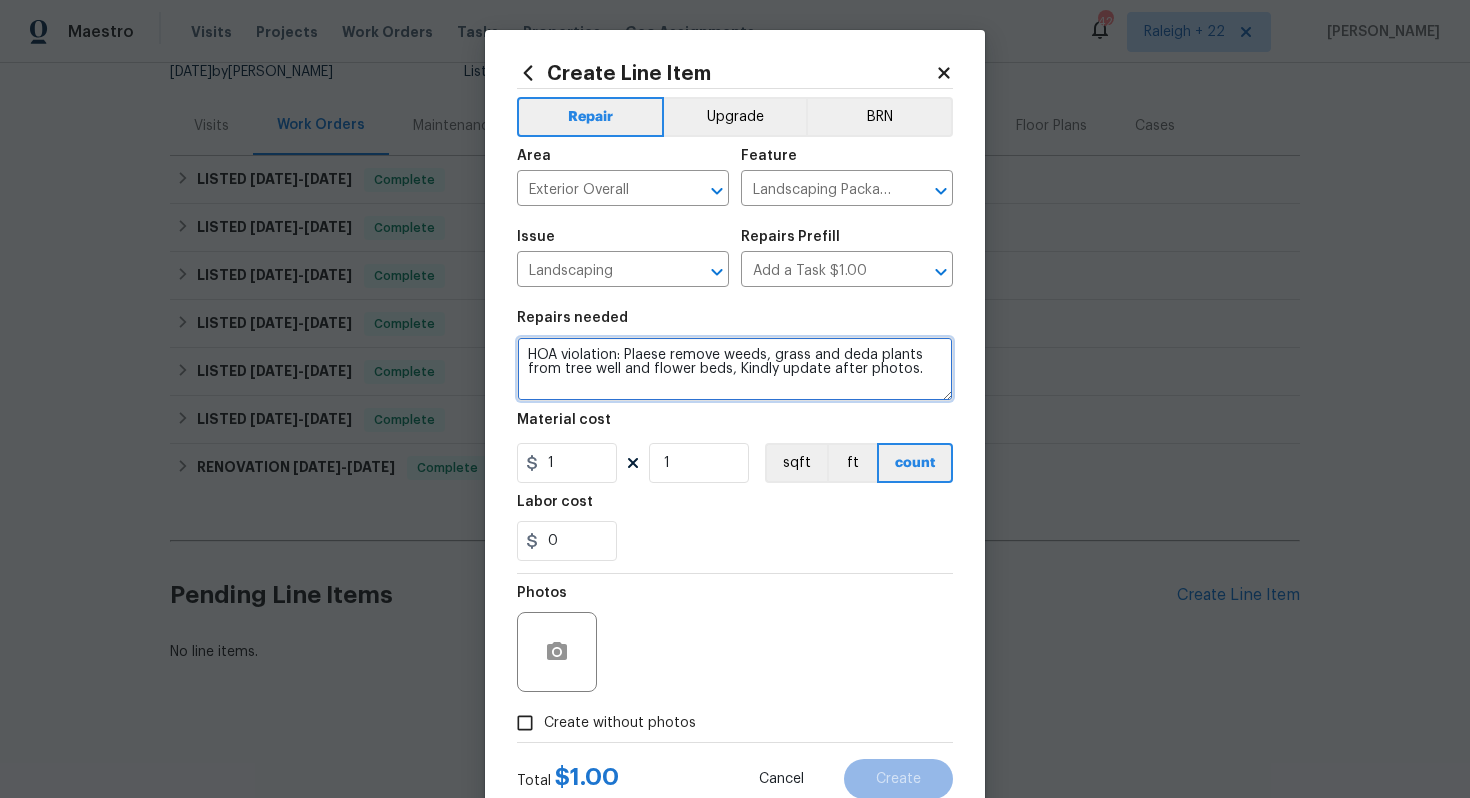 drag, startPoint x: 730, startPoint y: 374, endPoint x: 627, endPoint y: 354, distance: 104.92378 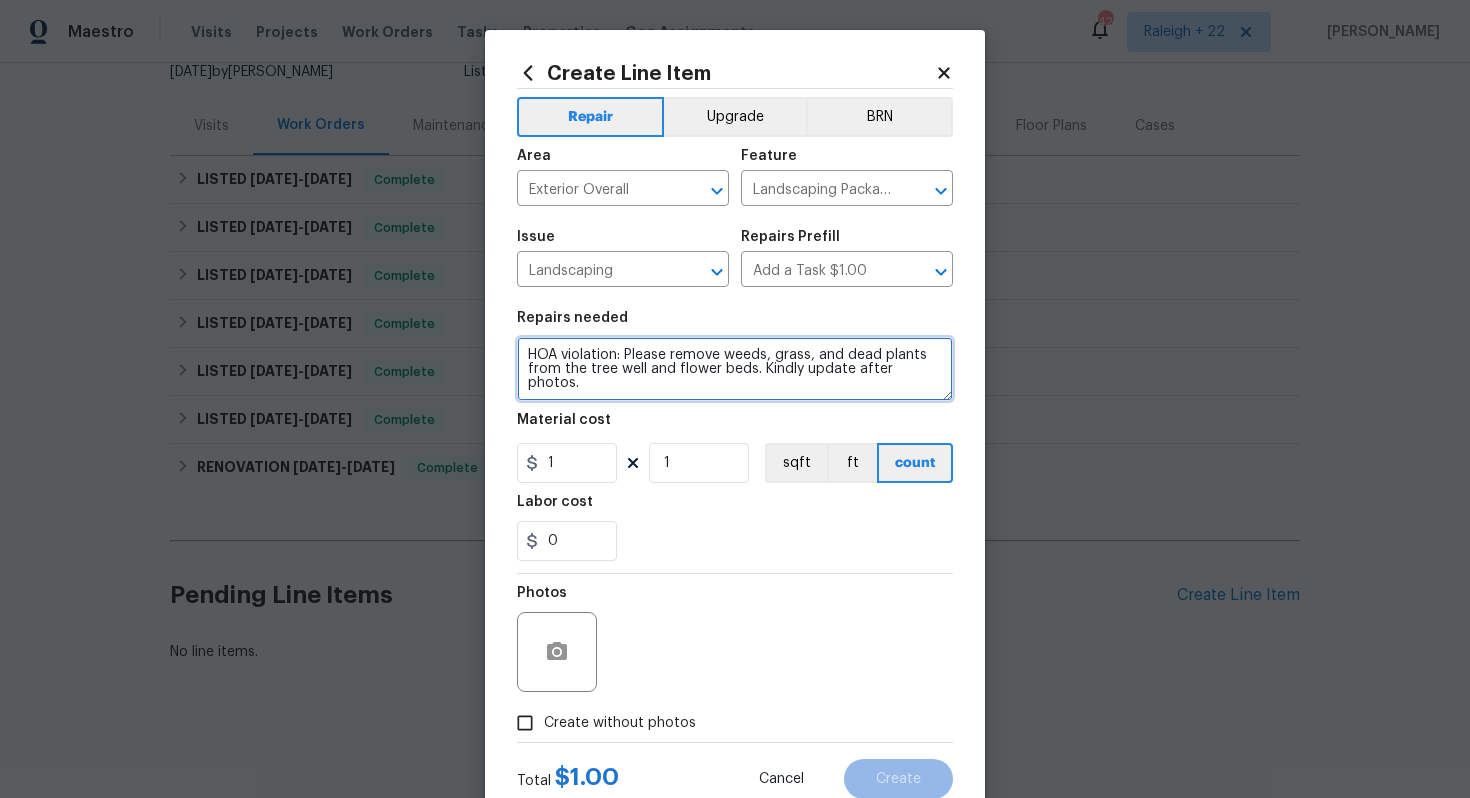 type on "HOA violation: Please remove weeds, grass, and dead plants from the tree well and flower beds. Kindly update after photos." 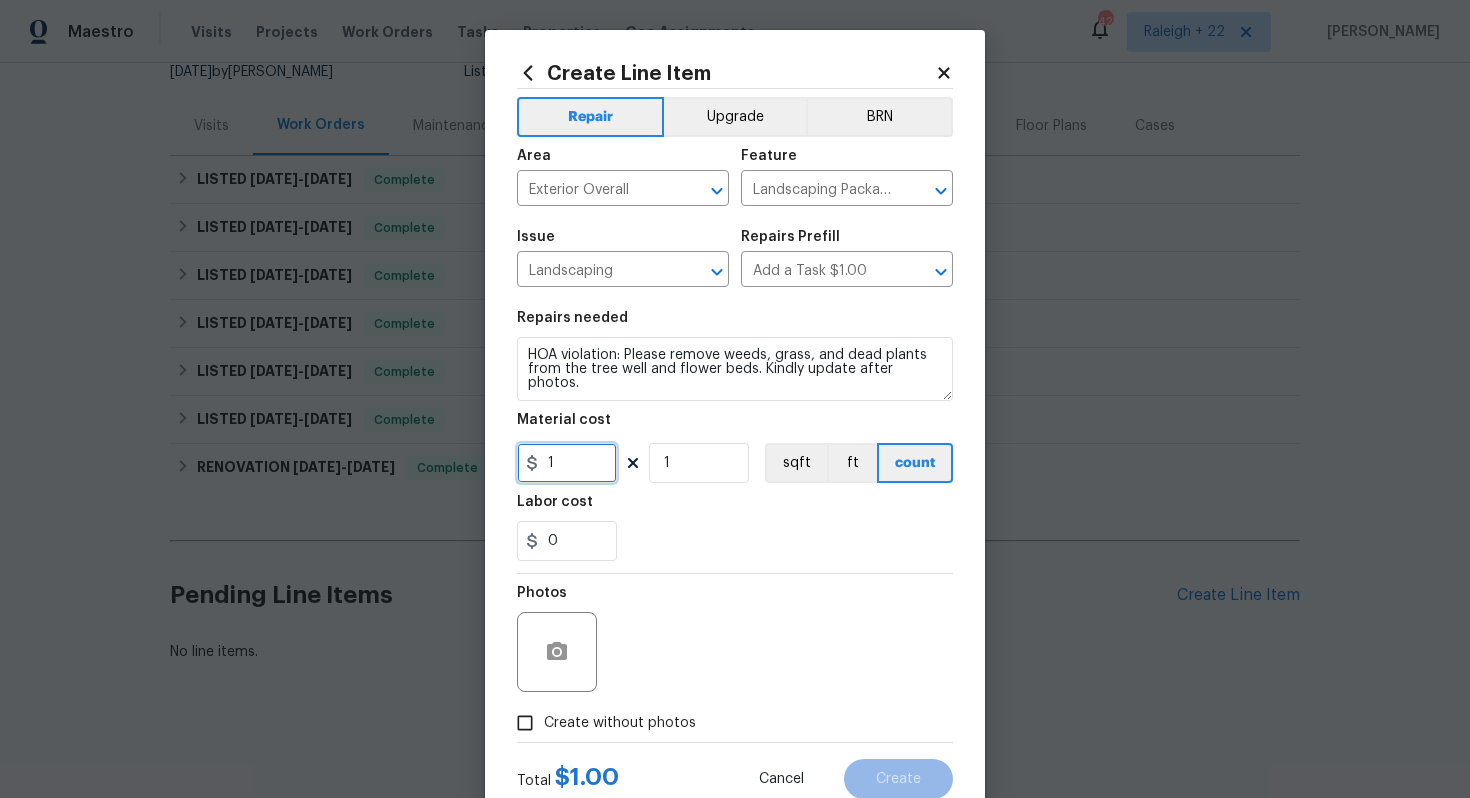 click on "1" at bounding box center (567, 463) 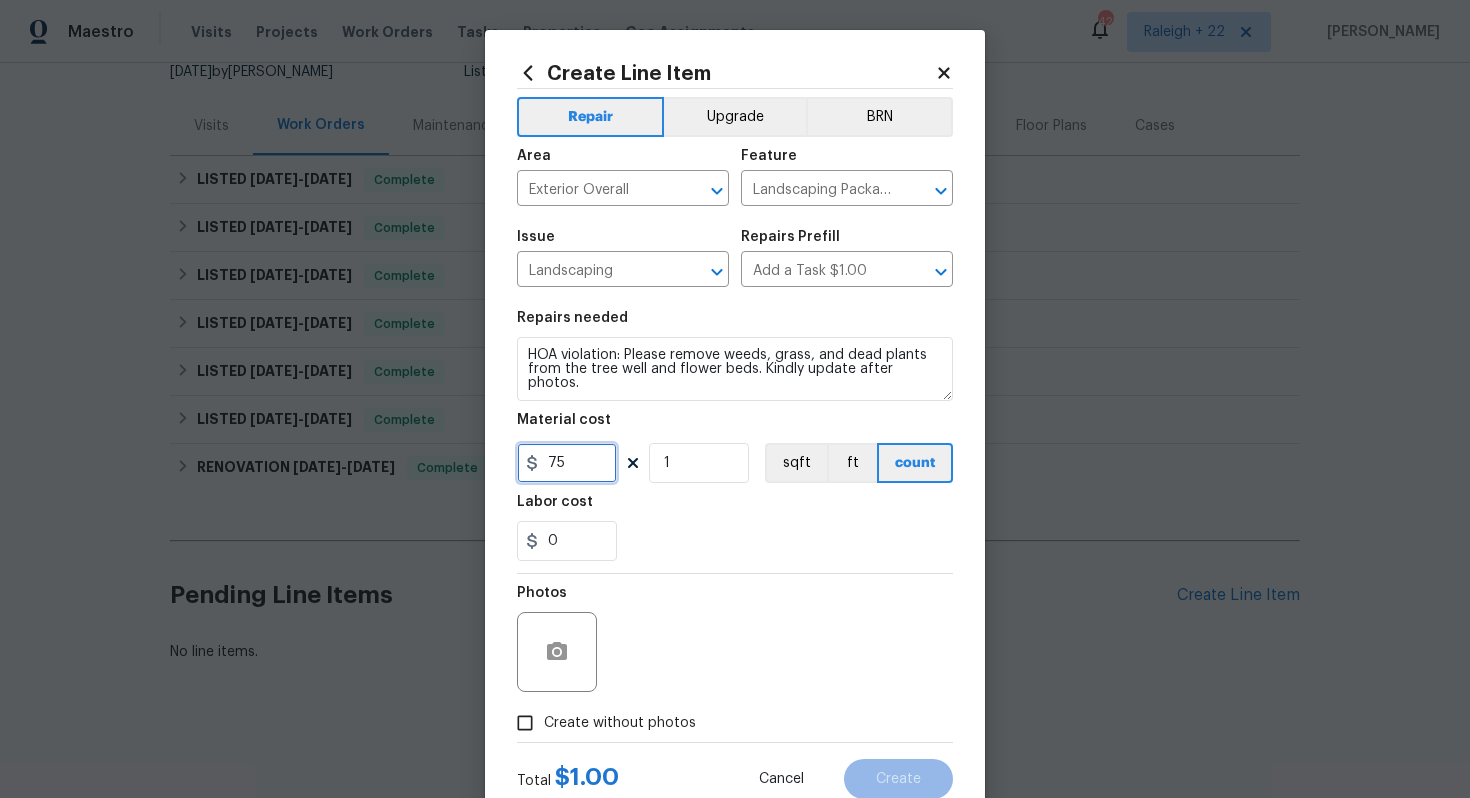 type on "75" 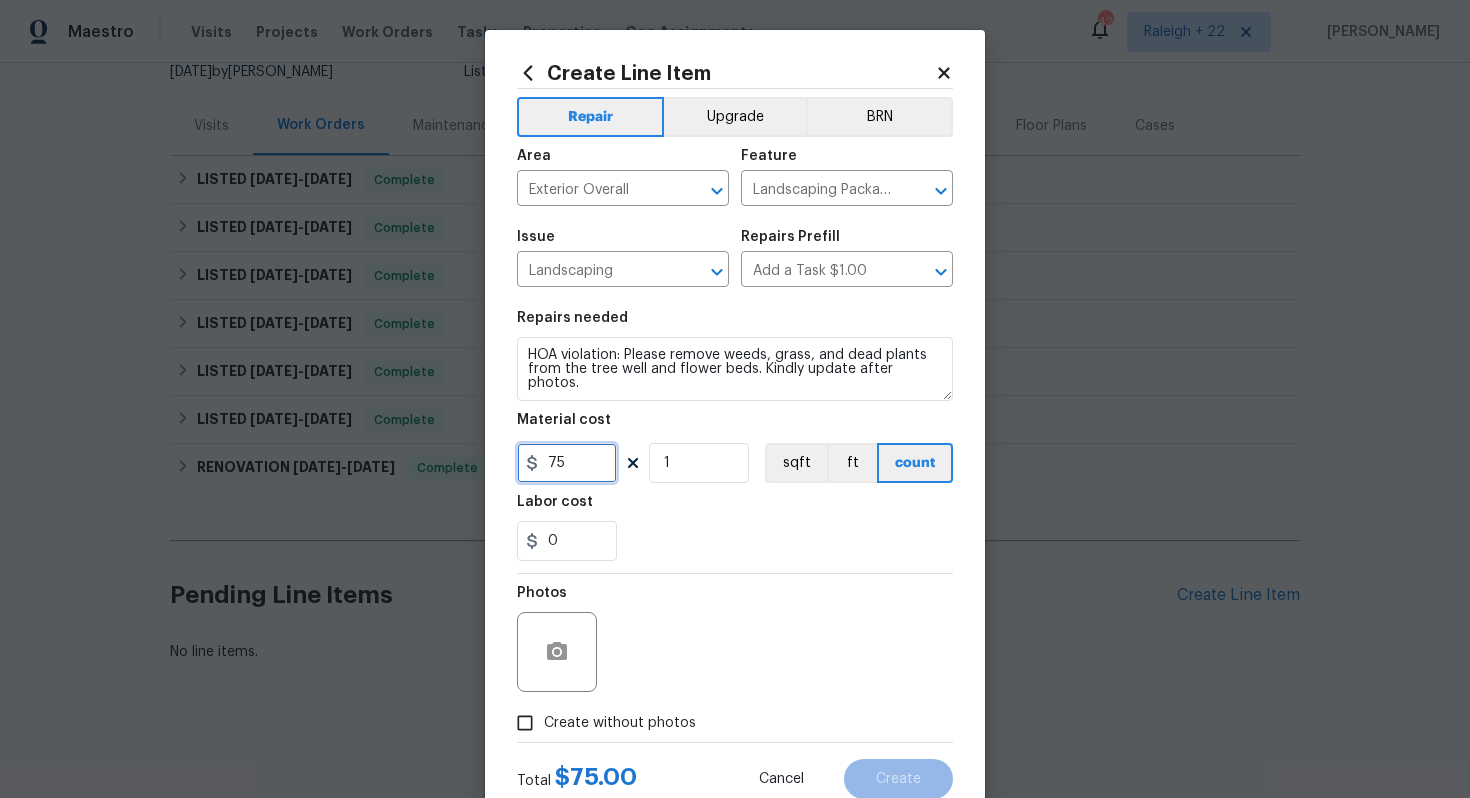 scroll, scrollTop: 64, scrollLeft: 0, axis: vertical 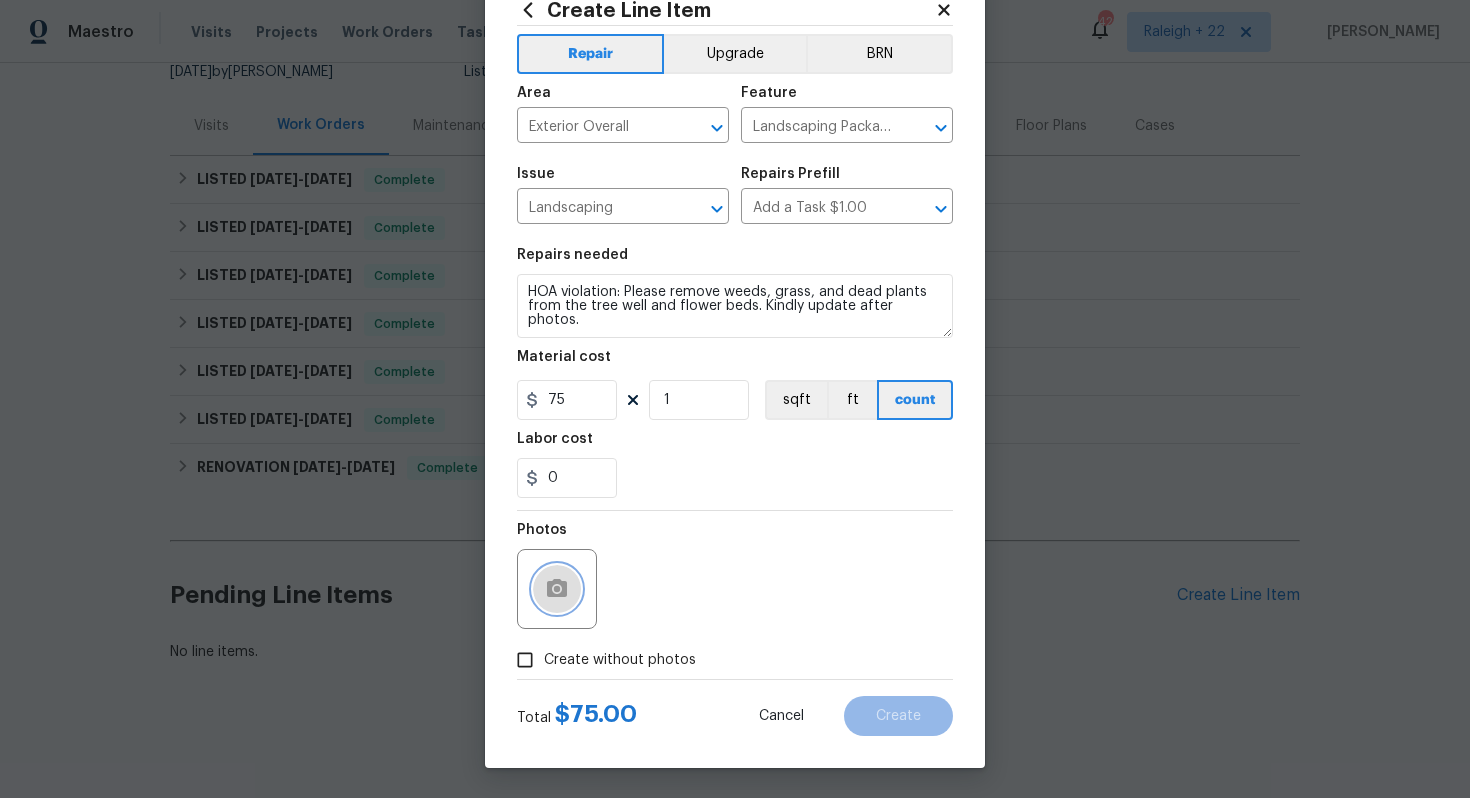 click at bounding box center (557, 589) 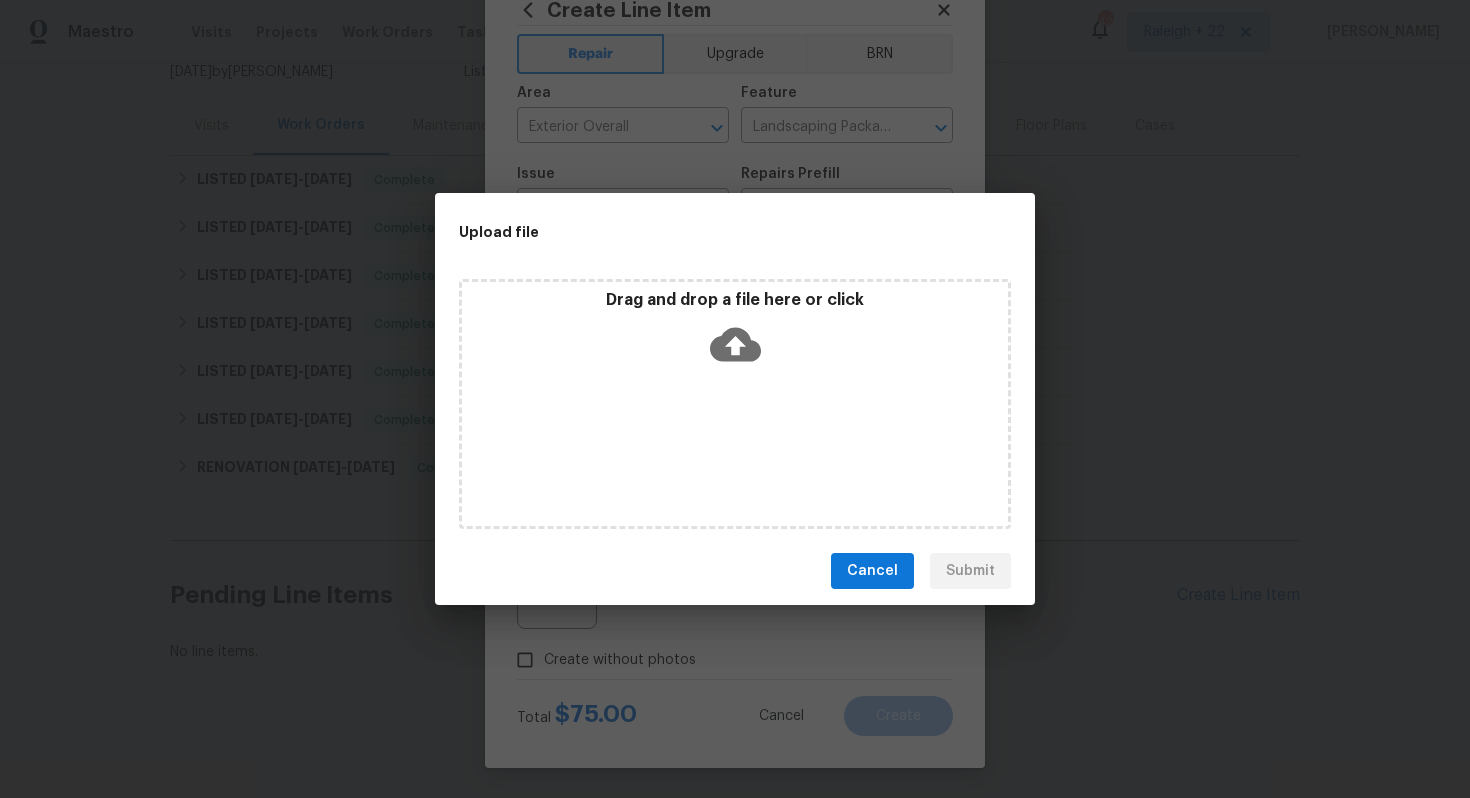 click 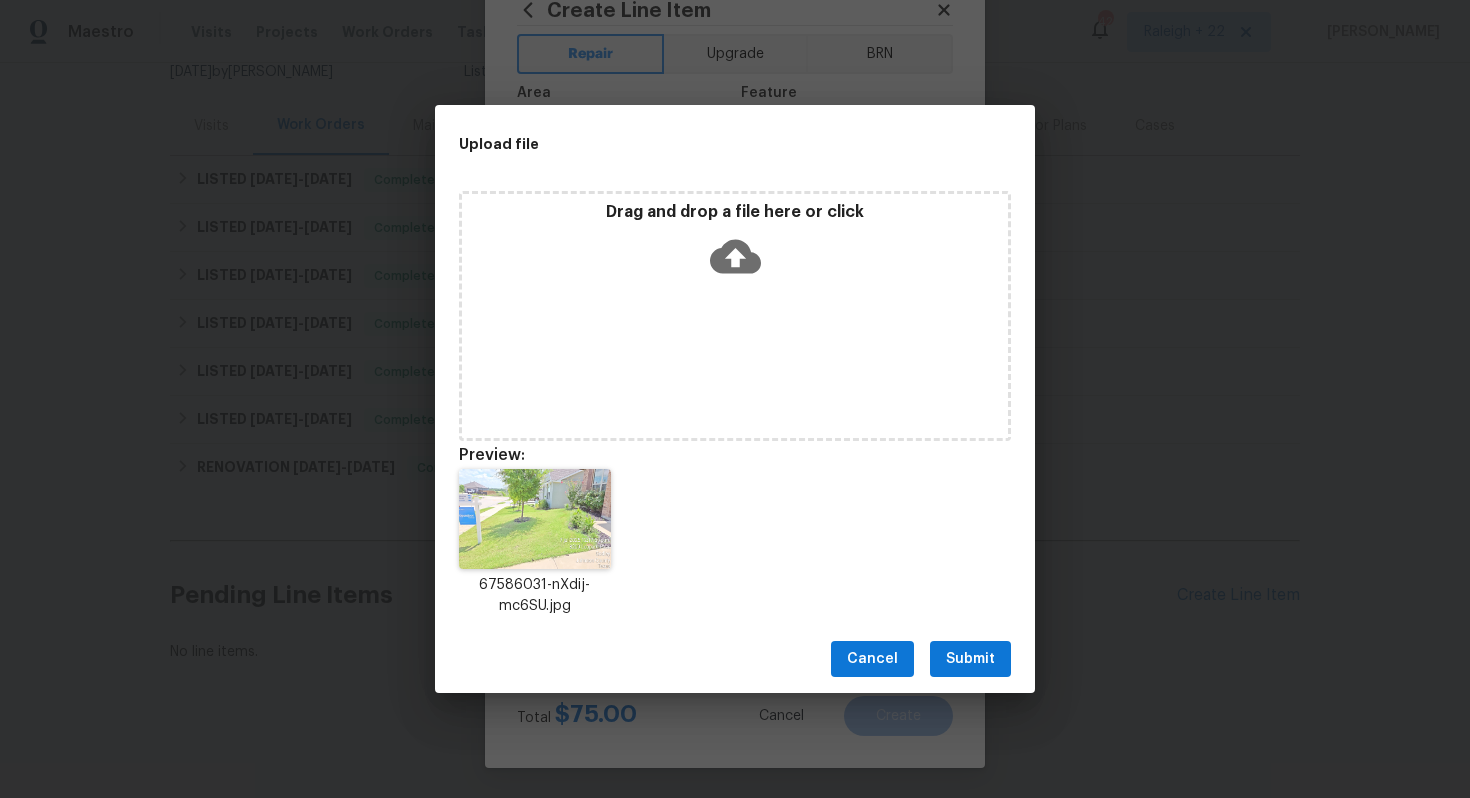 click on "Submit" at bounding box center [970, 659] 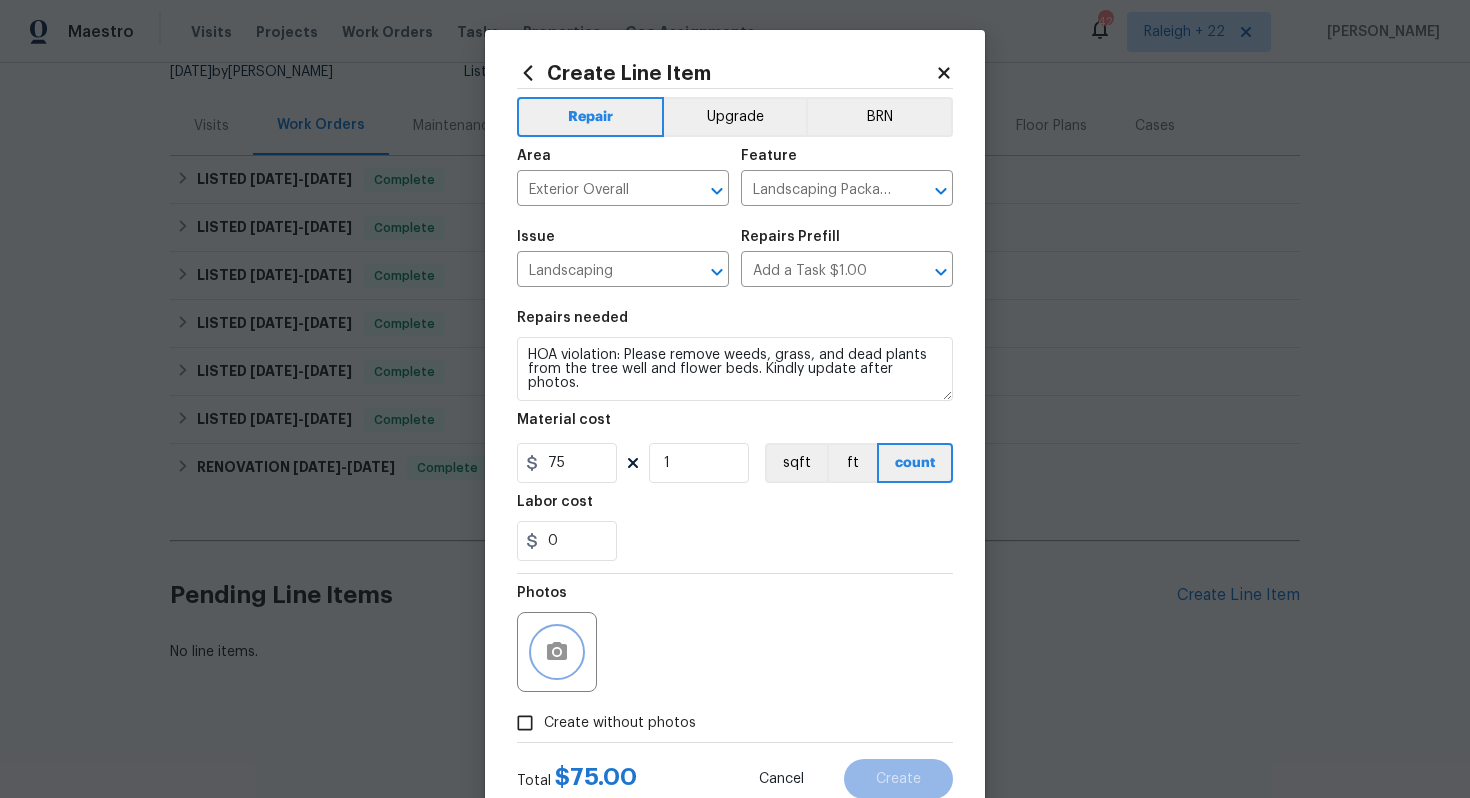 scroll, scrollTop: 64, scrollLeft: 0, axis: vertical 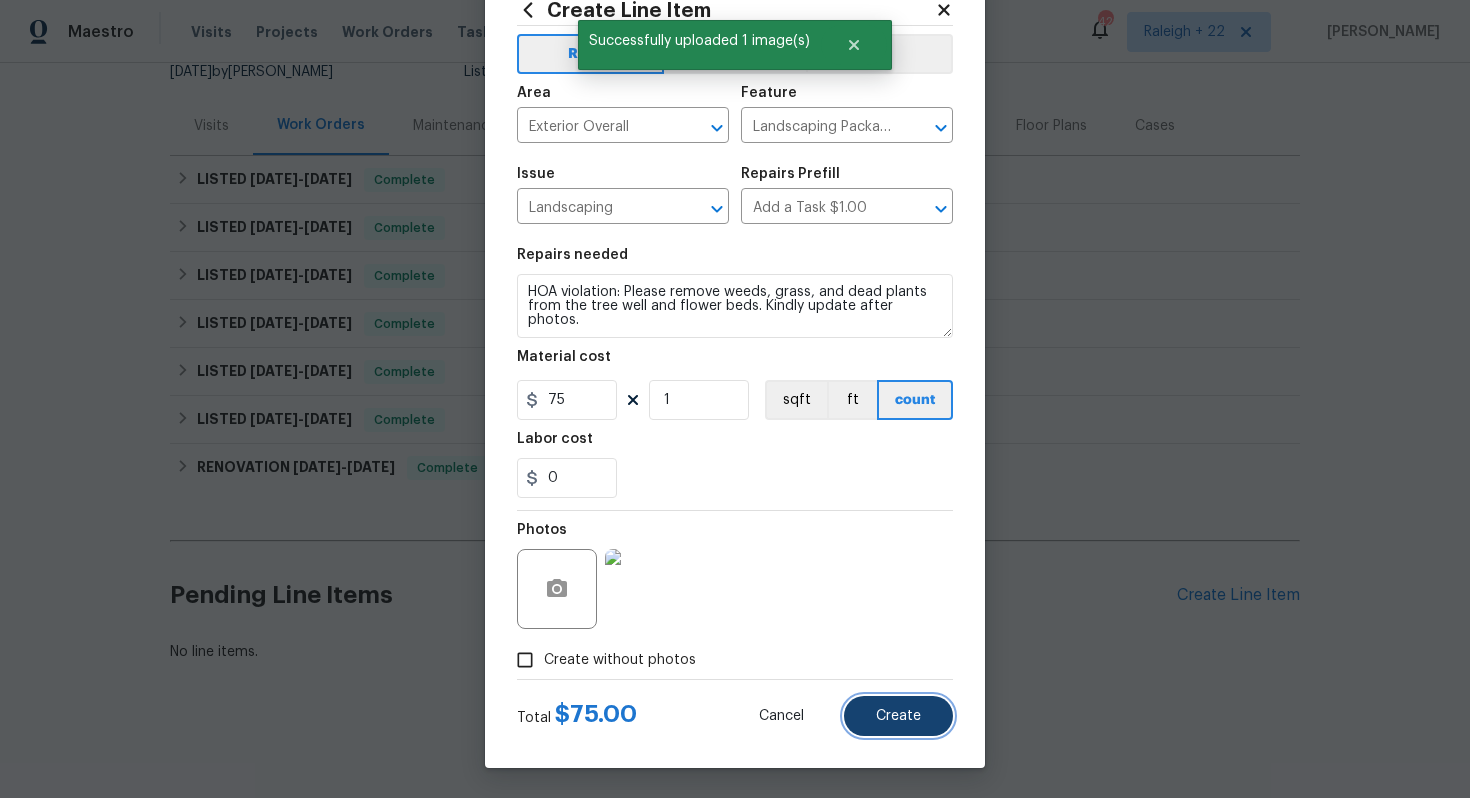 click on "Create" at bounding box center [898, 716] 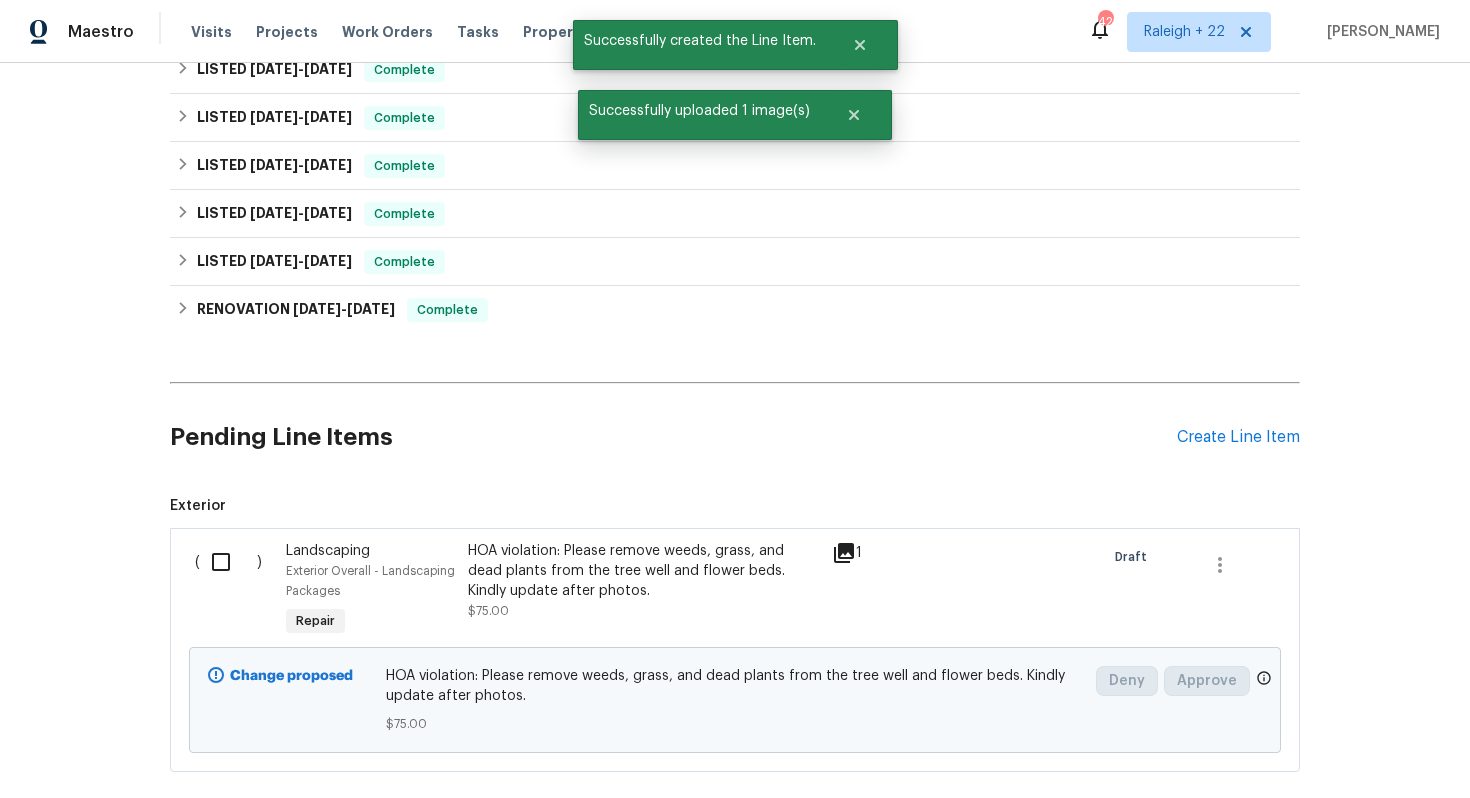 scroll, scrollTop: 476, scrollLeft: 0, axis: vertical 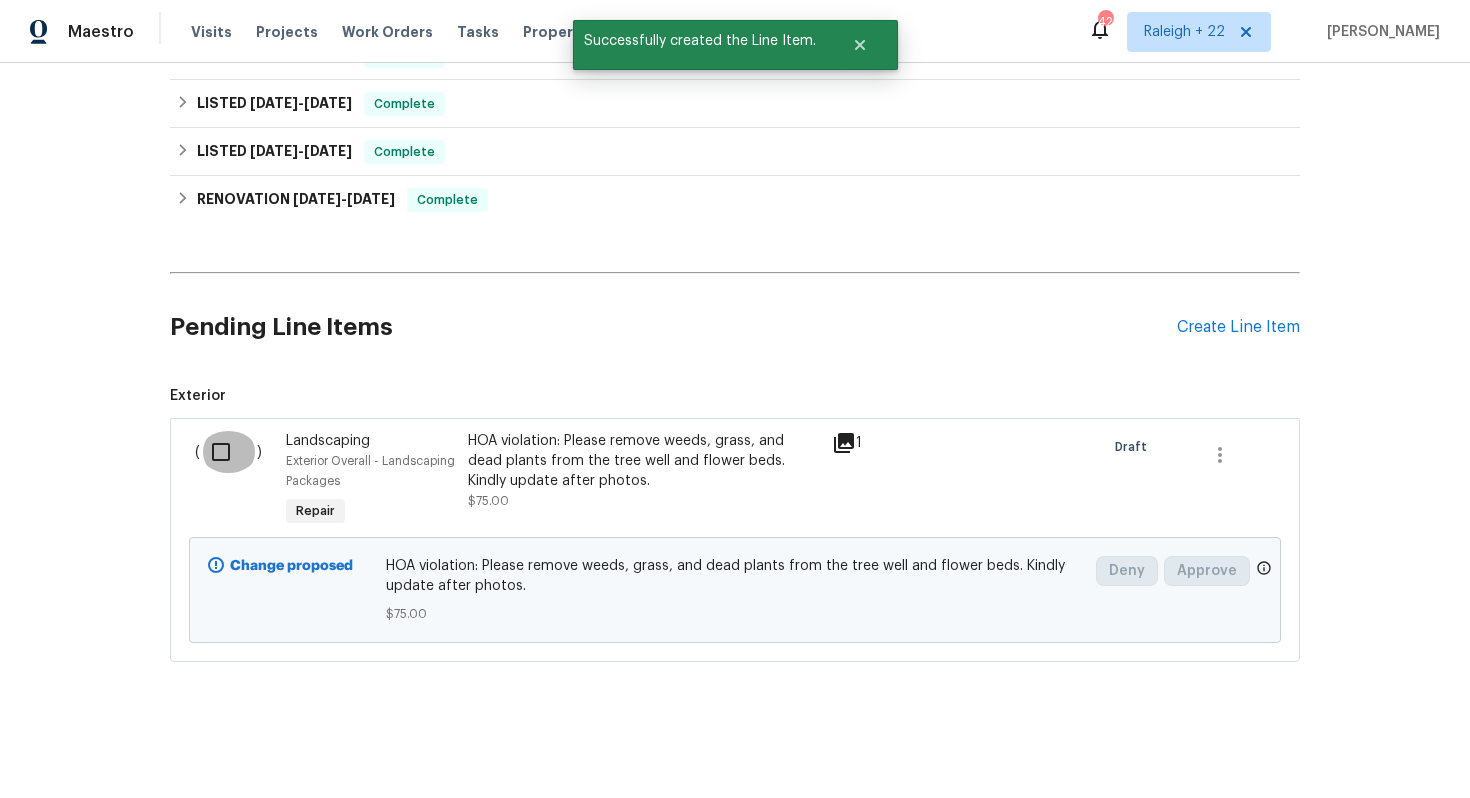 click at bounding box center (228, 452) 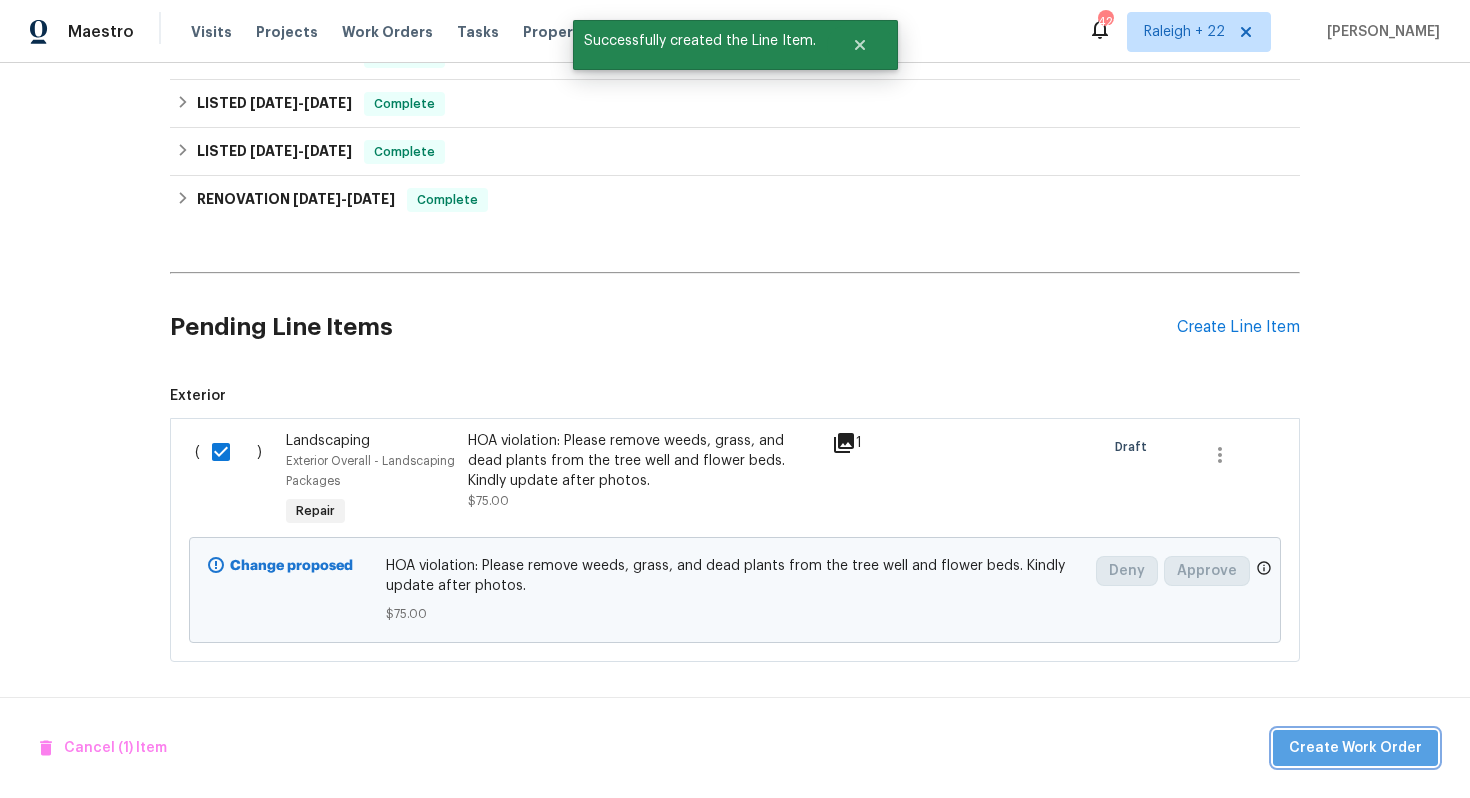 click on "Create Work Order" at bounding box center (1355, 748) 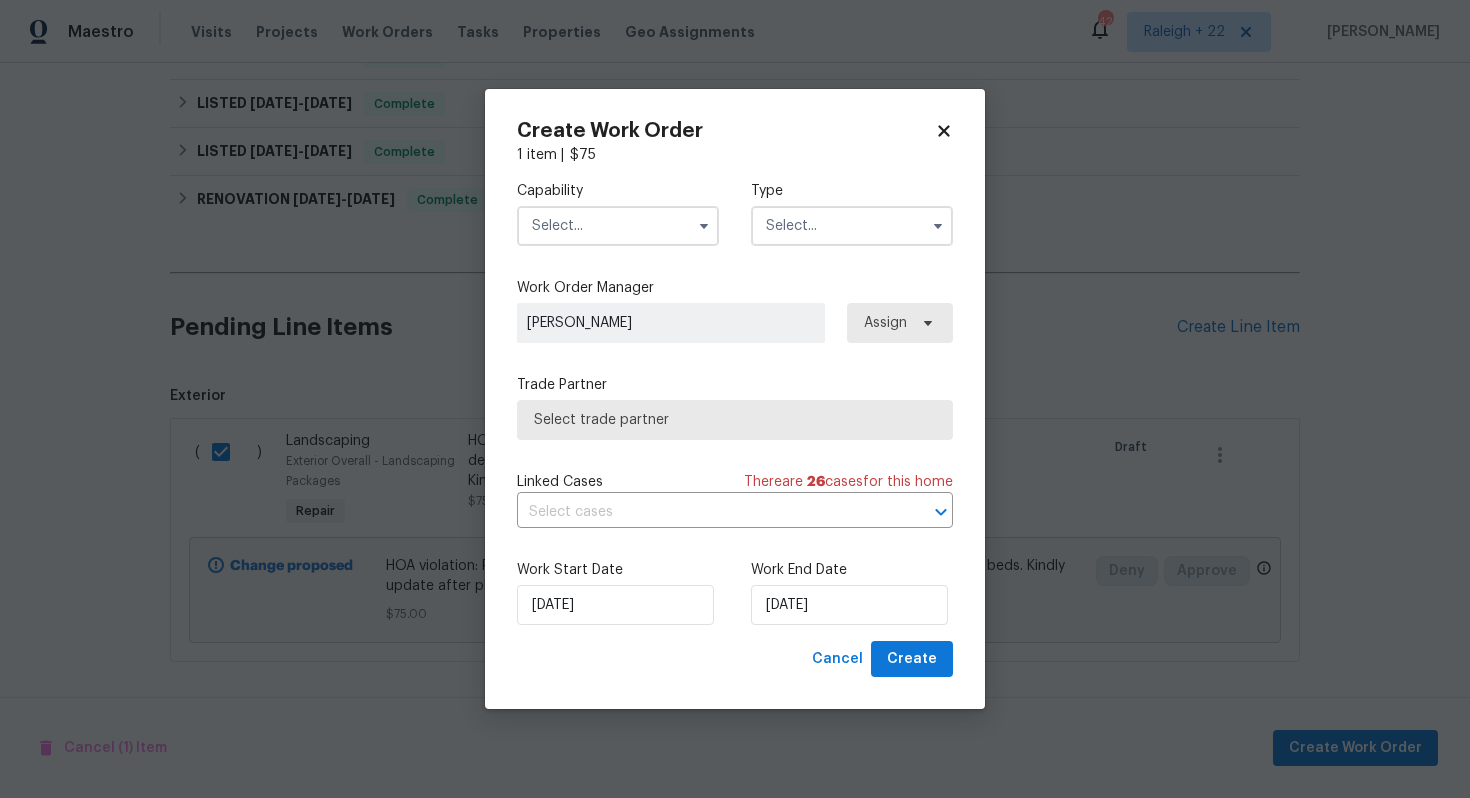click at bounding box center (618, 226) 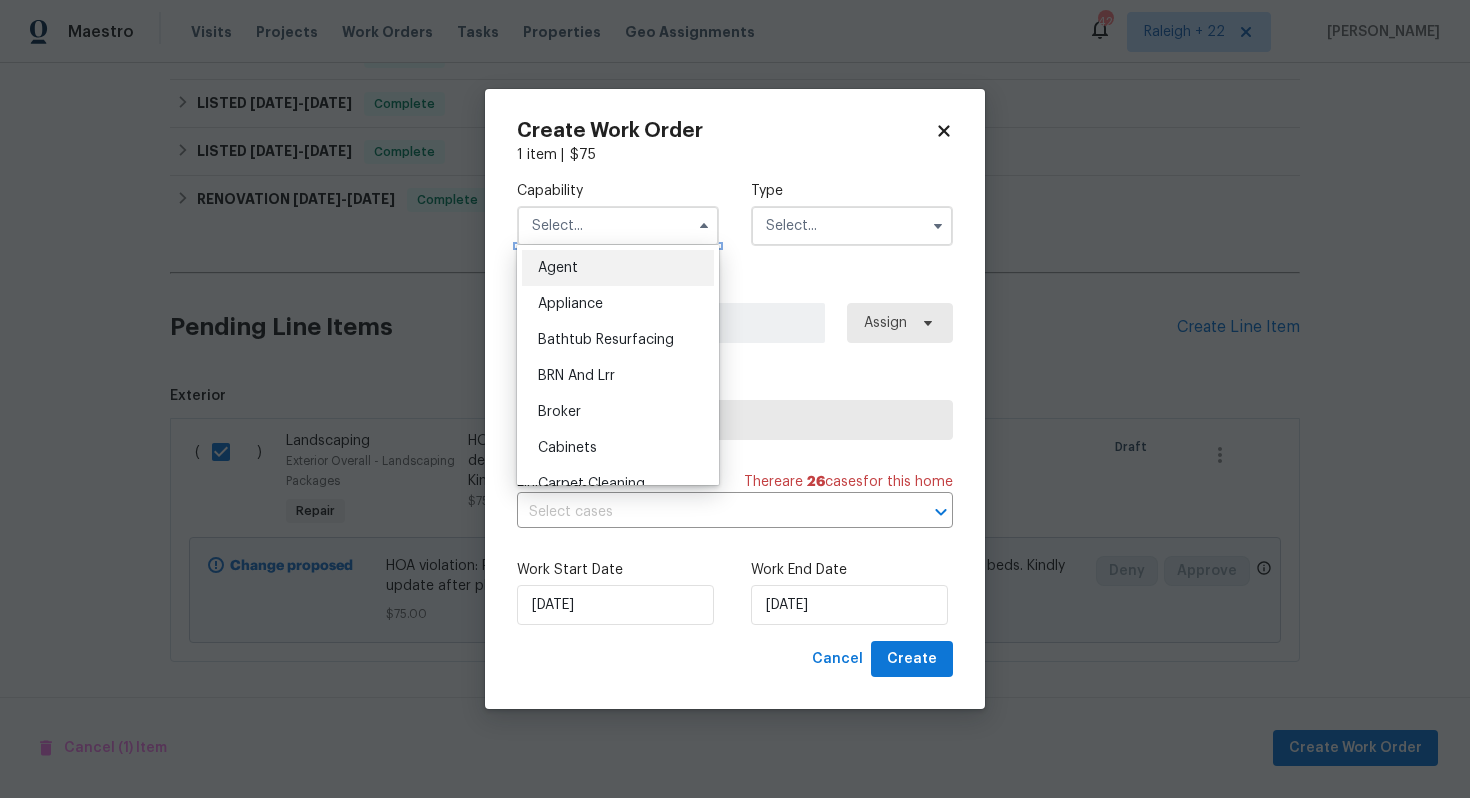 click at bounding box center [618, 226] 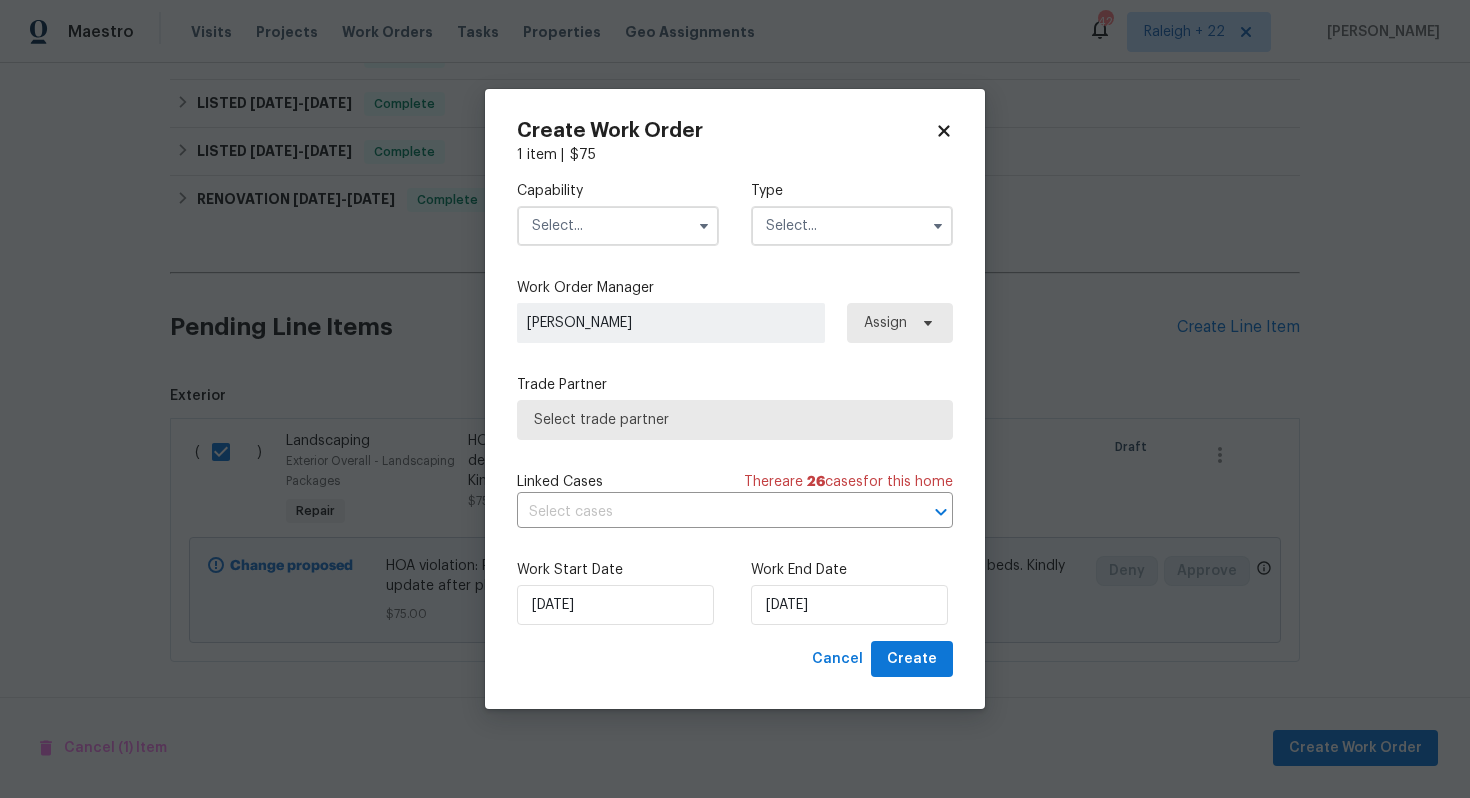click at bounding box center [618, 226] 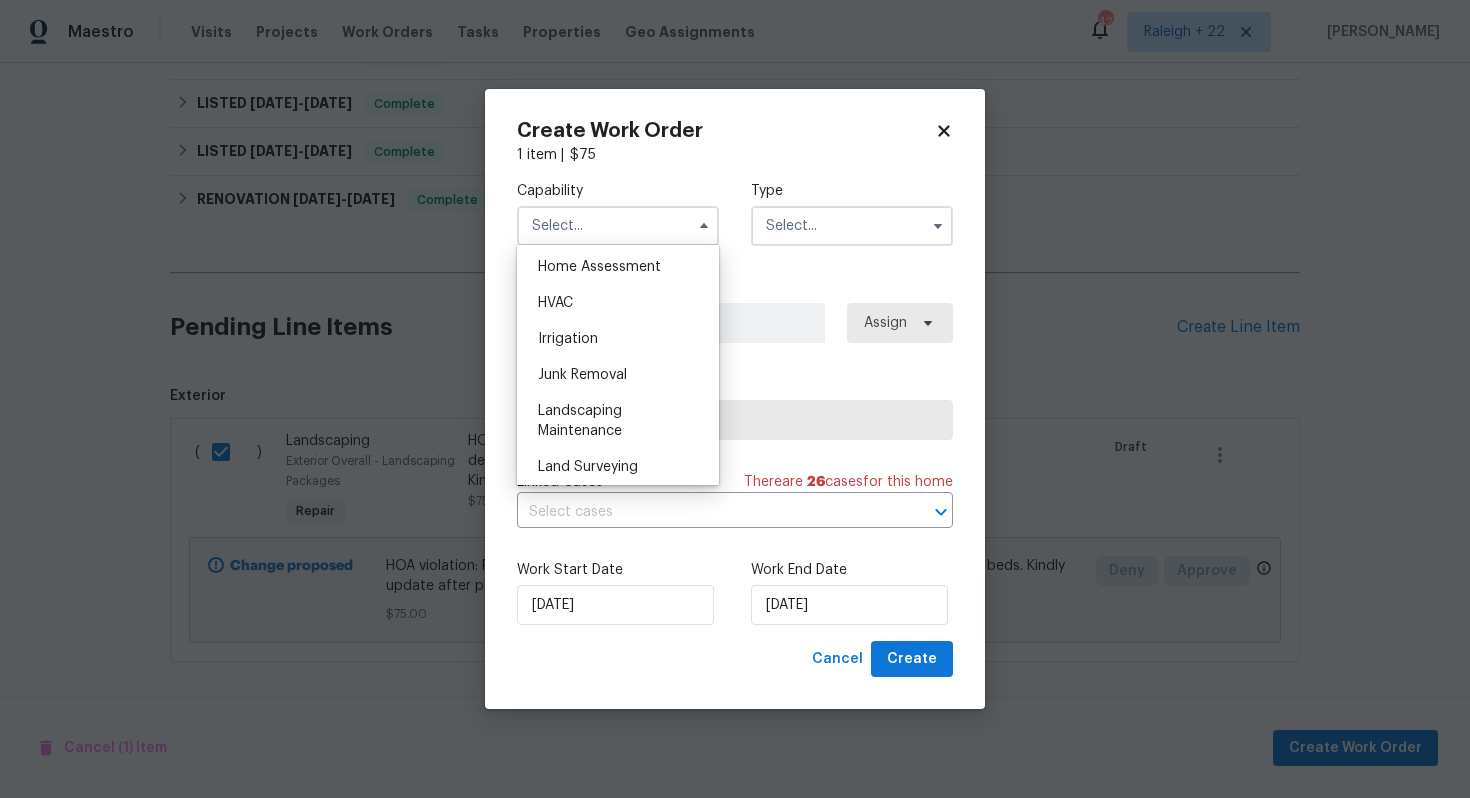 scroll, scrollTop: 1186, scrollLeft: 0, axis: vertical 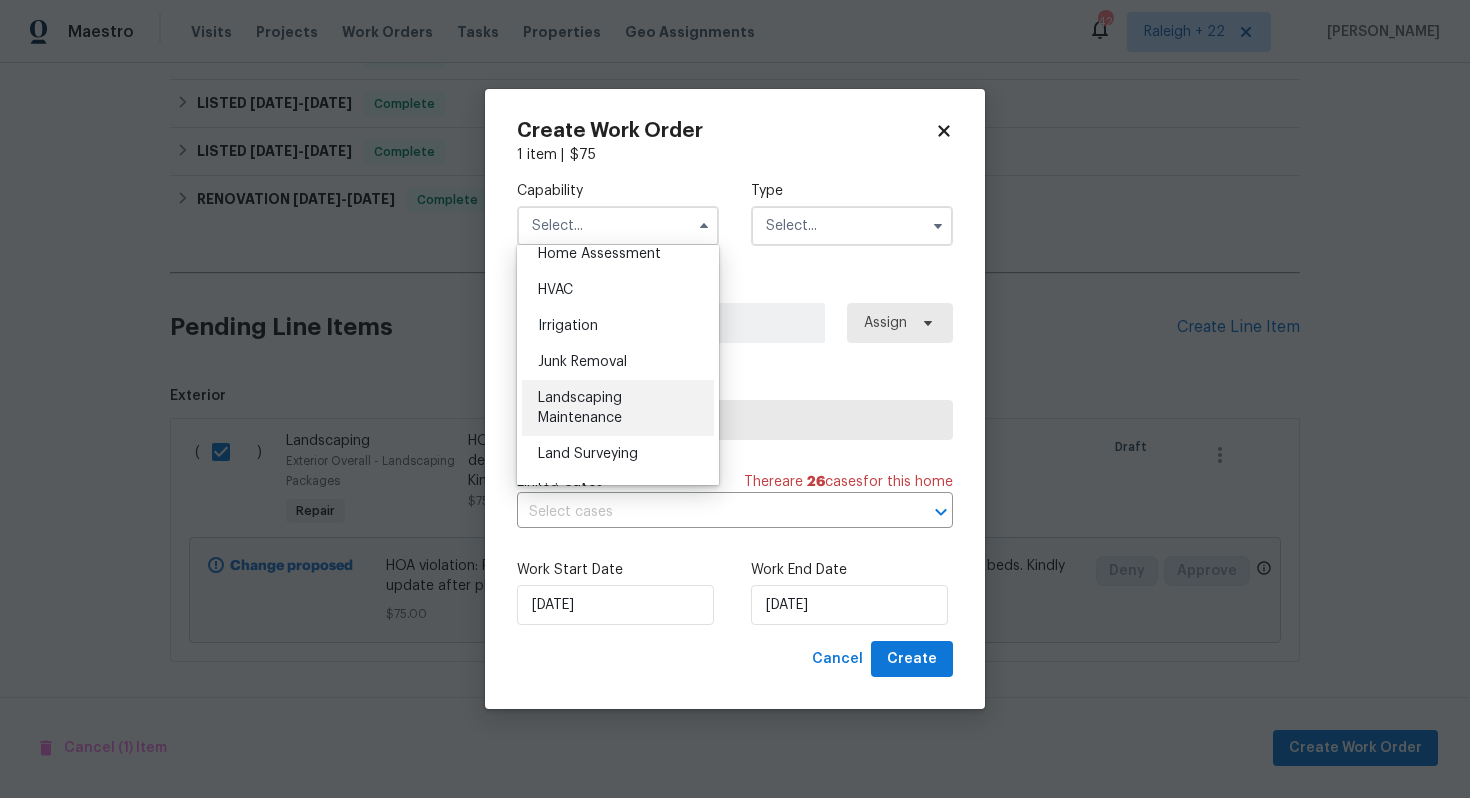 click on "Landscaping Maintenance" at bounding box center (618, 408) 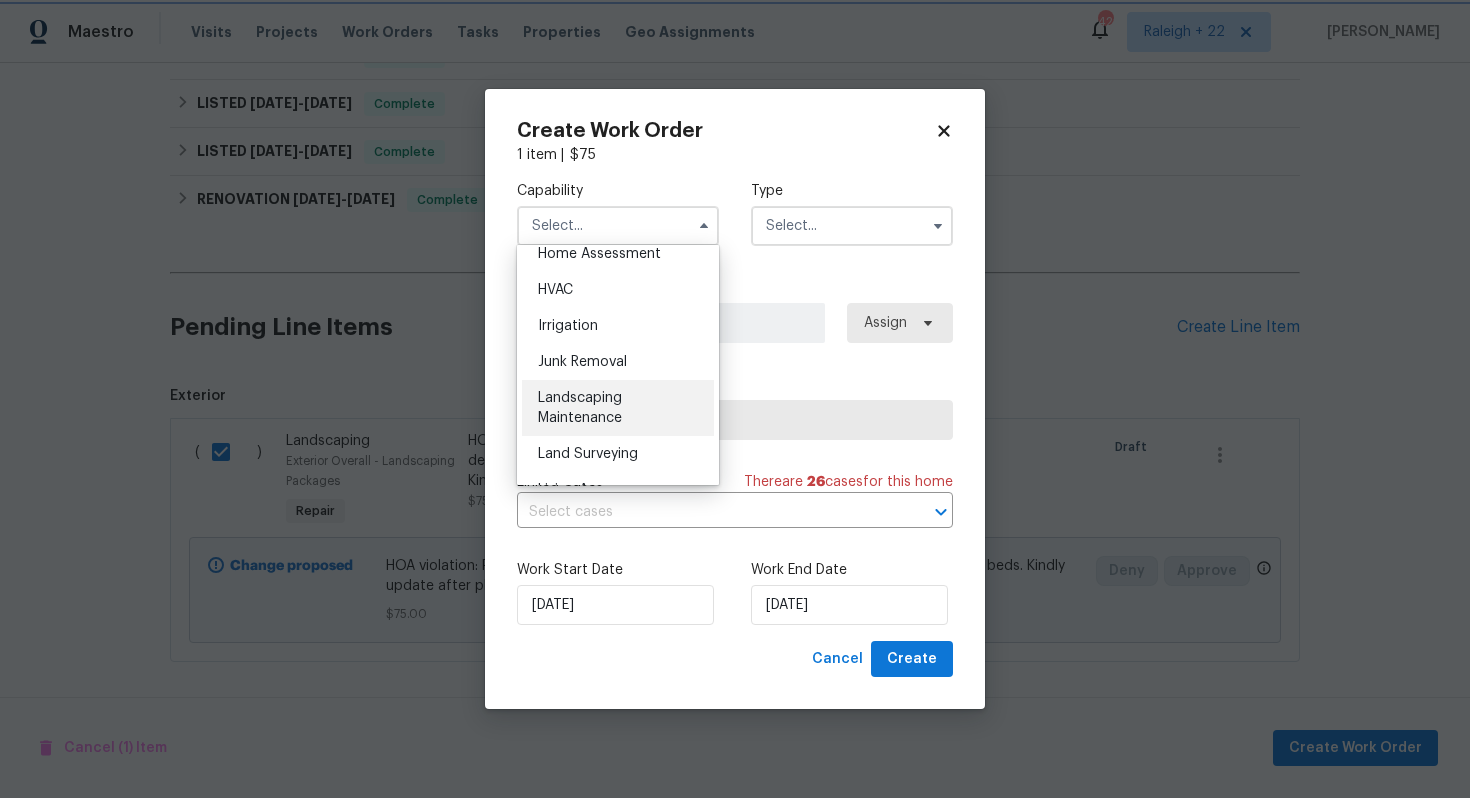type on "Landscaping Maintenance" 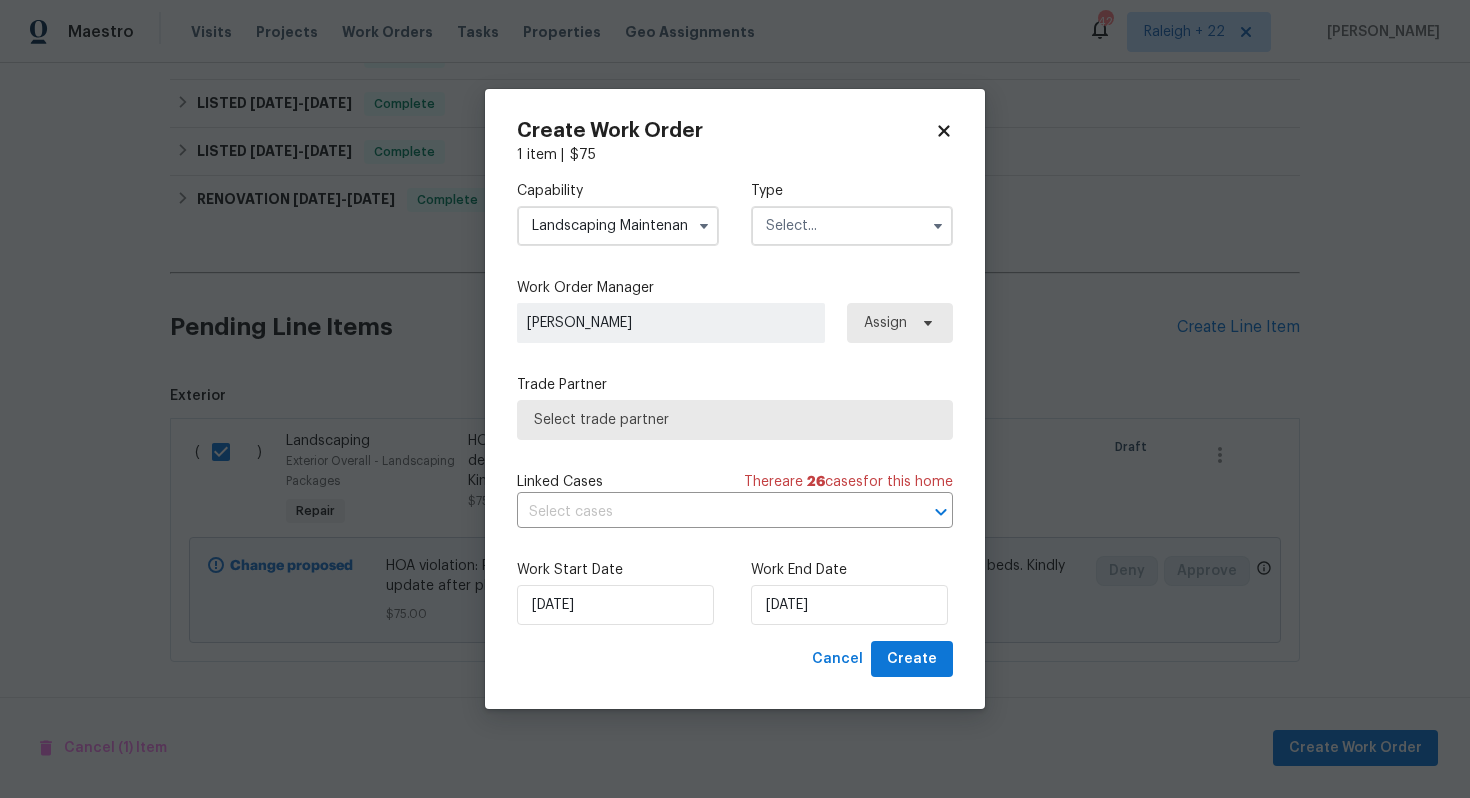 click at bounding box center [852, 226] 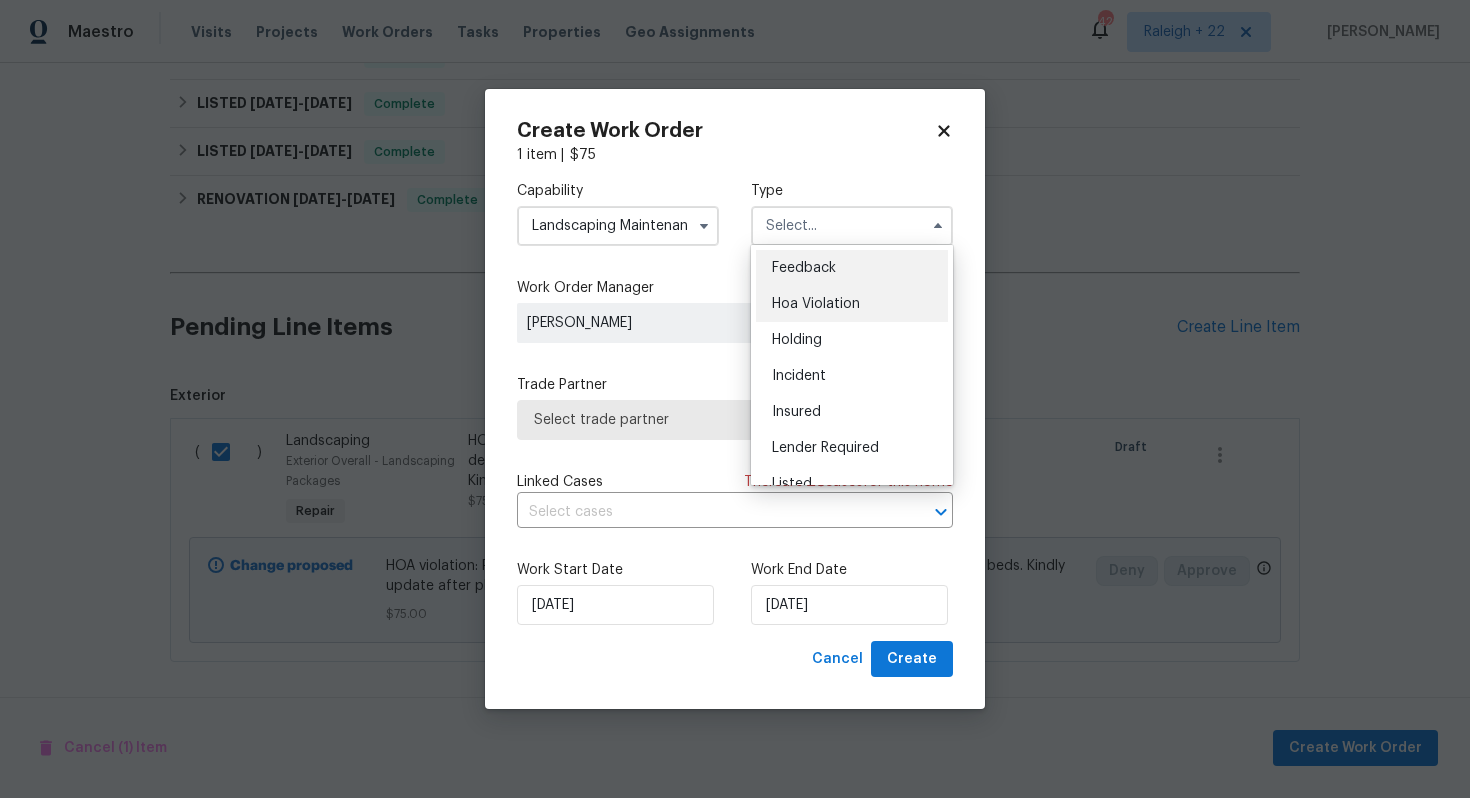 click on "Hoa Violation" at bounding box center [816, 304] 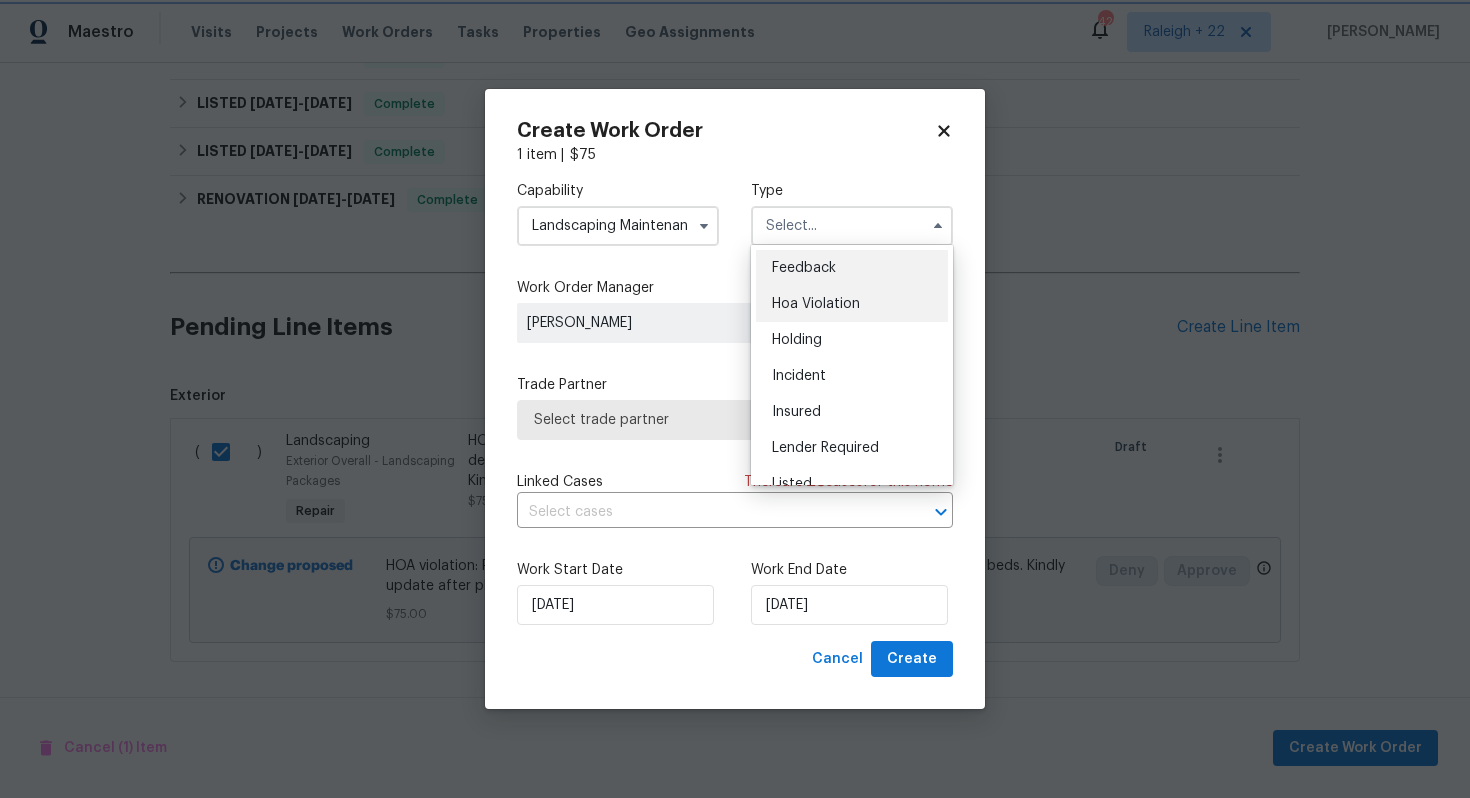 type on "Hoa Violation" 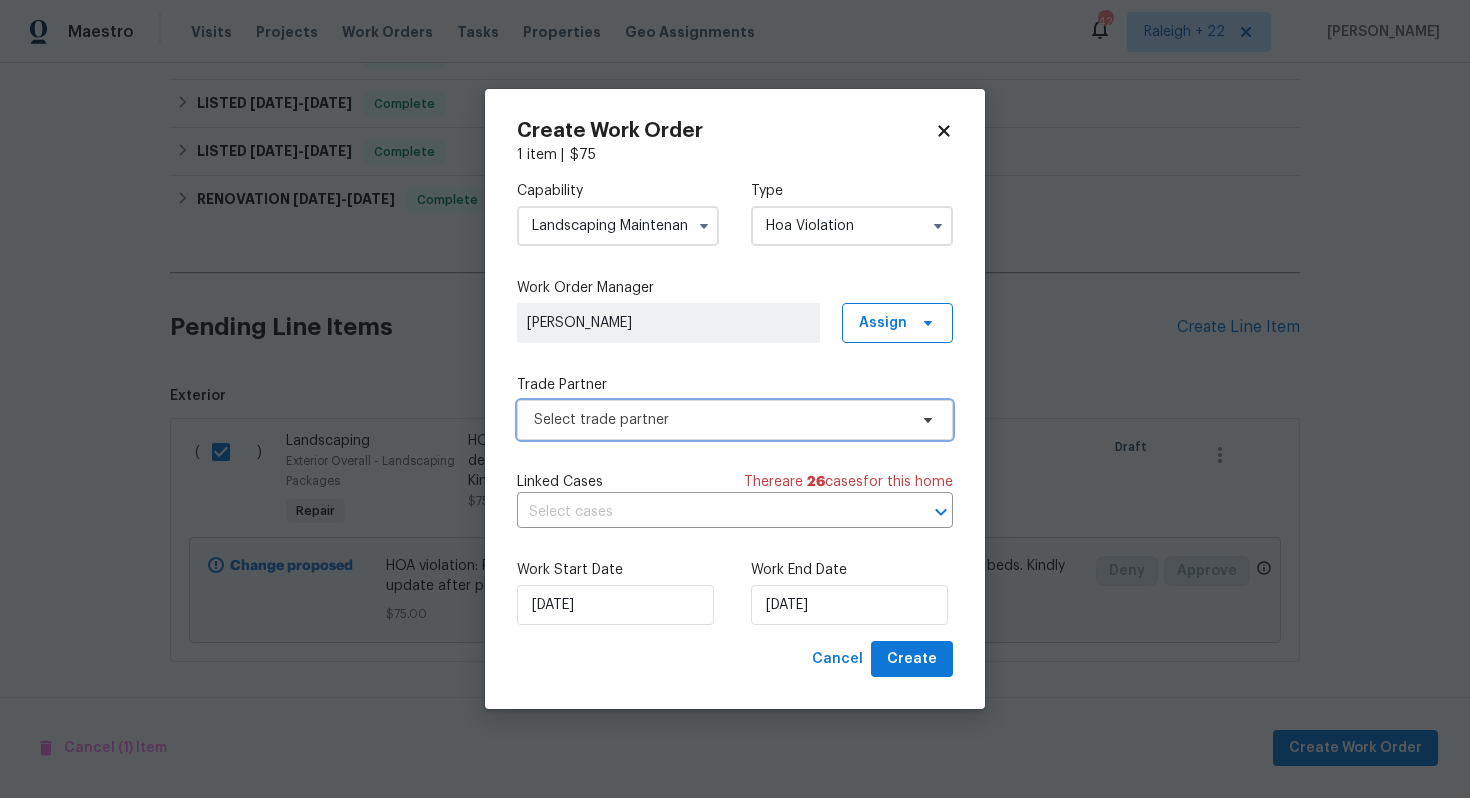 click on "Select trade partner" at bounding box center (720, 420) 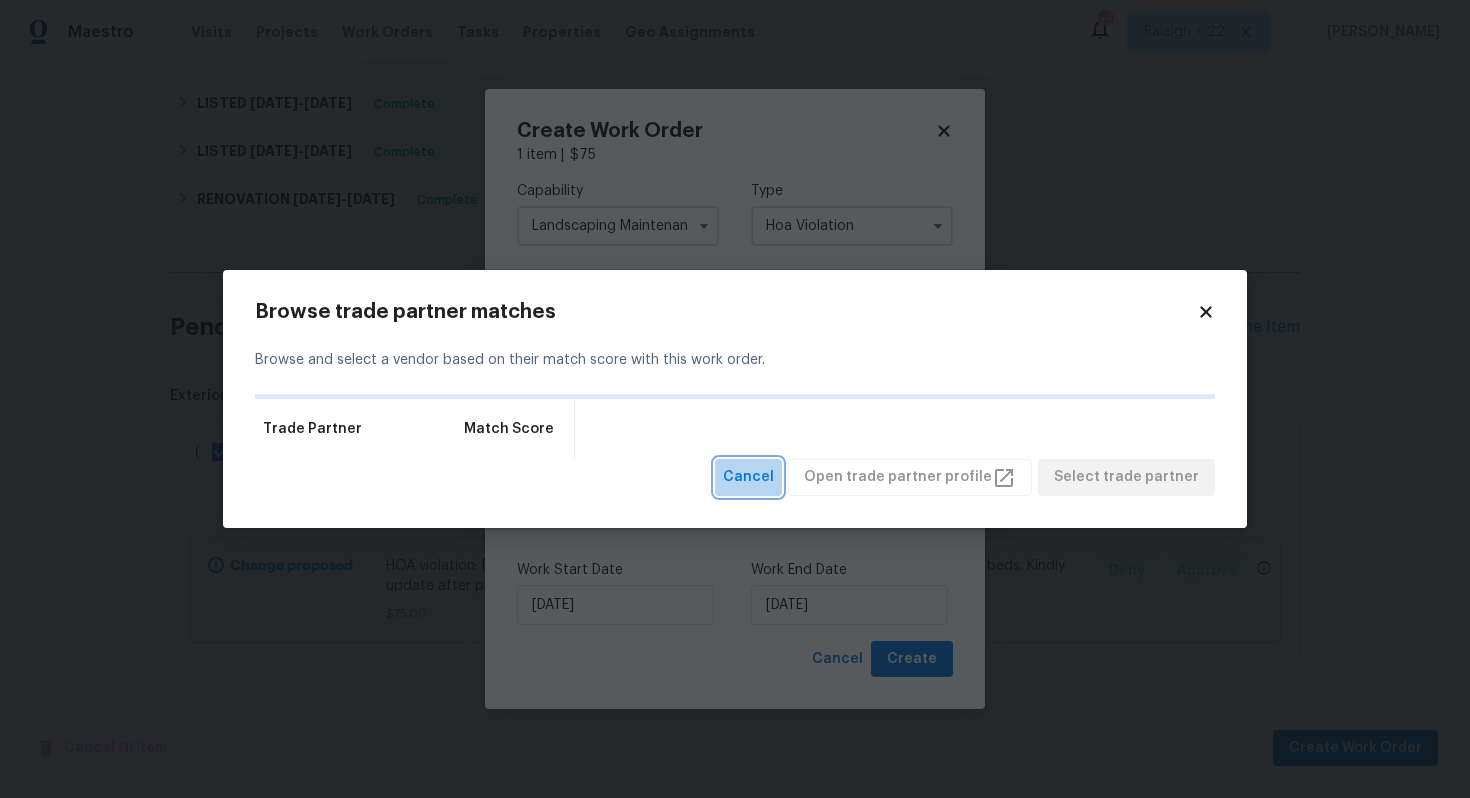 click on "Cancel" at bounding box center [748, 477] 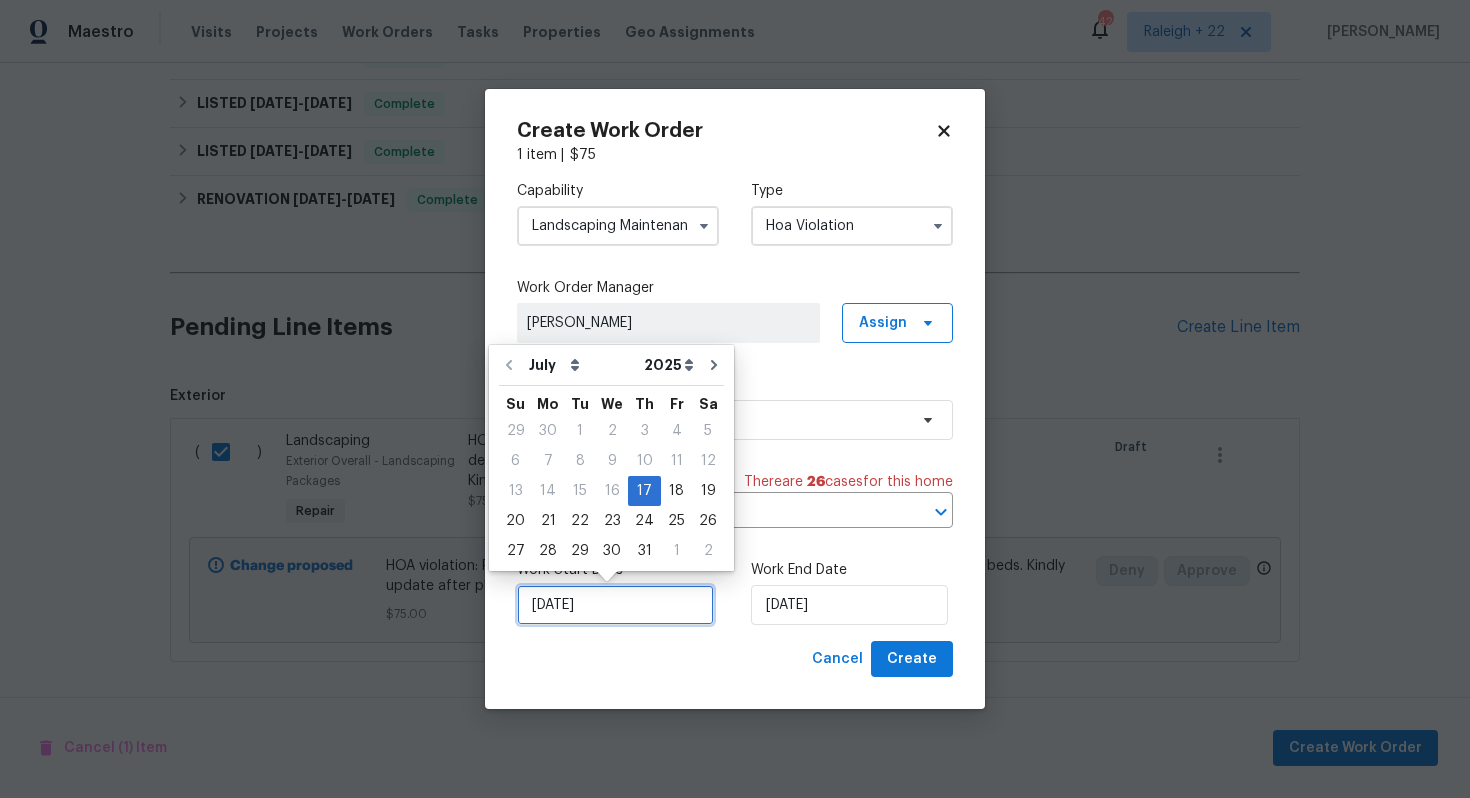 click on "17/07/2025" at bounding box center (615, 605) 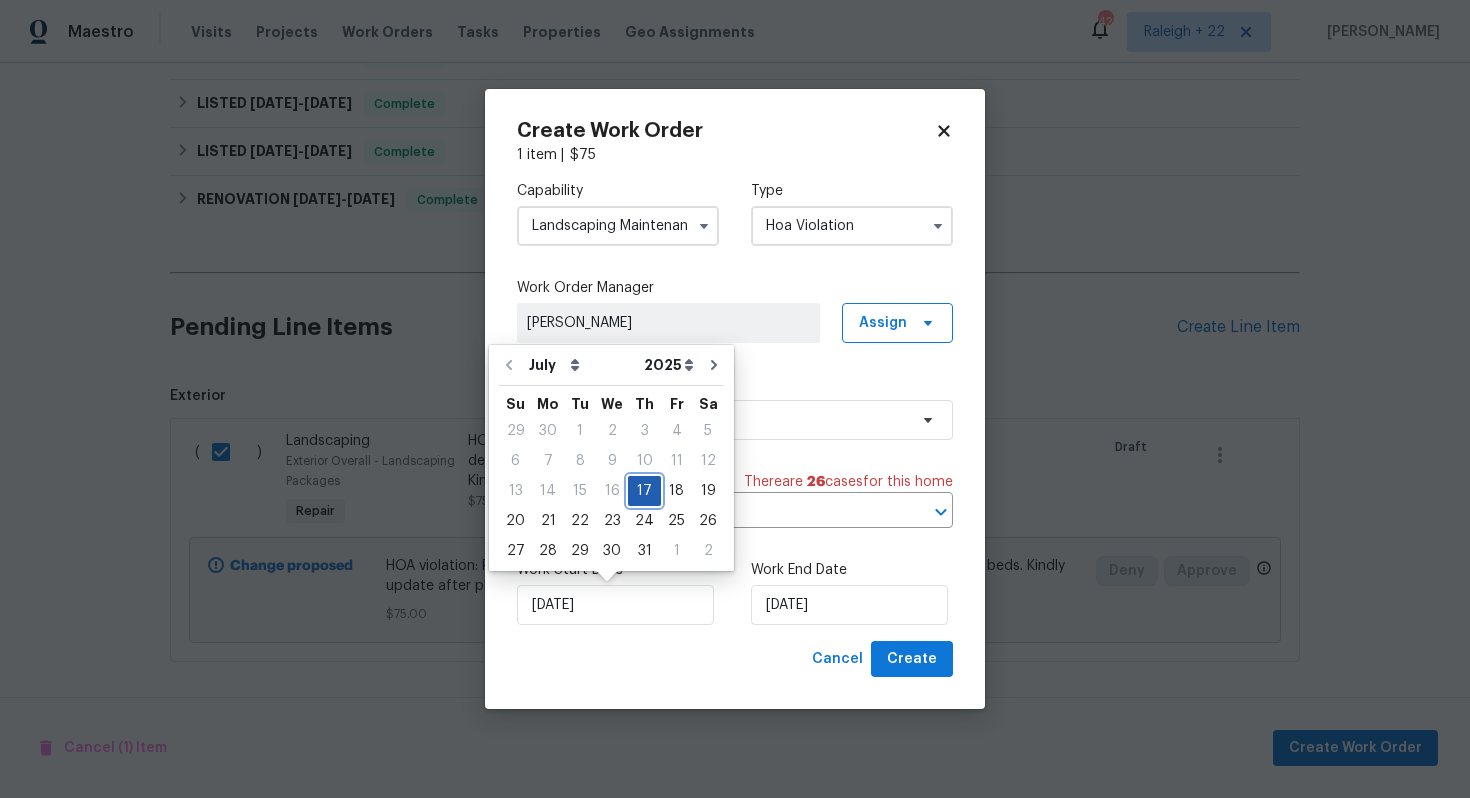 click on "17" at bounding box center (644, 491) 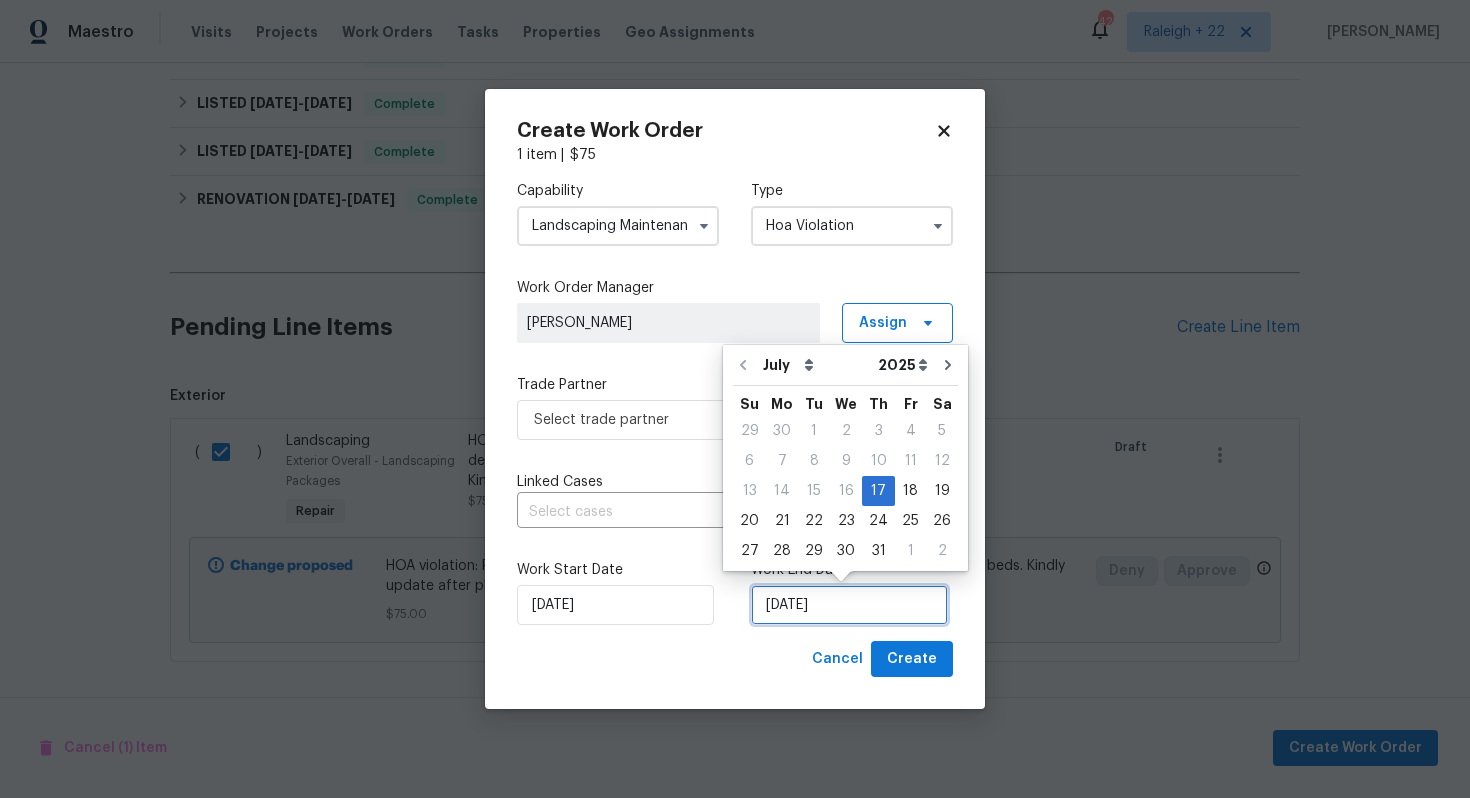 click on "17/07/2025" at bounding box center (849, 605) 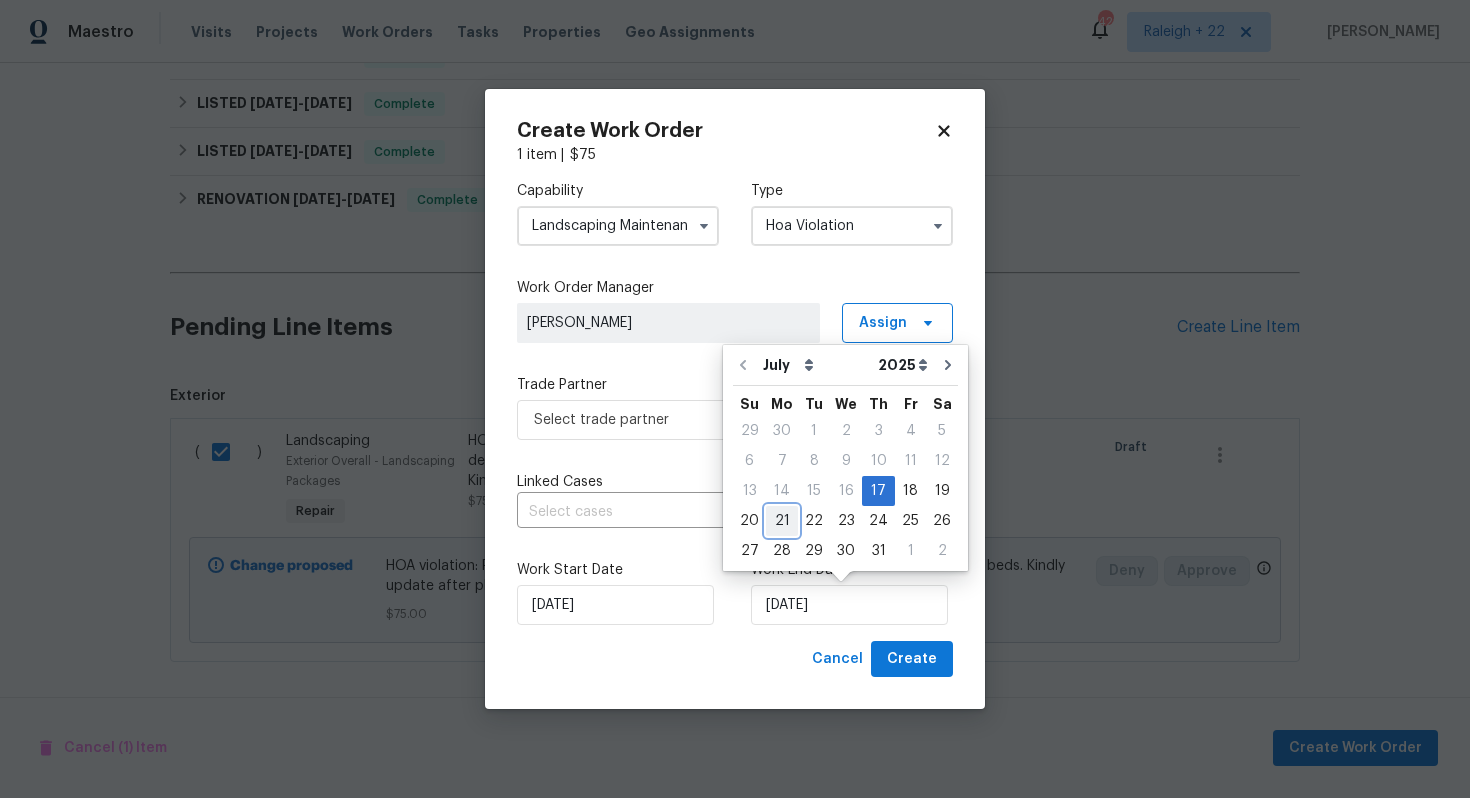 click on "21" at bounding box center [782, 521] 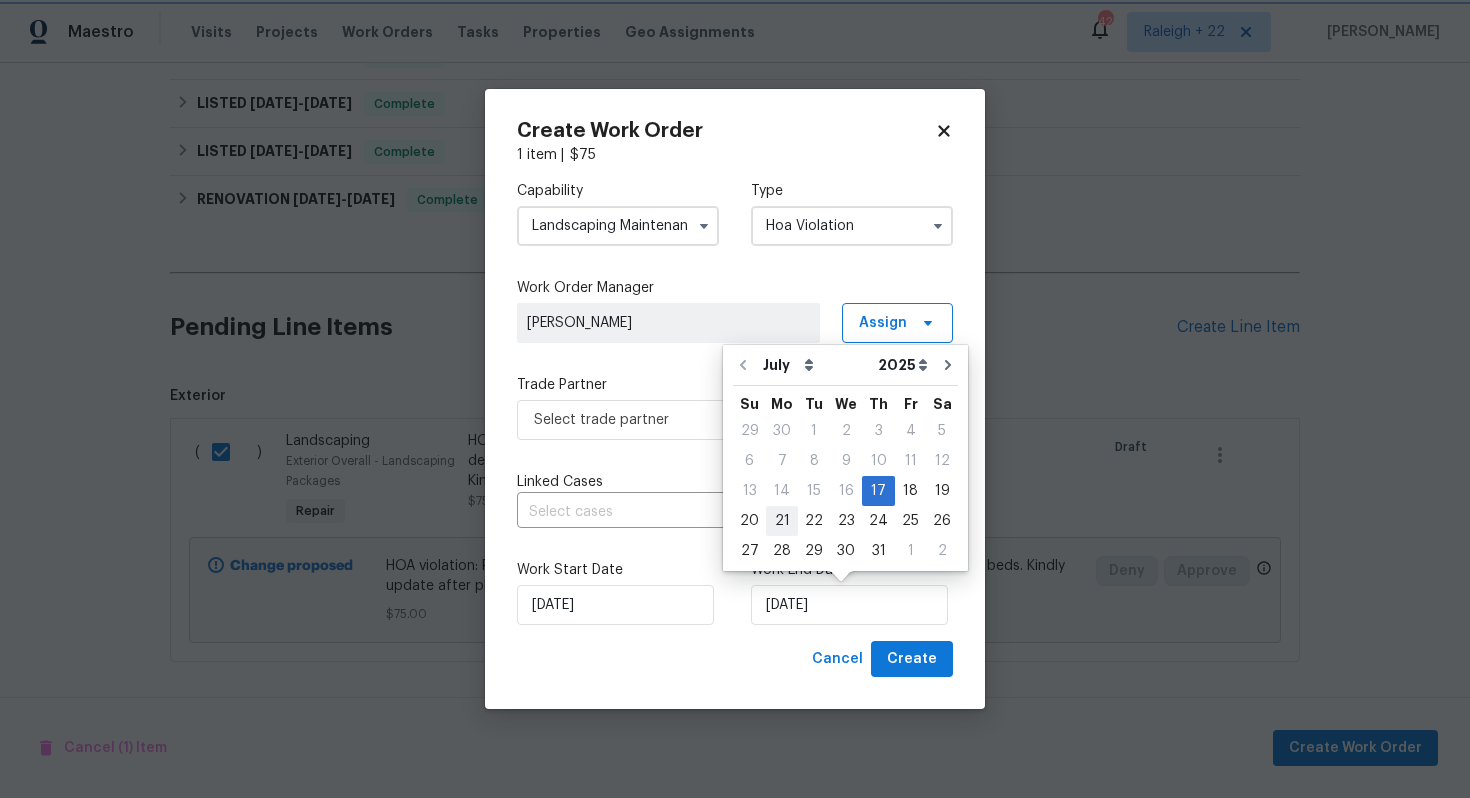 type on "21/07/2025" 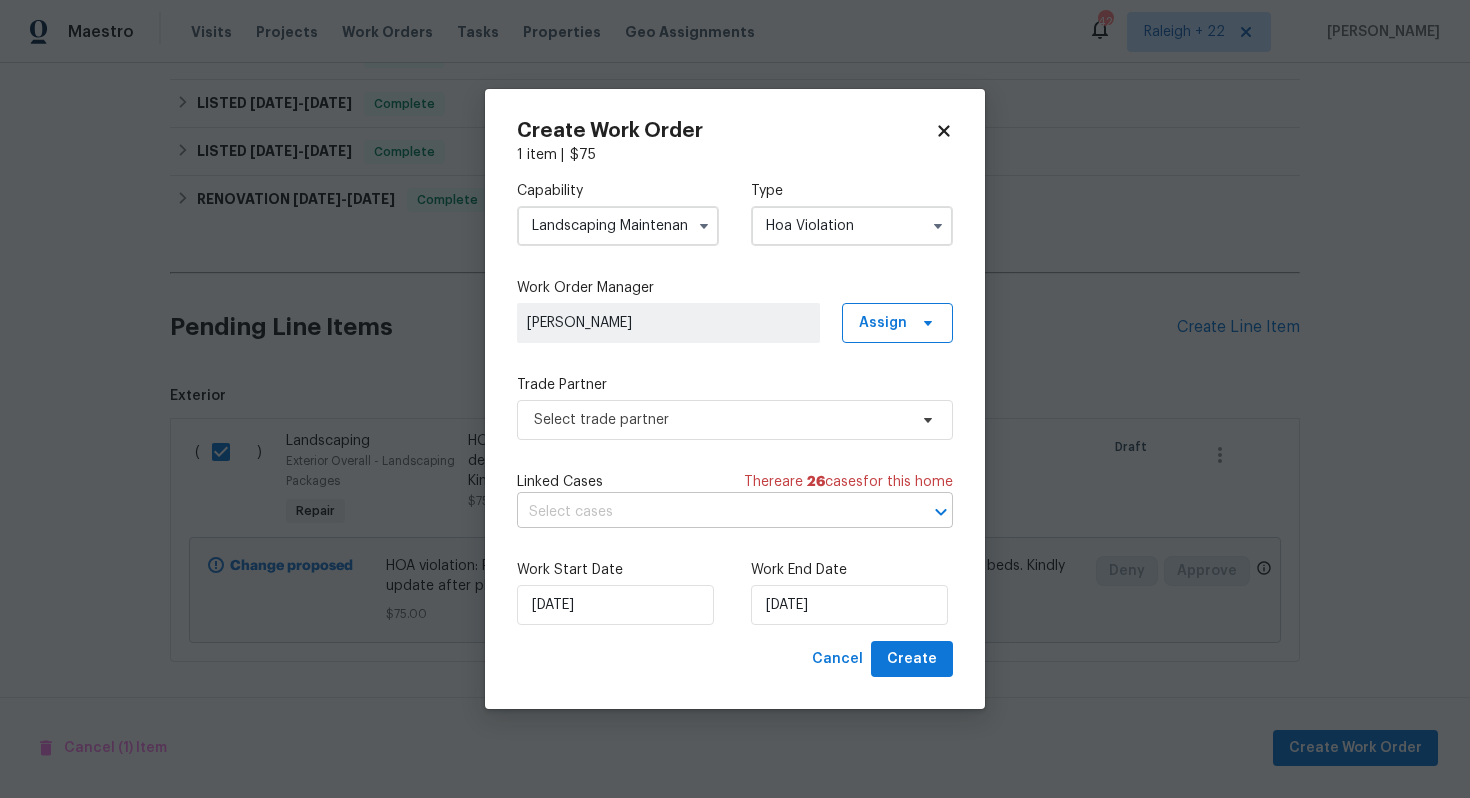 click at bounding box center (707, 512) 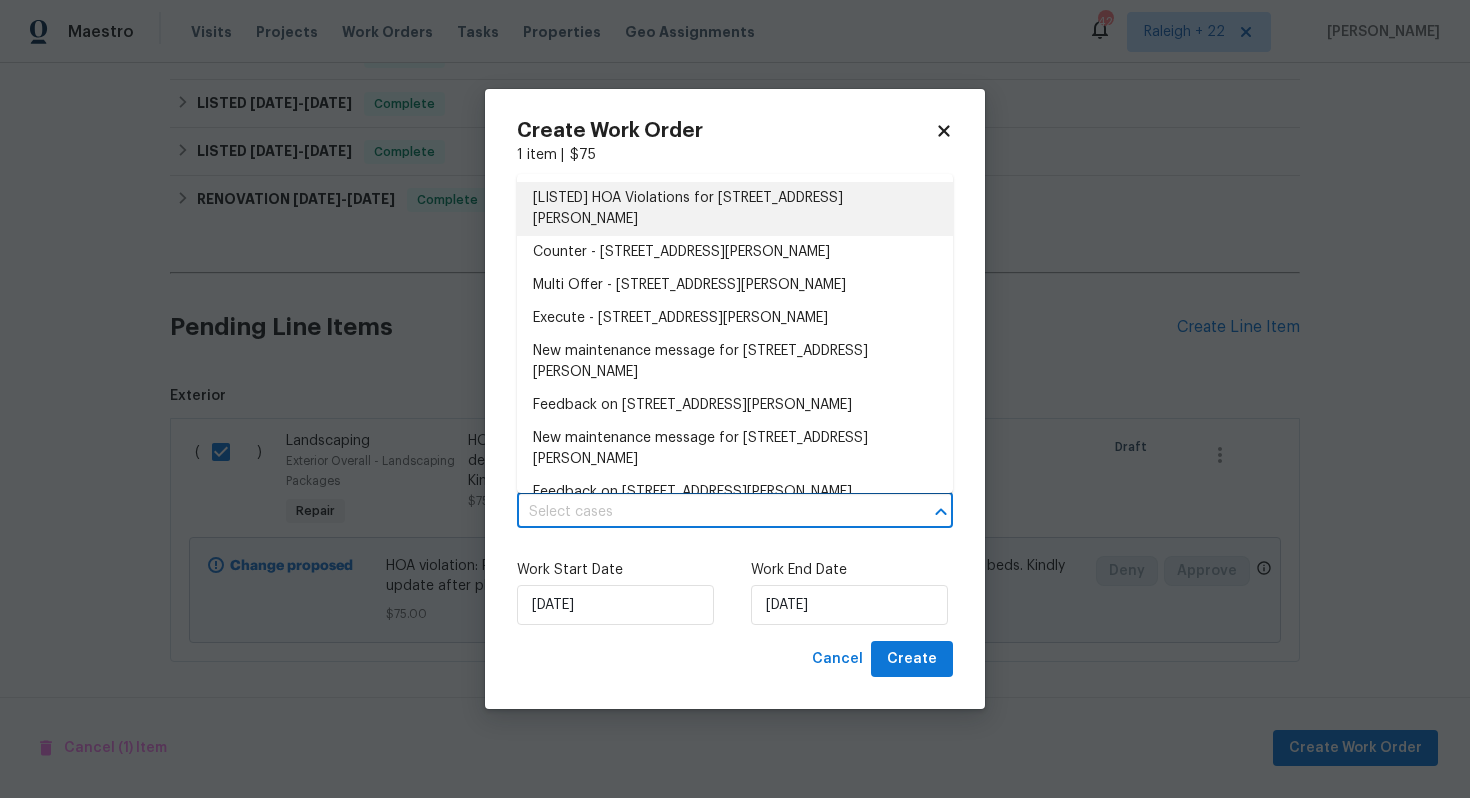 click on "[LISTED] HOA Violations for 8209 Leopard Pass, Godley, TX 76044" at bounding box center (735, 209) 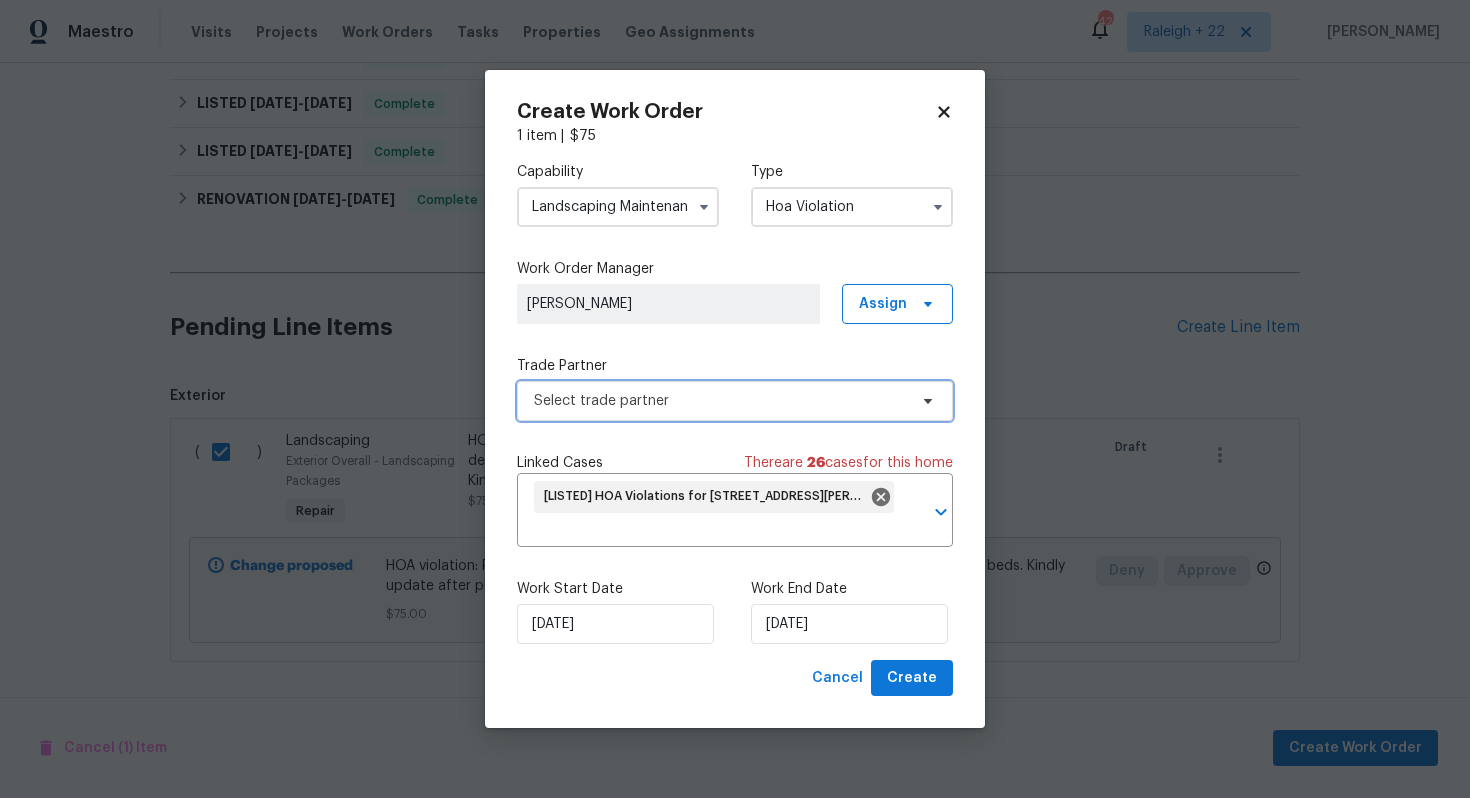 click on "Select trade partner" at bounding box center [720, 401] 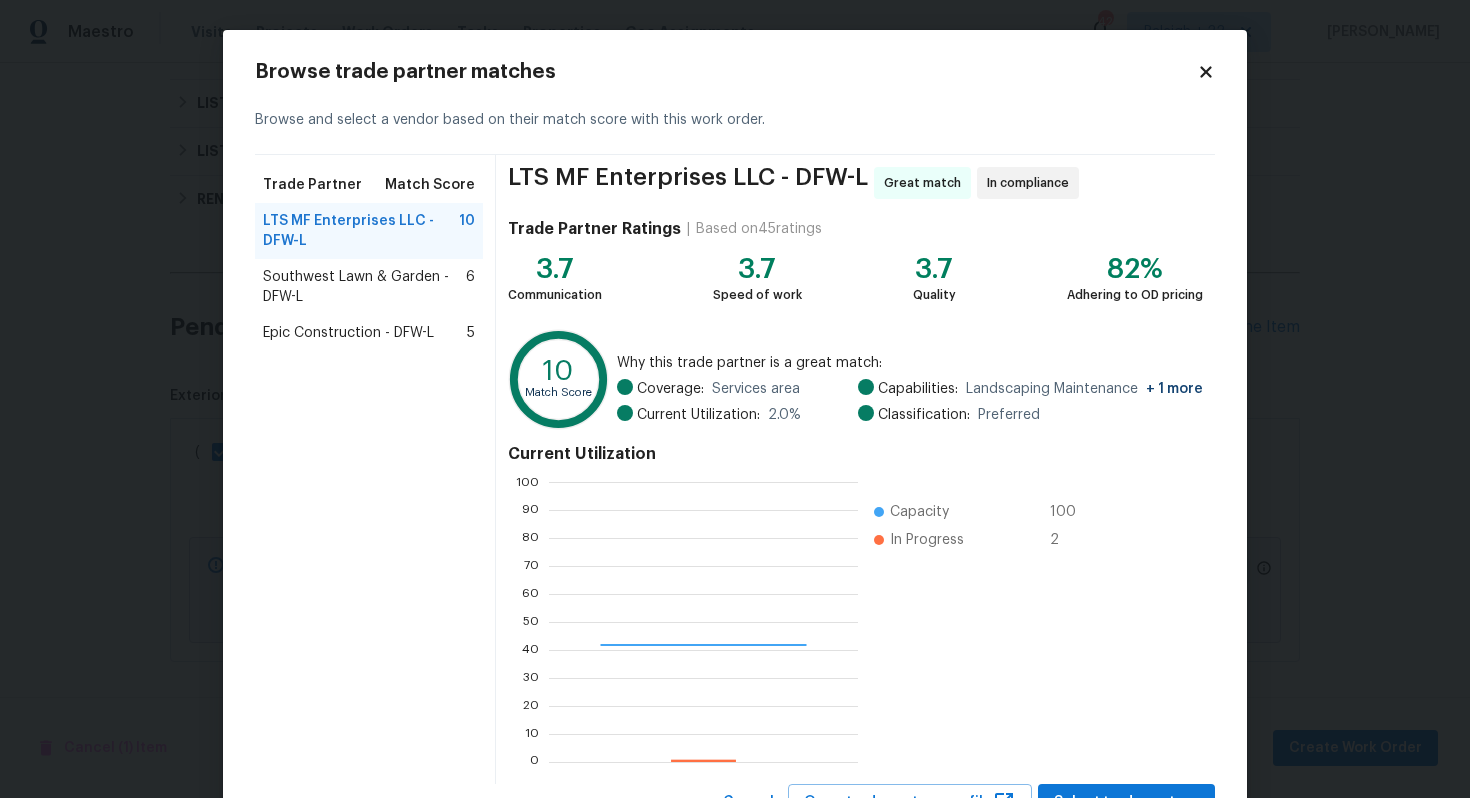 scroll, scrollTop: 2, scrollLeft: 2, axis: both 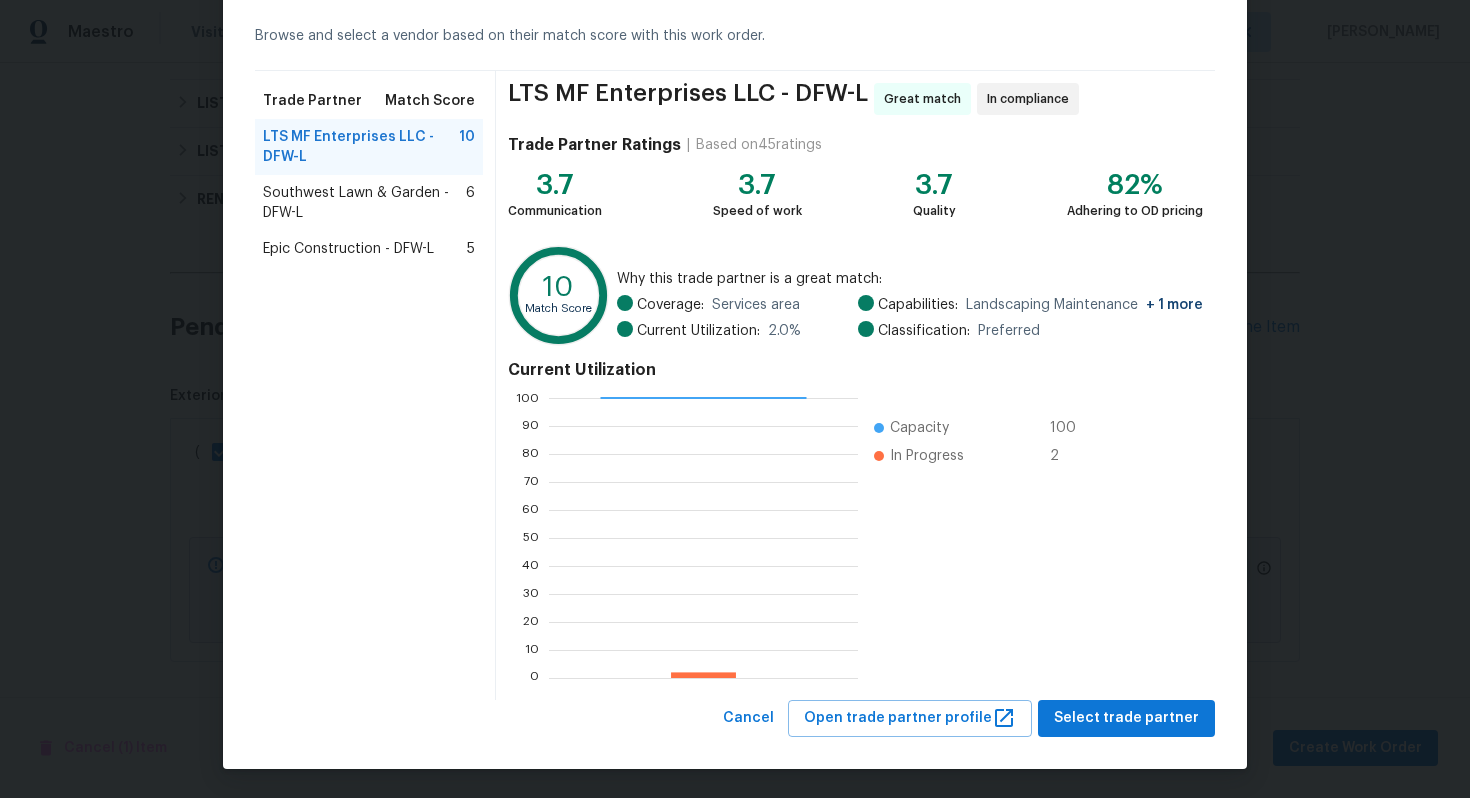 click on "Southwest Lawn & Garden - DFW-L" at bounding box center [364, 203] 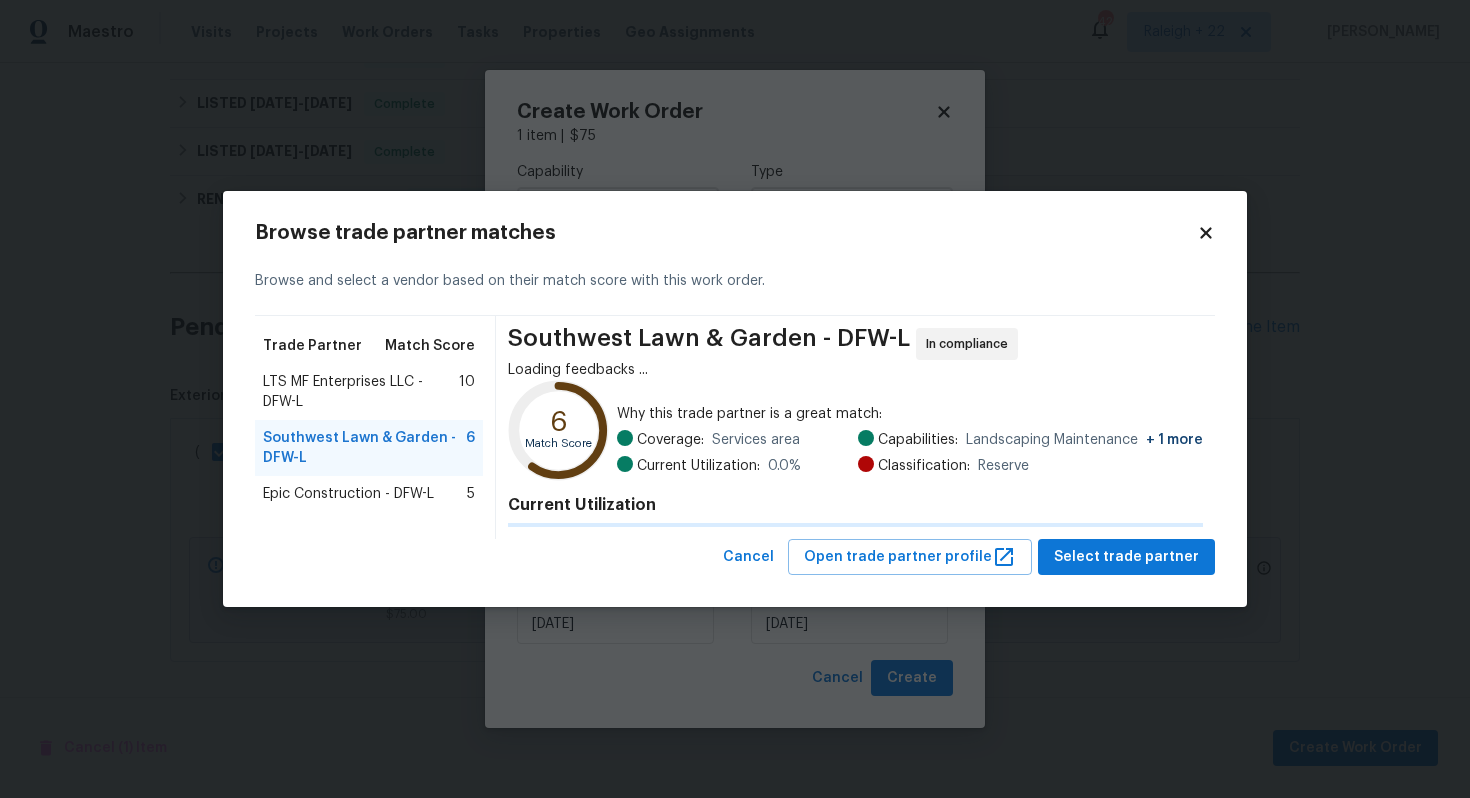 scroll, scrollTop: 0, scrollLeft: 0, axis: both 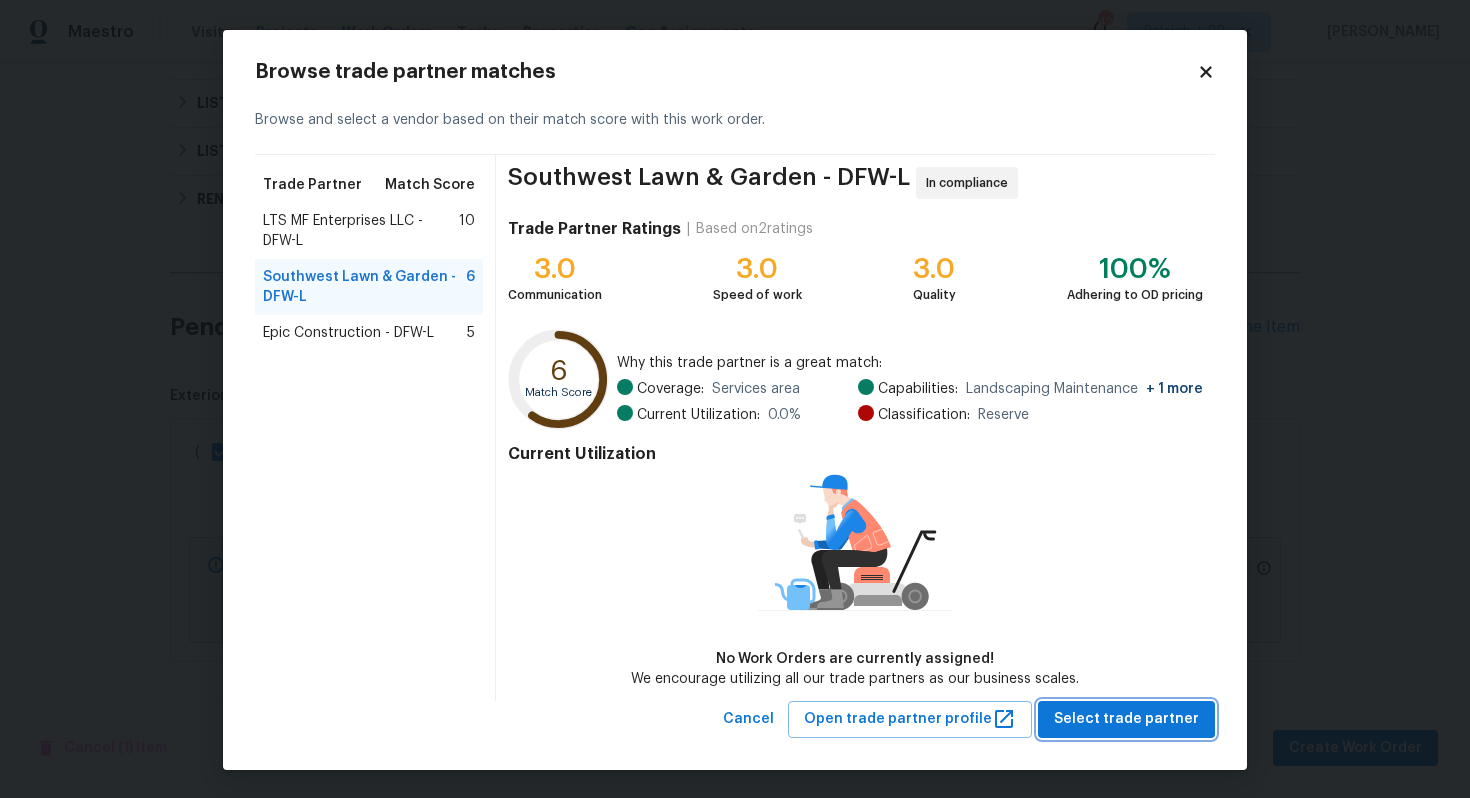 click on "Select trade partner" at bounding box center [1126, 719] 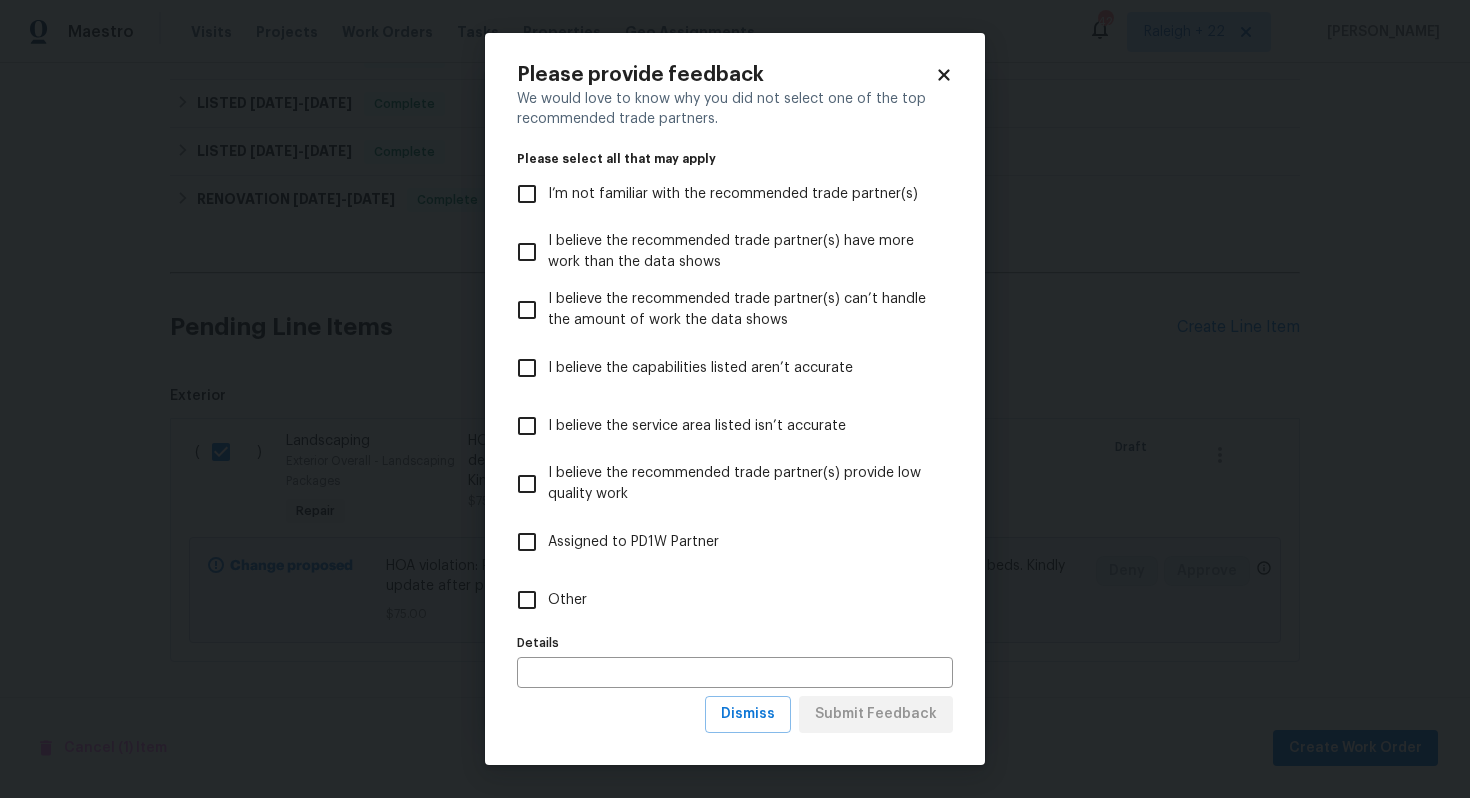 click on "Other" at bounding box center (567, 600) 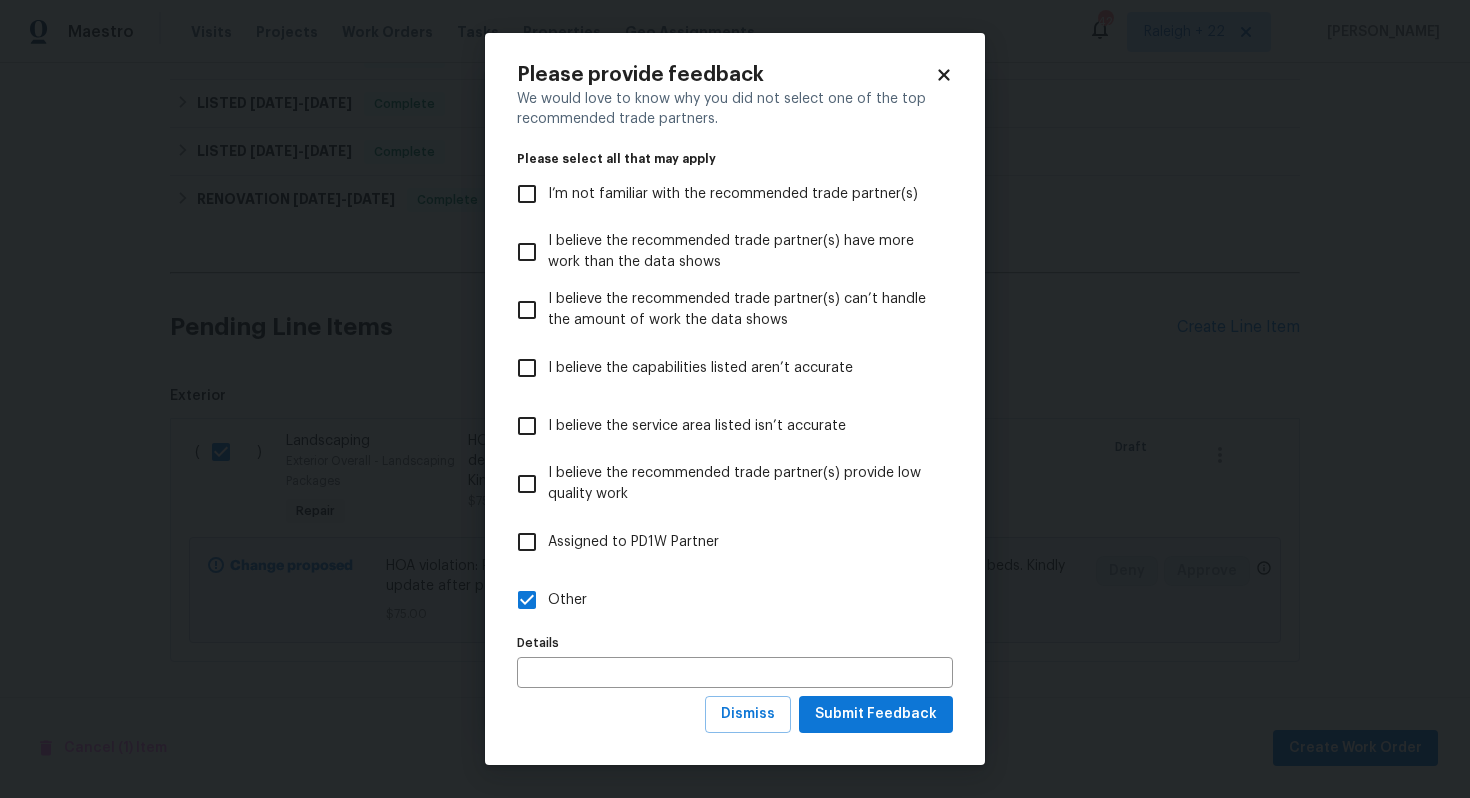 click on "Please provide feedback We would love to know why you did not select one of the top recommended trade partners. Please select all that may apply I’m not familiar with the recommended trade partner(s) I believe the recommended trade partner(s) have more work than the data shows I believe the recommended trade partner(s) can’t handle the amount of work the data shows I believe the capabilities listed aren’t accurate I believe the service area listed isn’t accurate I believe the recommended trade partner(s) provide low quality work Assigned to PD1W Partner Other Details Details Dismiss Submit Feedback" at bounding box center (735, 399) 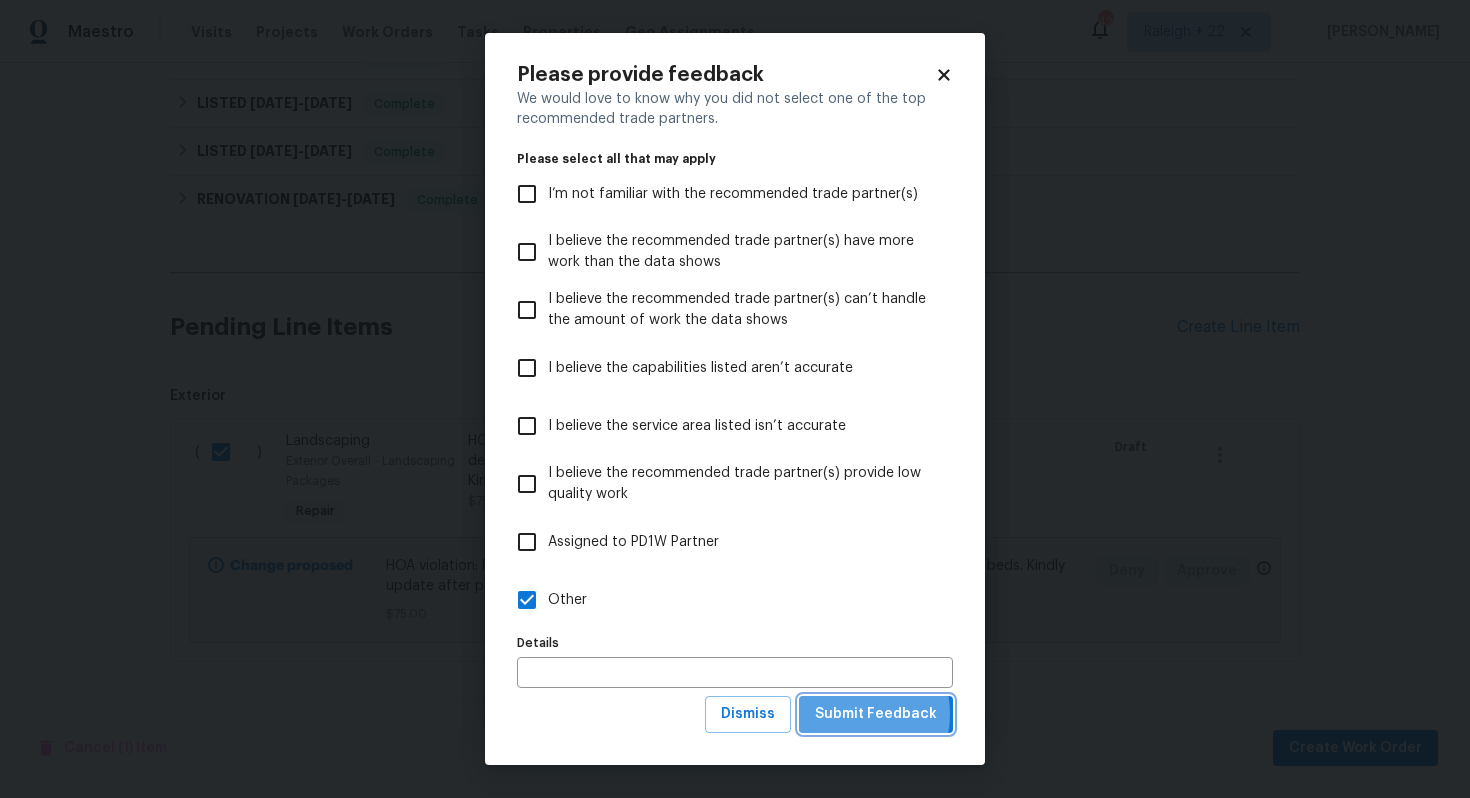 click on "Submit Feedback" at bounding box center [876, 714] 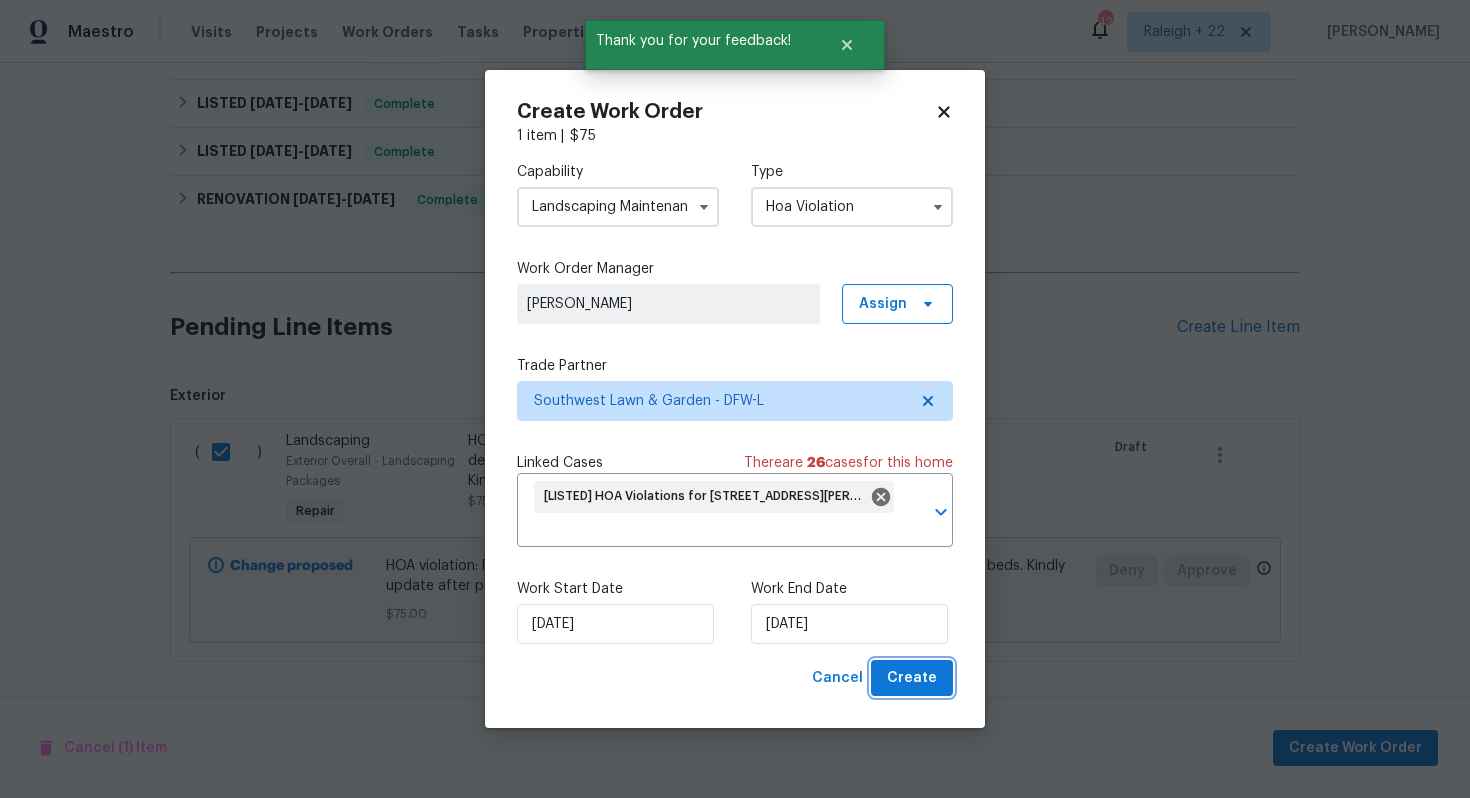 click on "Create" at bounding box center [912, 678] 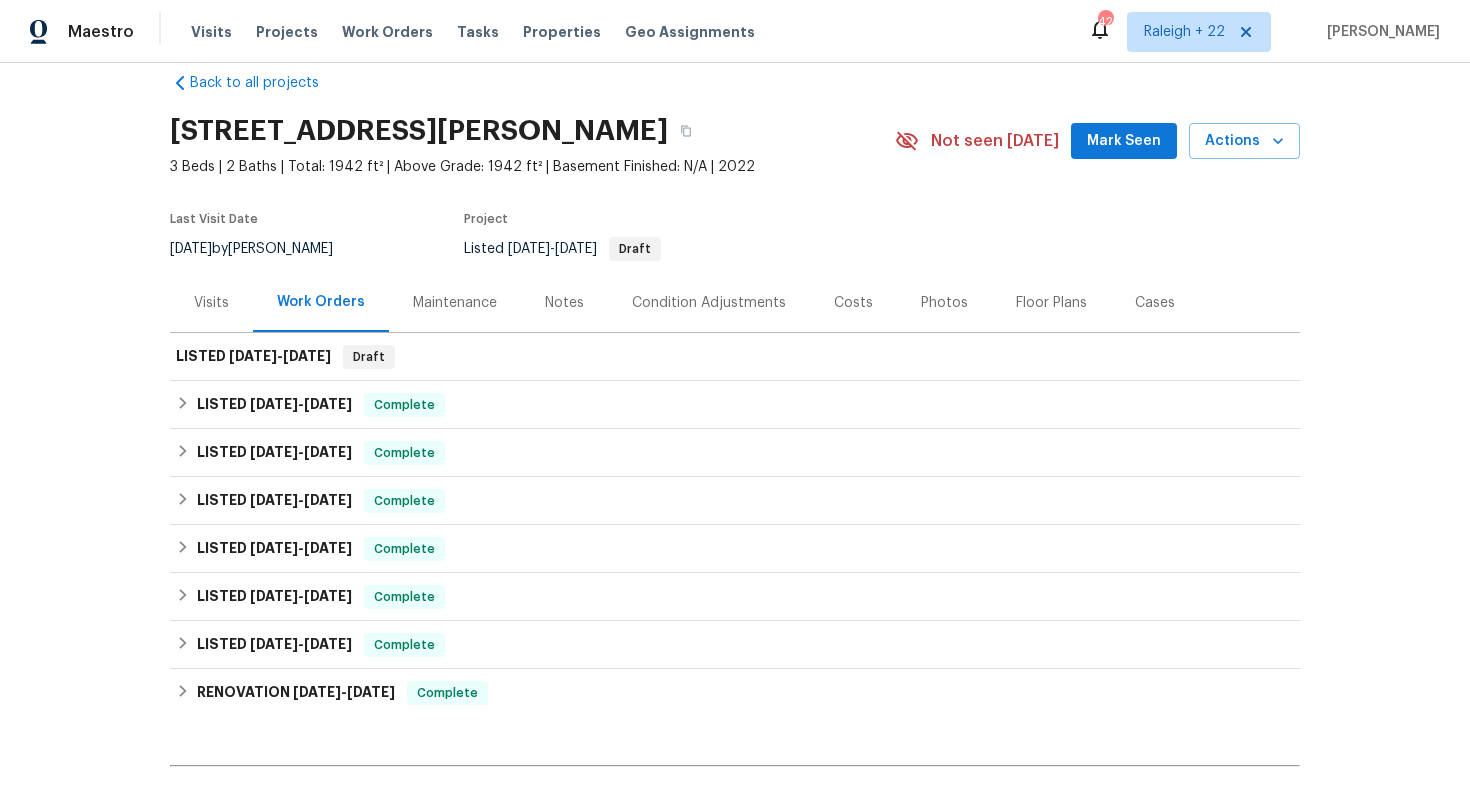scroll, scrollTop: 26, scrollLeft: 0, axis: vertical 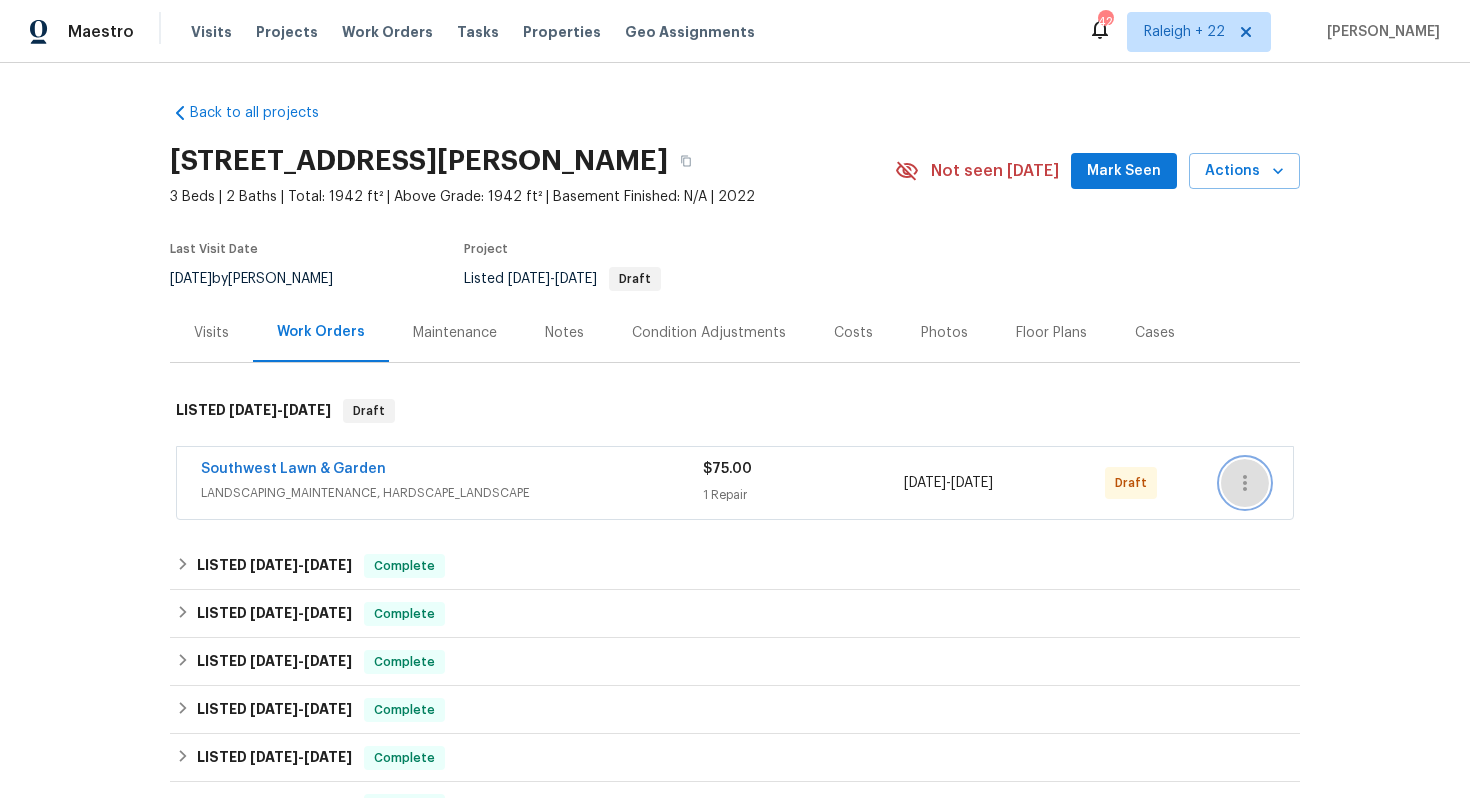click at bounding box center [1245, 483] 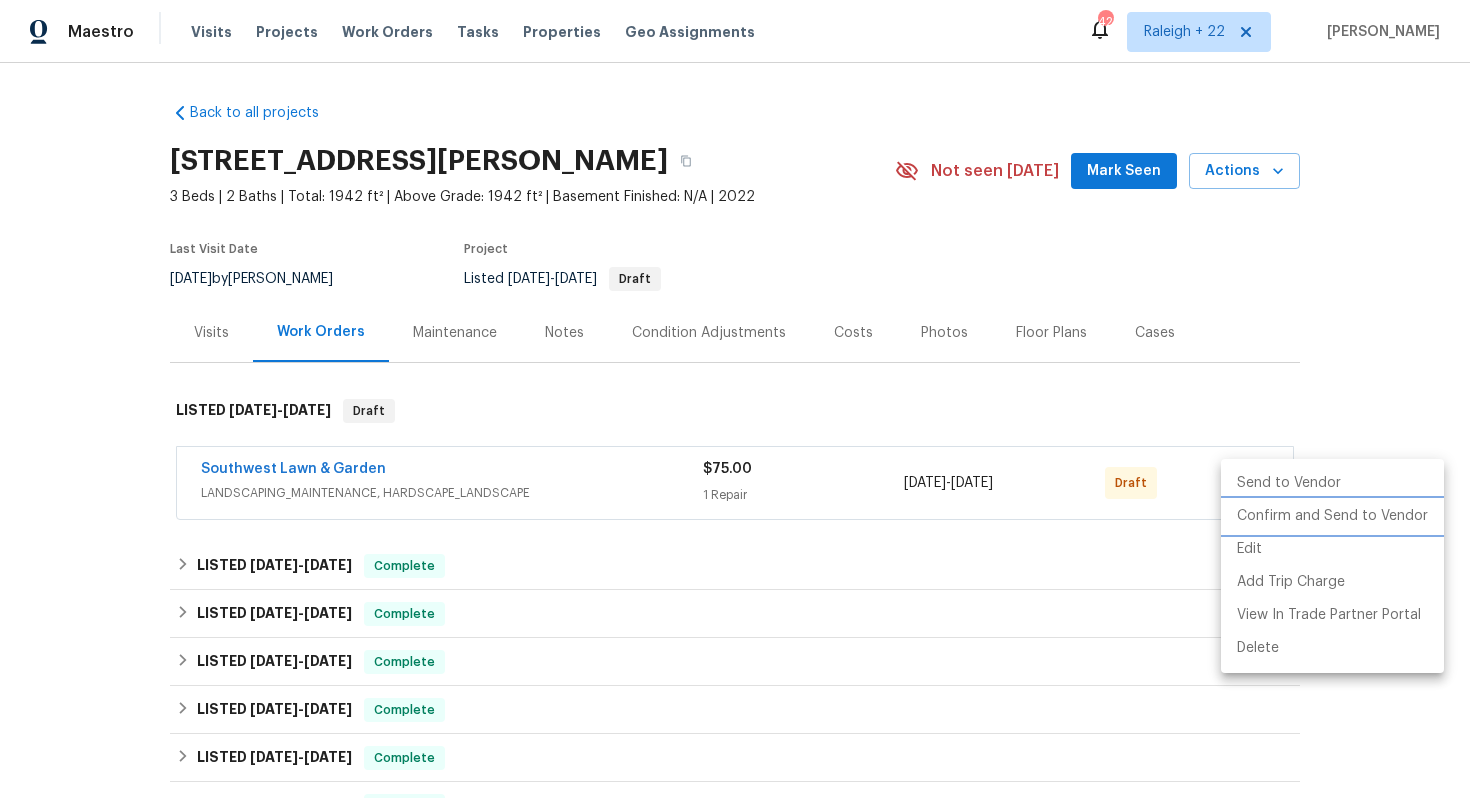 click on "Confirm and Send to Vendor" at bounding box center (1332, 516) 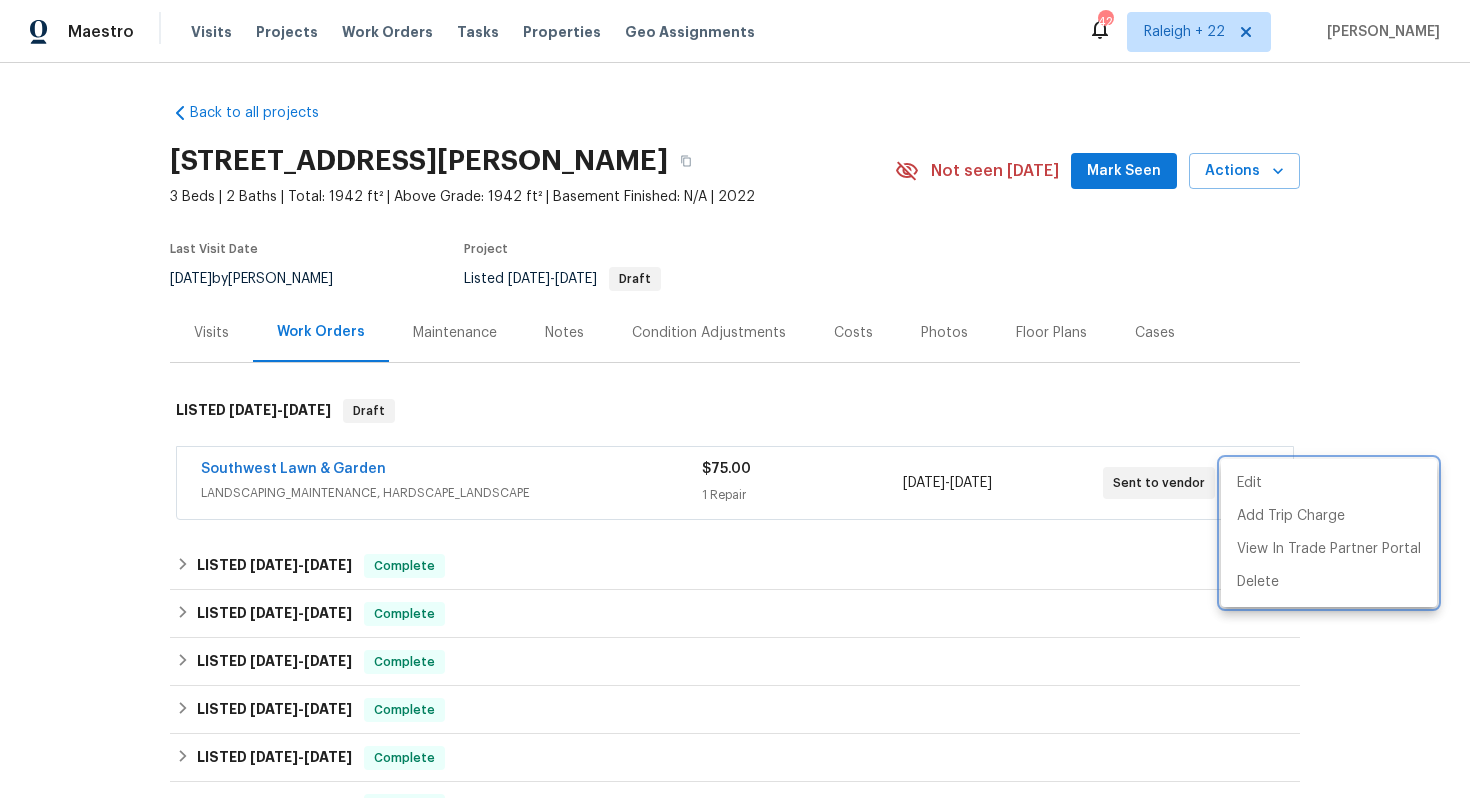 click at bounding box center (735, 399) 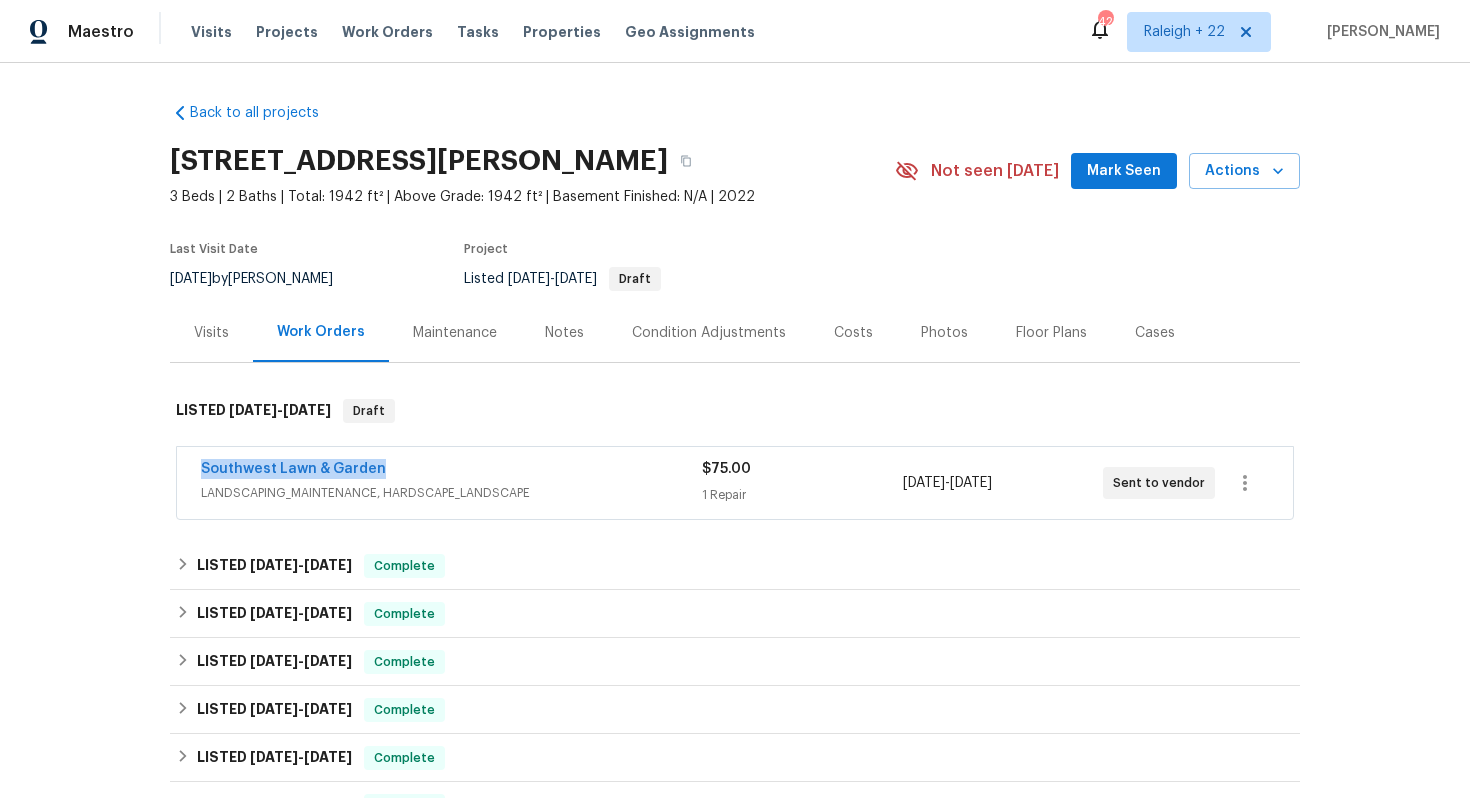 drag, startPoint x: 413, startPoint y: 461, endPoint x: 168, endPoint y: 460, distance: 245.00204 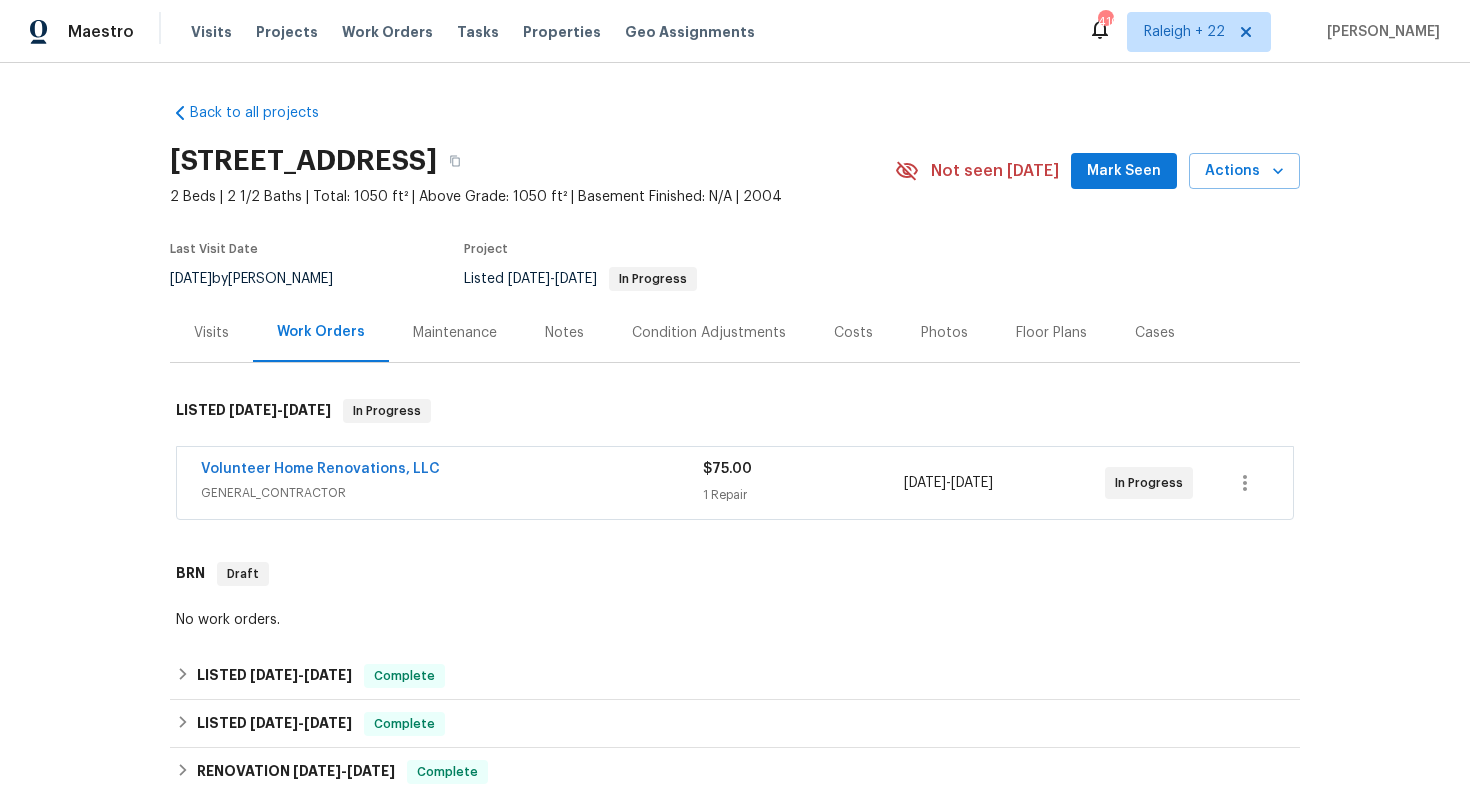 scroll, scrollTop: 0, scrollLeft: 0, axis: both 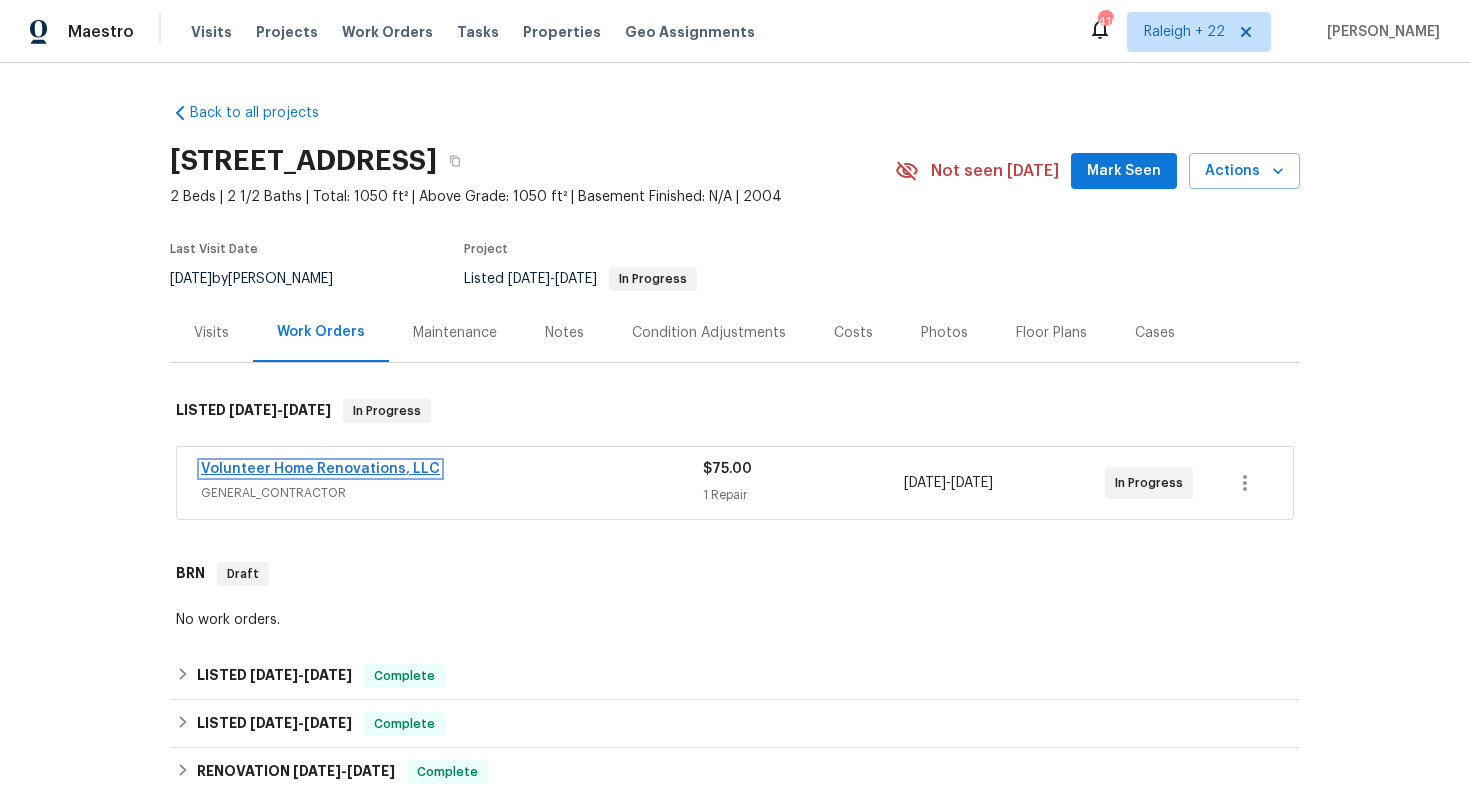 click on "Volunteer Home Renovations, LLC" at bounding box center [320, 469] 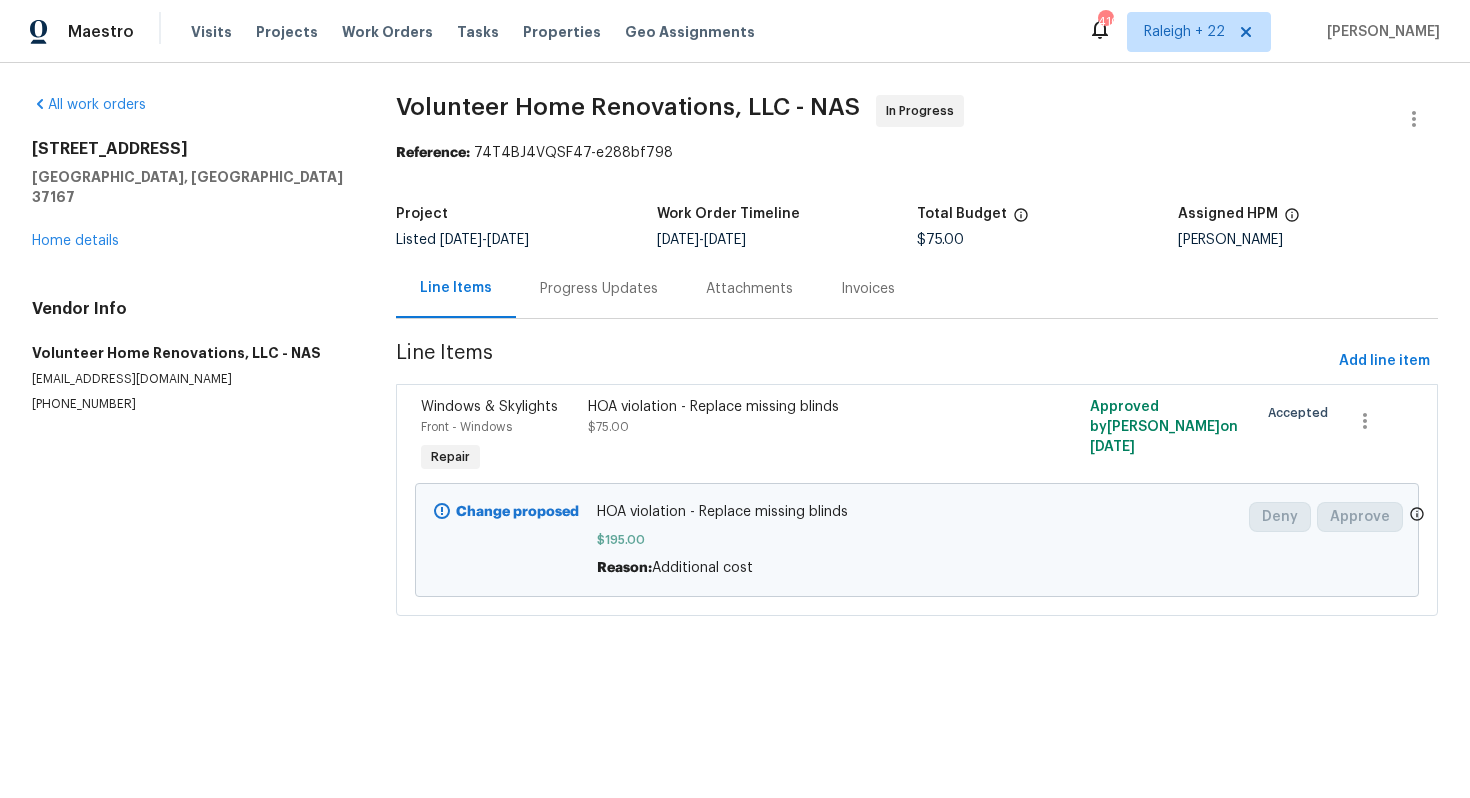 click on "Progress Updates" at bounding box center (599, 289) 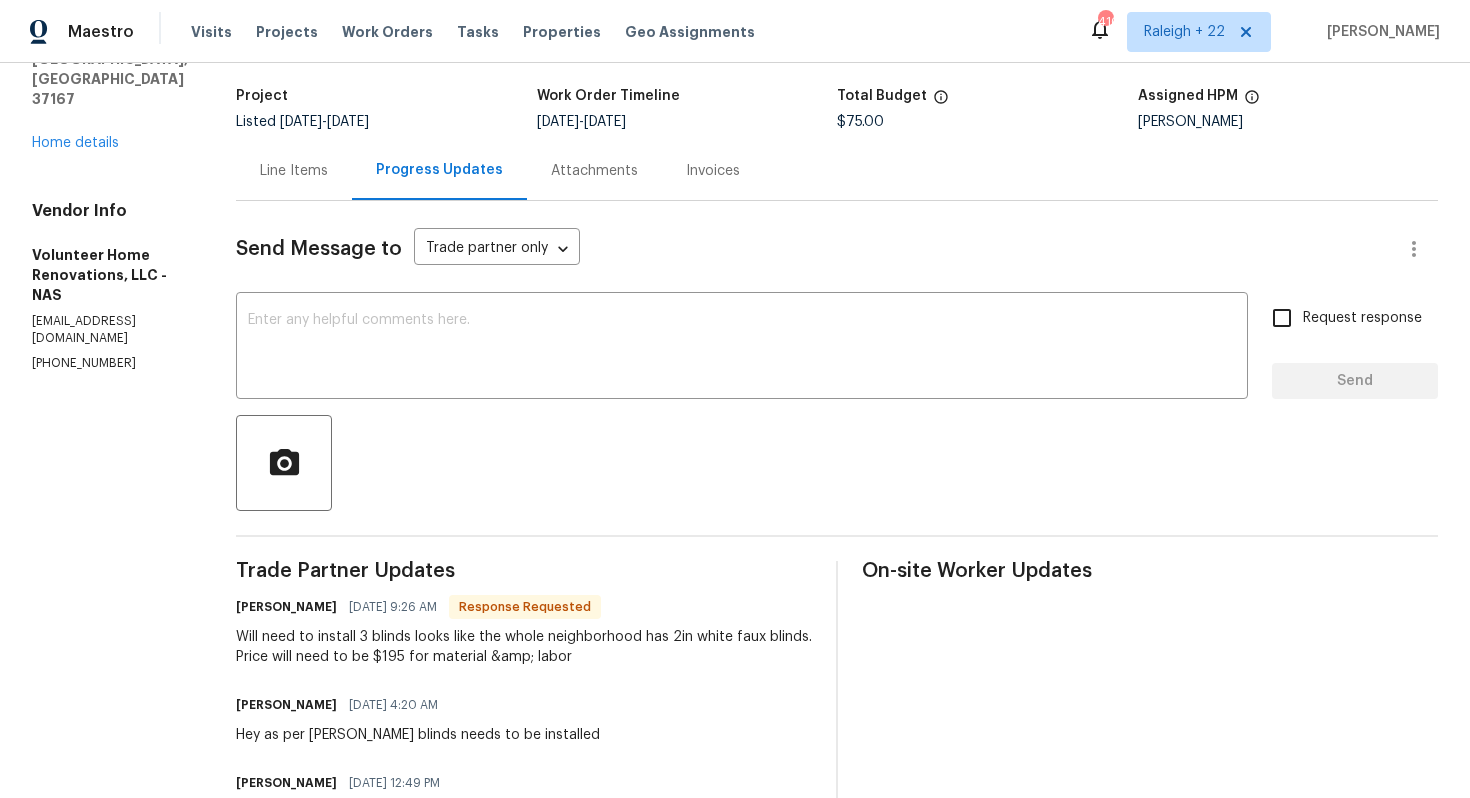scroll, scrollTop: 0, scrollLeft: 0, axis: both 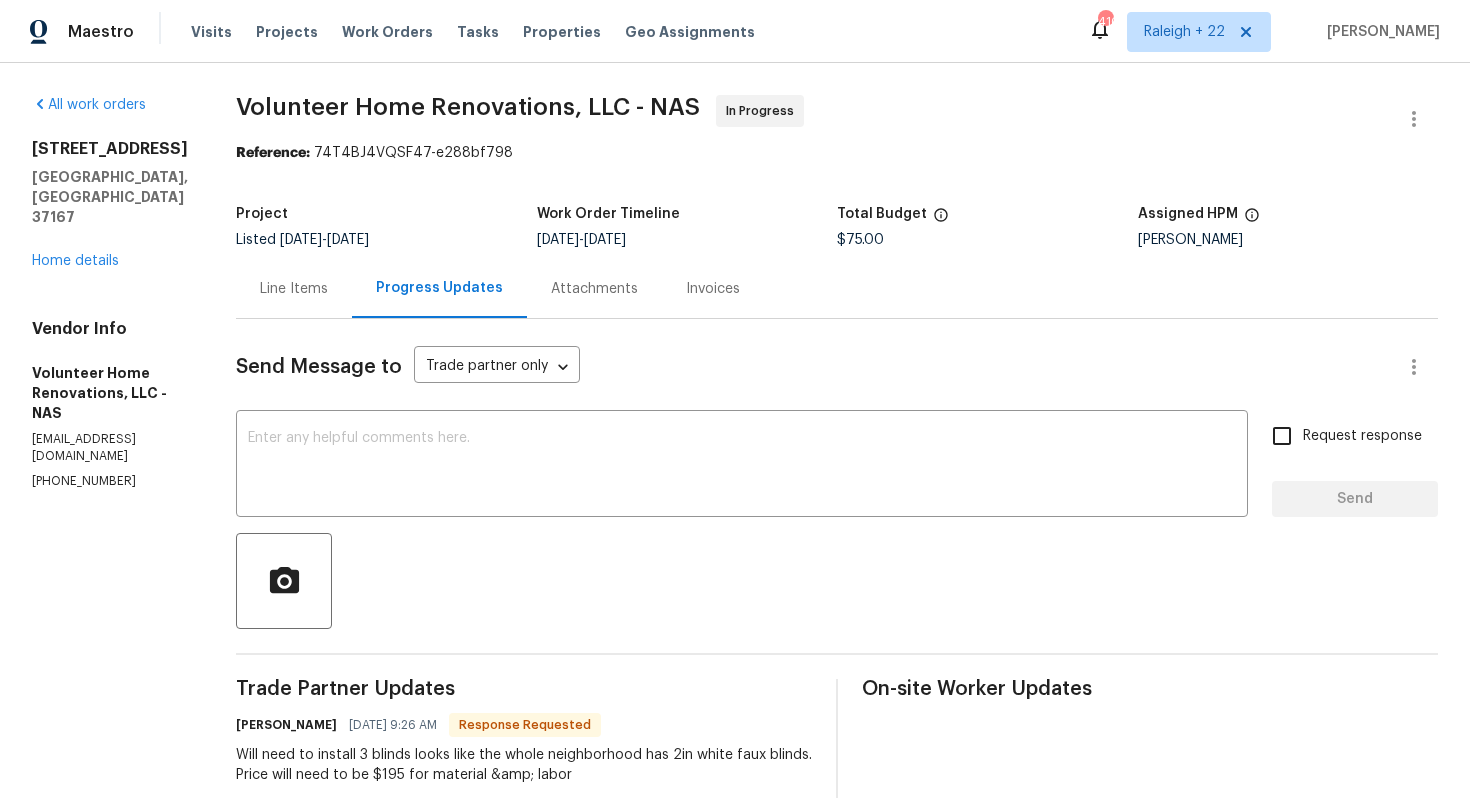 click on "Line Items" at bounding box center (294, 288) 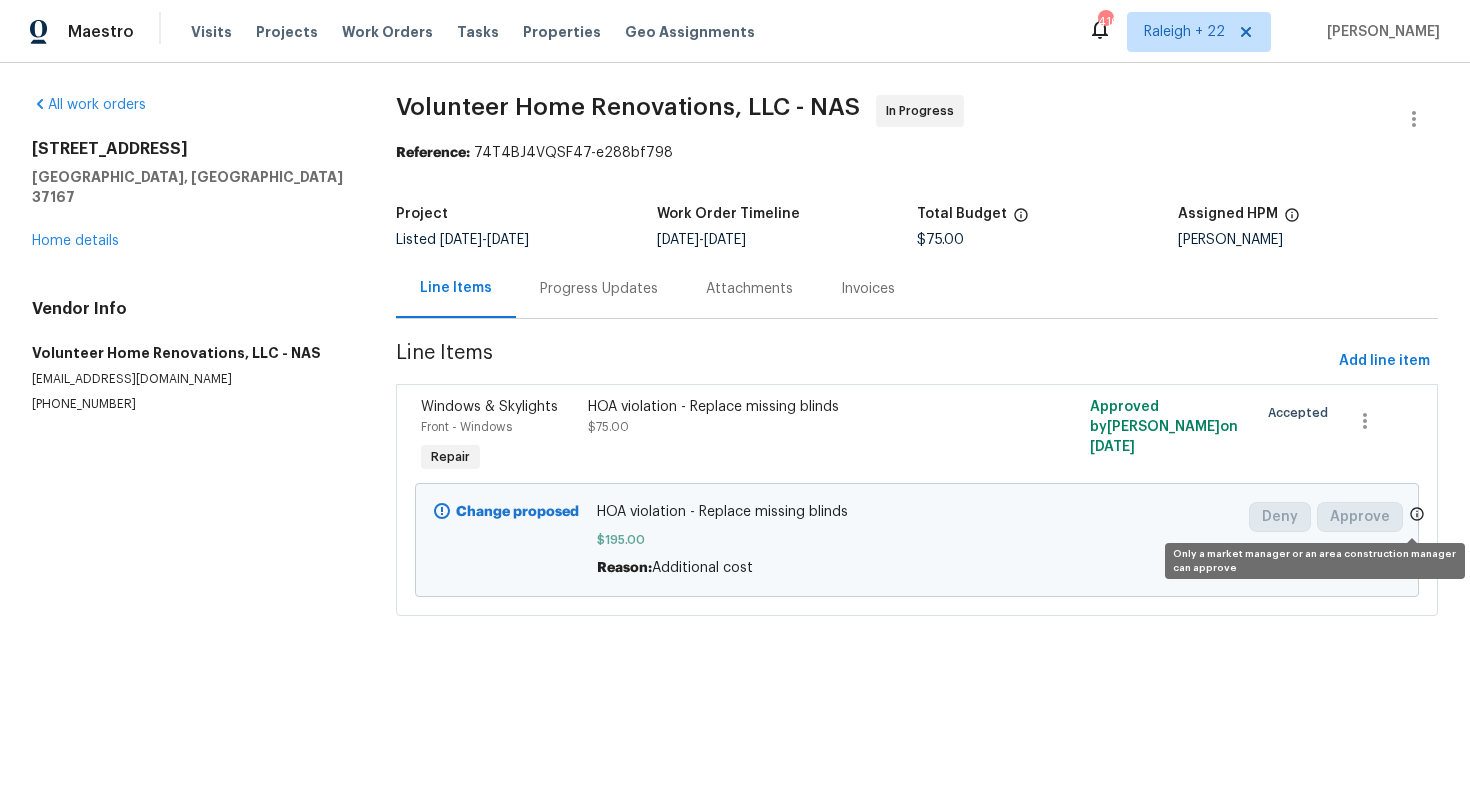 click 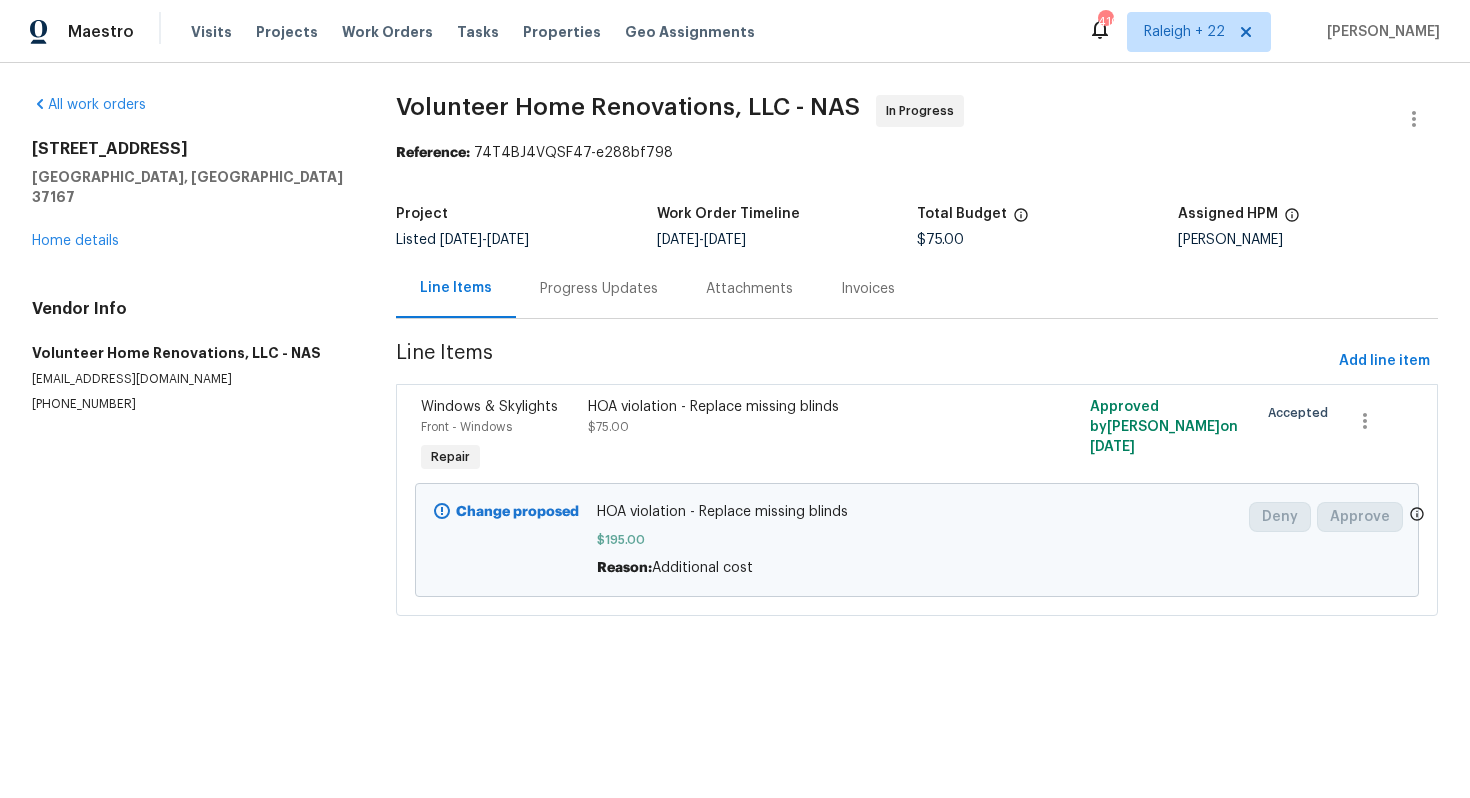 click on "Progress Updates" at bounding box center [599, 289] 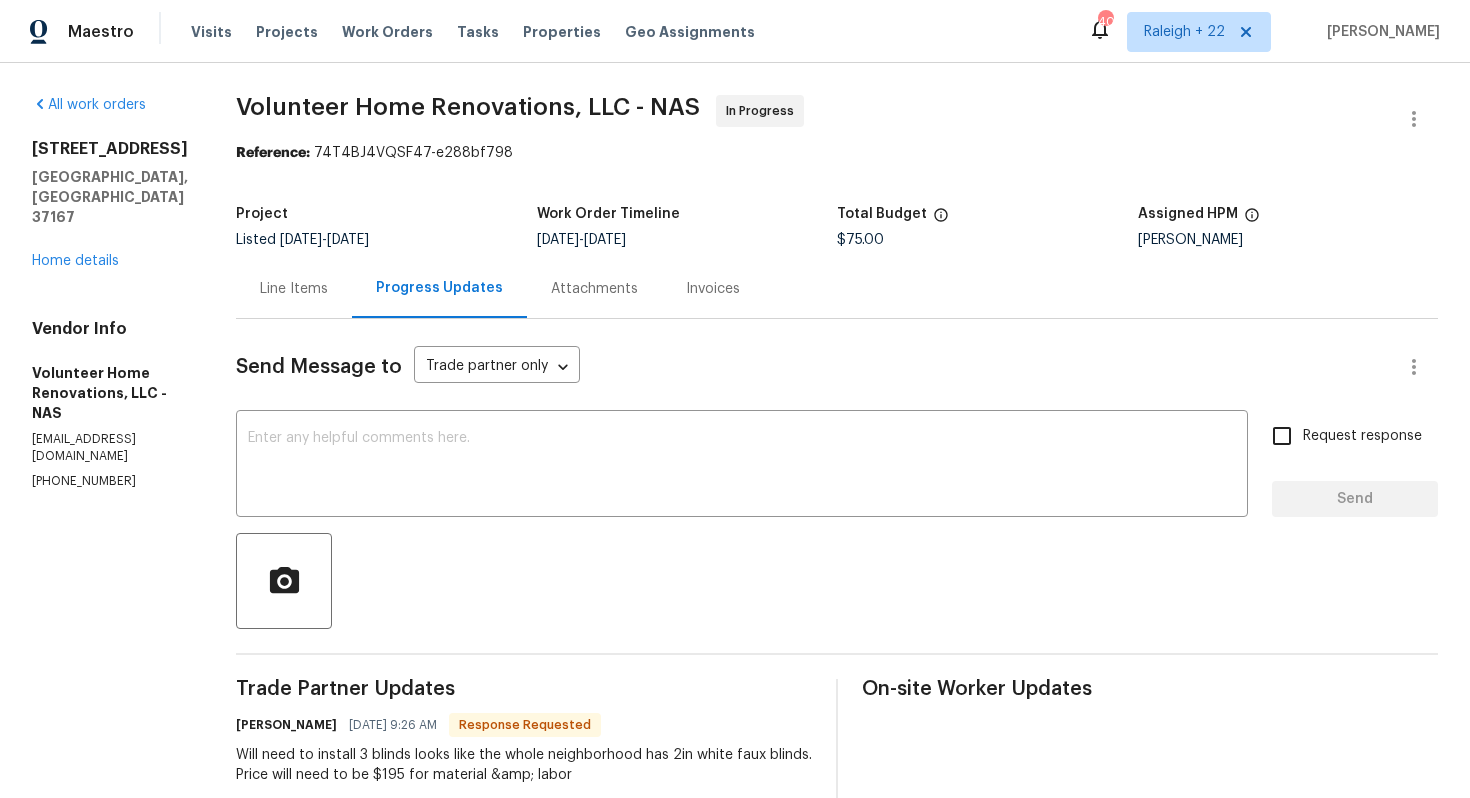 click on "[PHONE_NUMBER]" at bounding box center (110, 481) 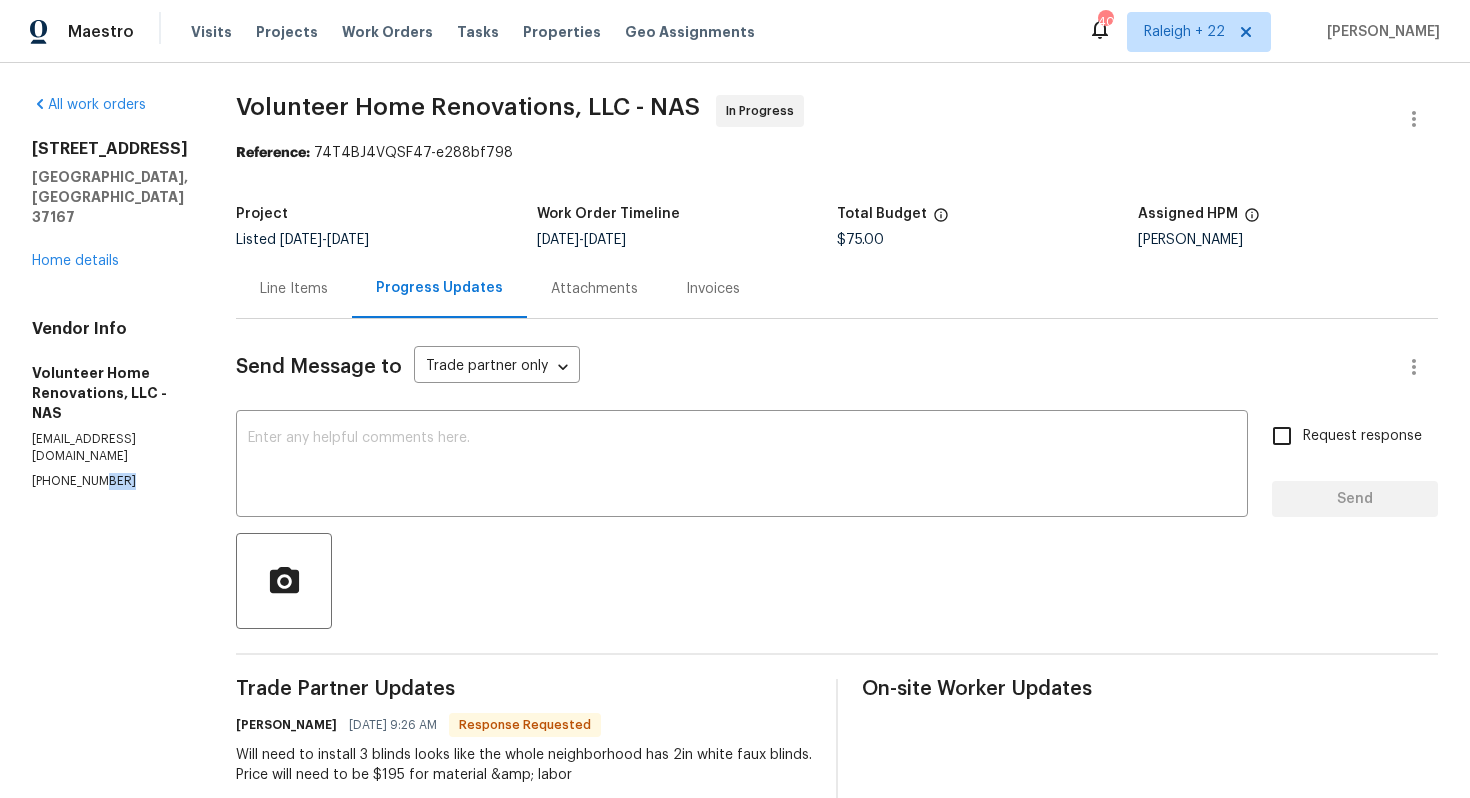 click on "[PHONE_NUMBER]" at bounding box center (110, 481) 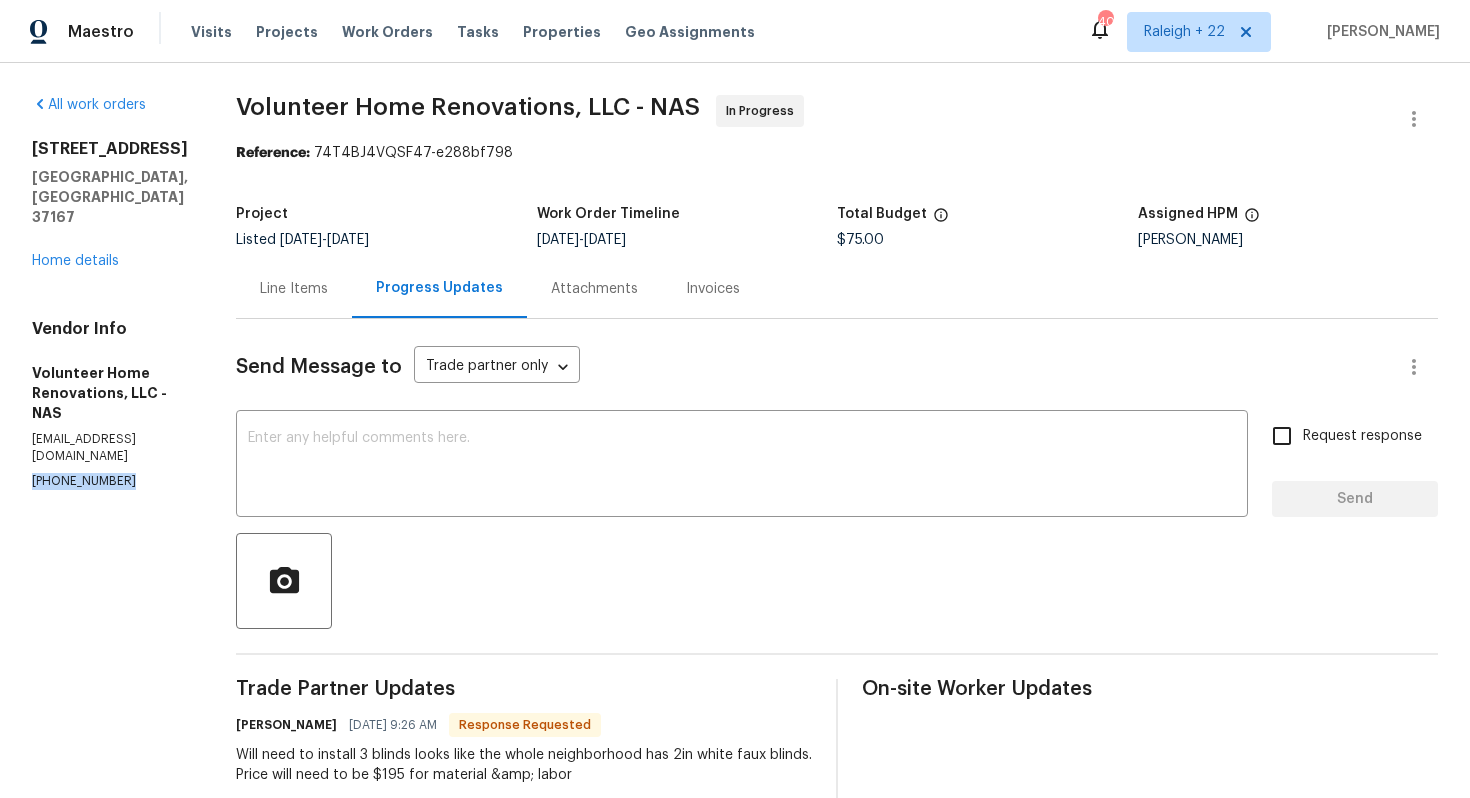 click on "[PHONE_NUMBER]" at bounding box center [110, 481] 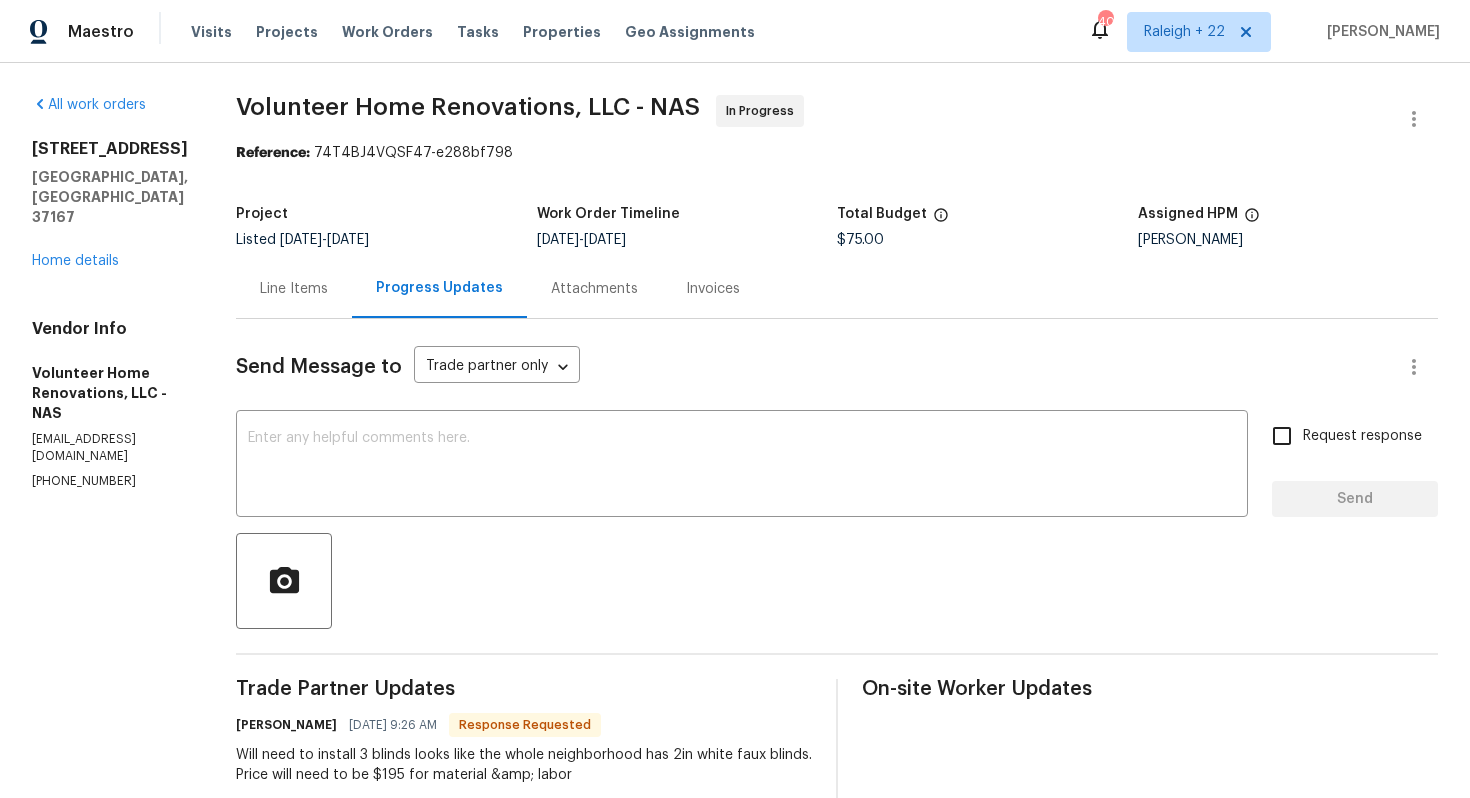 click on "Line Items" at bounding box center (294, 289) 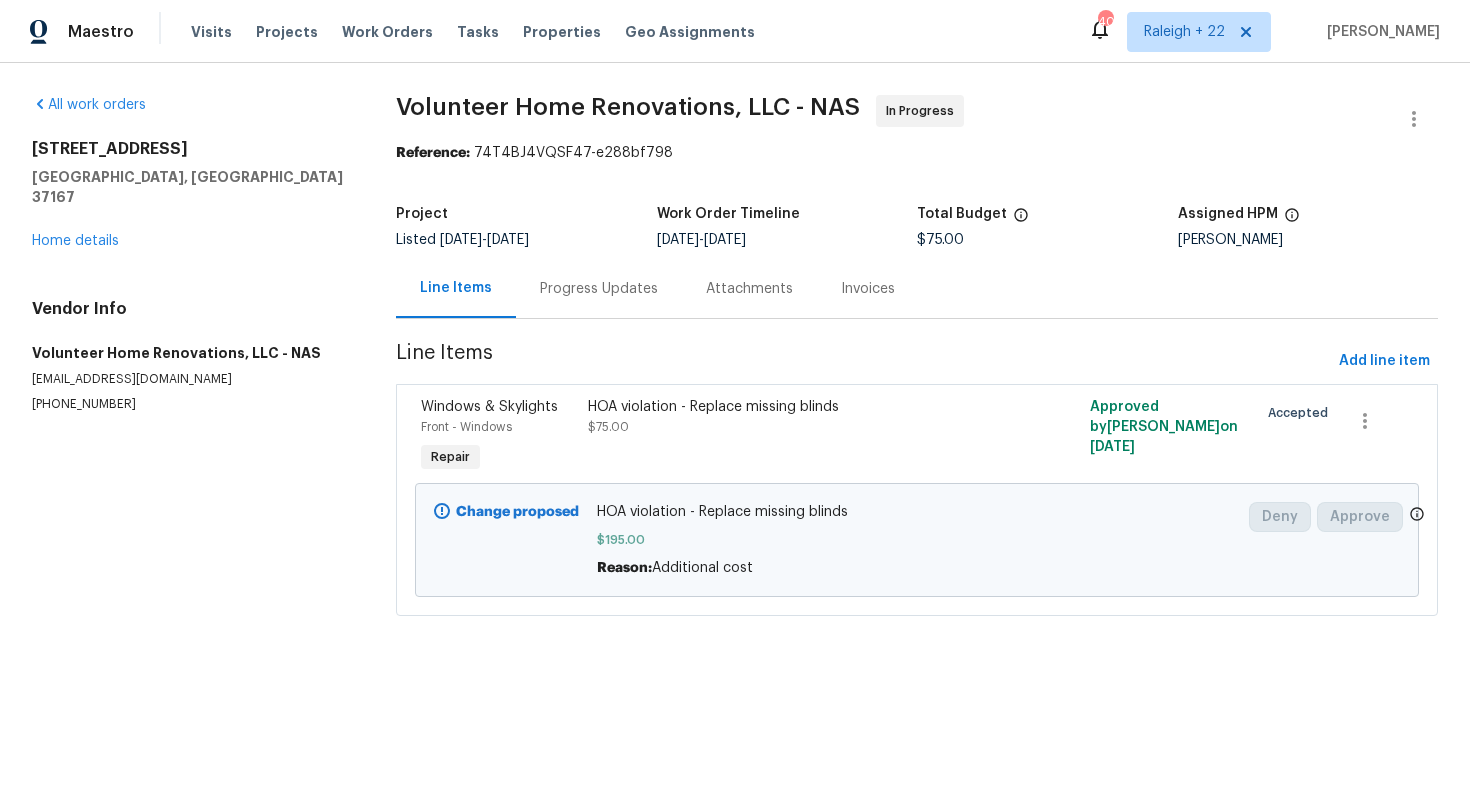 click on "Progress Updates" at bounding box center [599, 289] 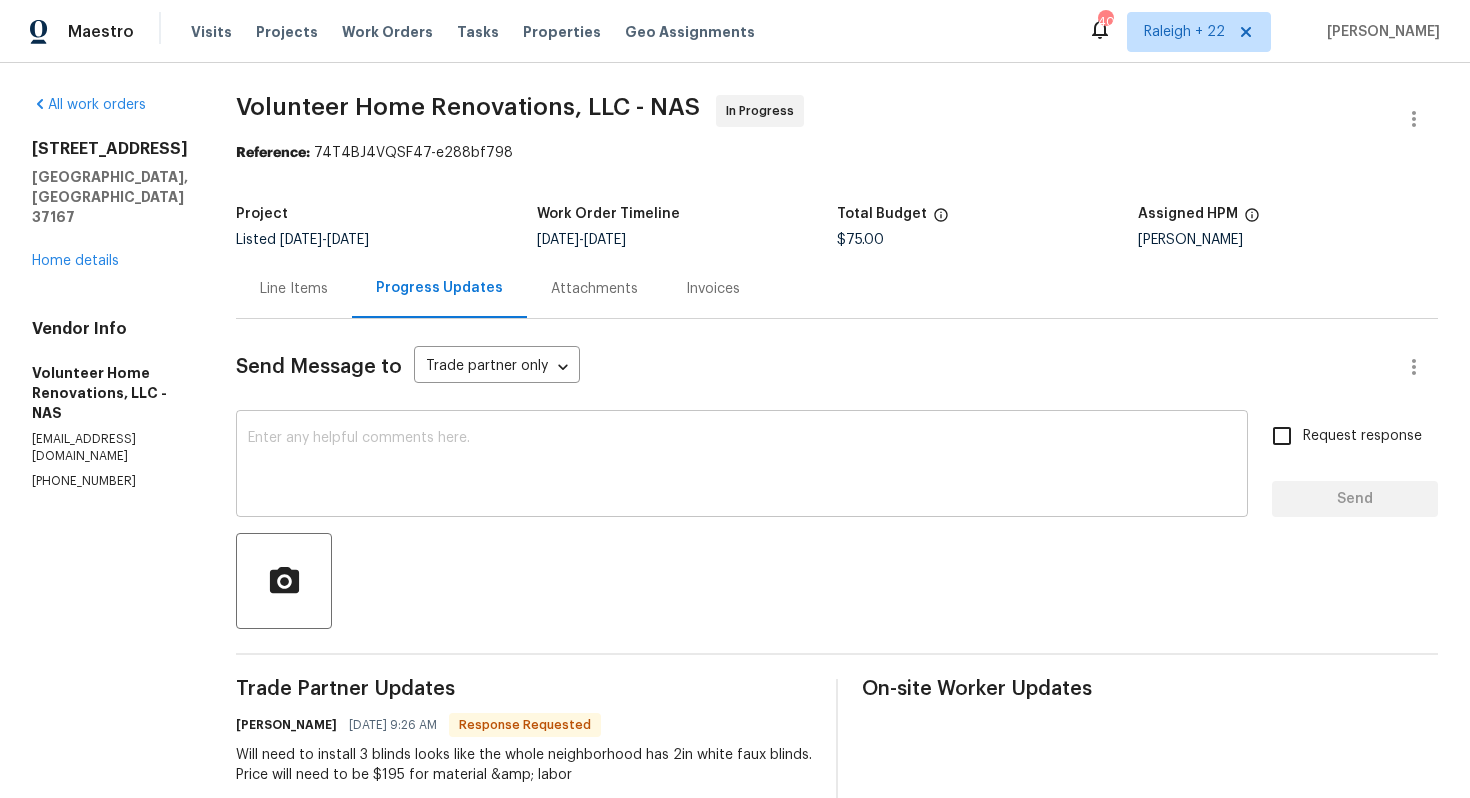 scroll, scrollTop: 39, scrollLeft: 0, axis: vertical 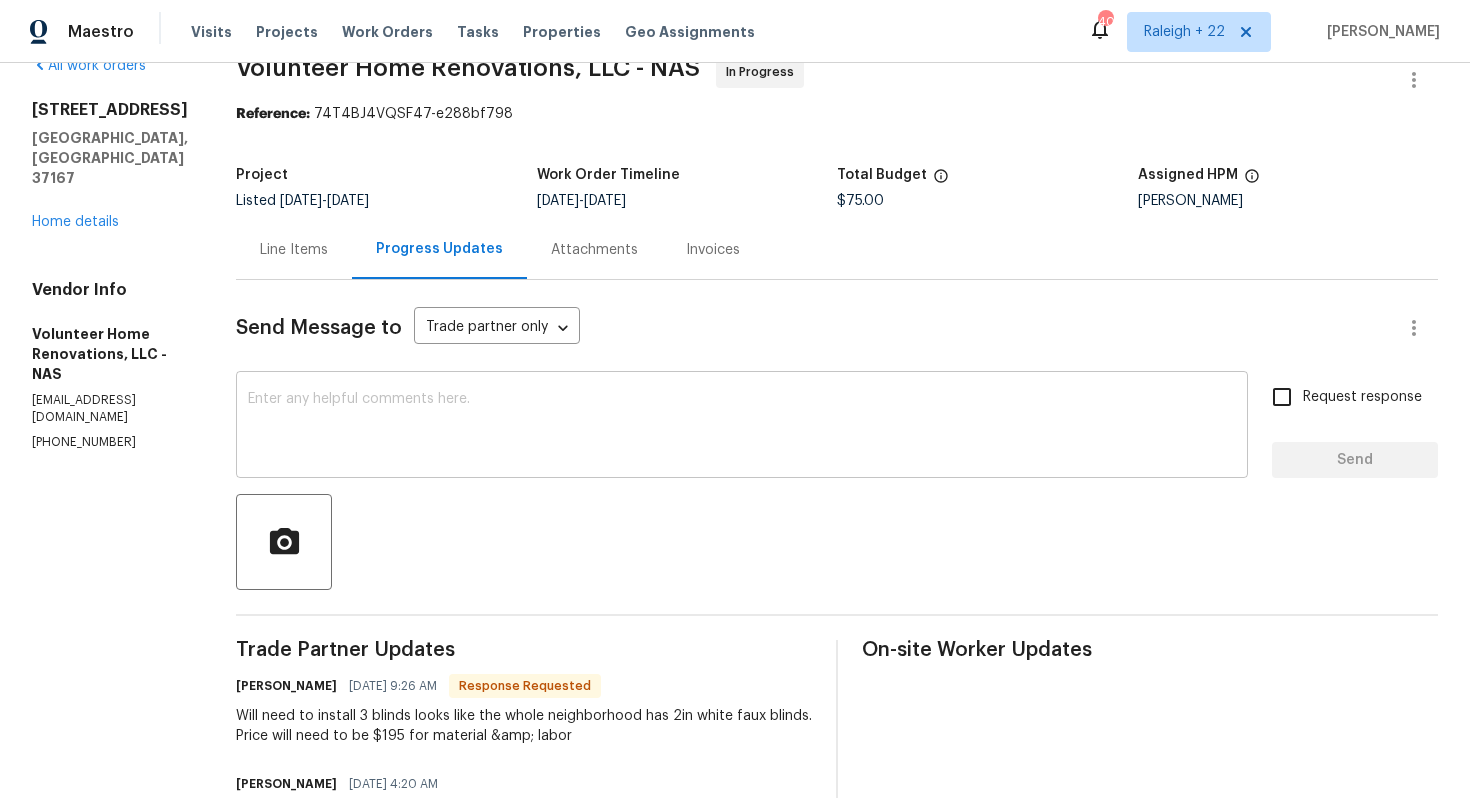click at bounding box center [742, 427] 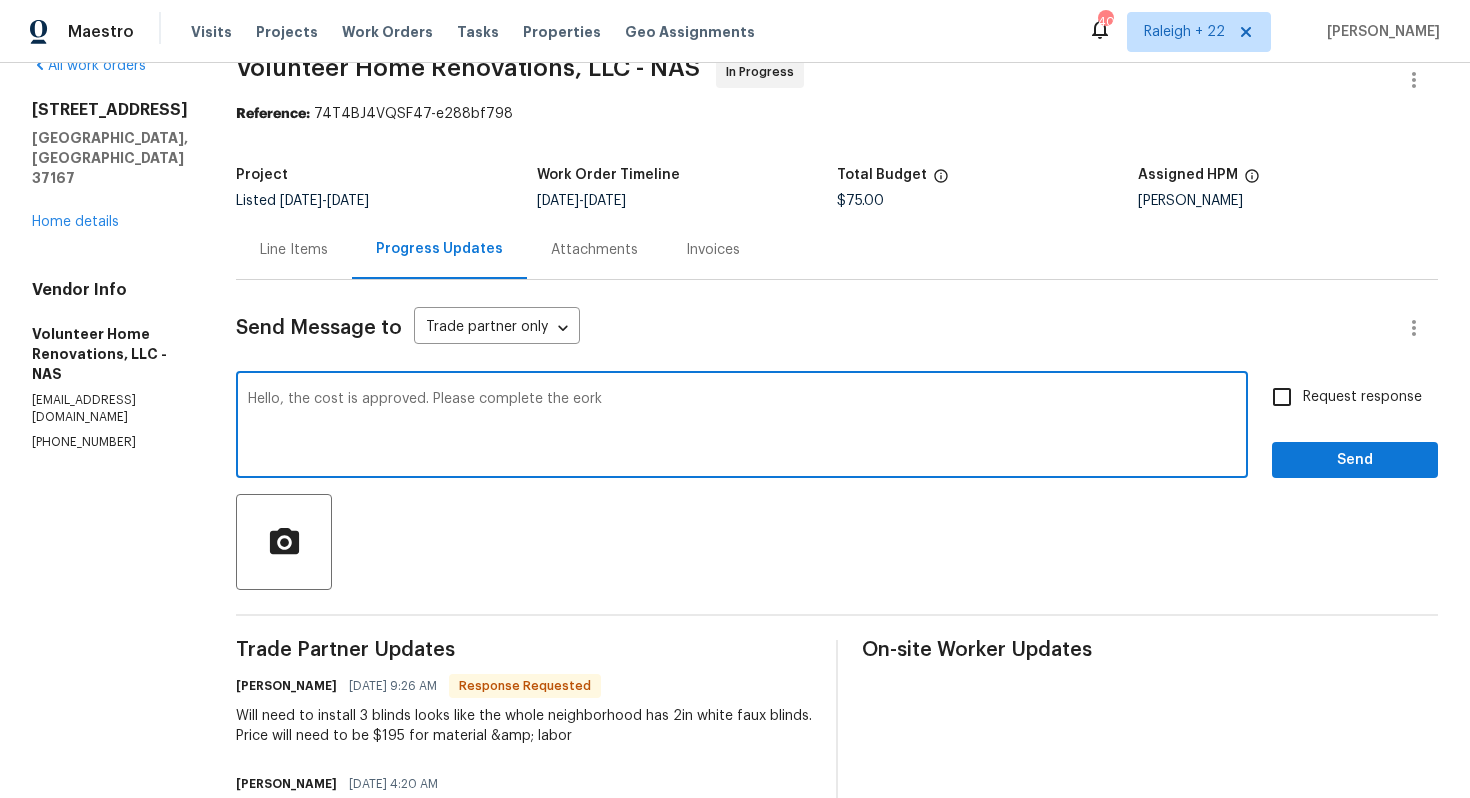 click on "Hello, the cost is approved. Please complete the eork" at bounding box center [742, 427] 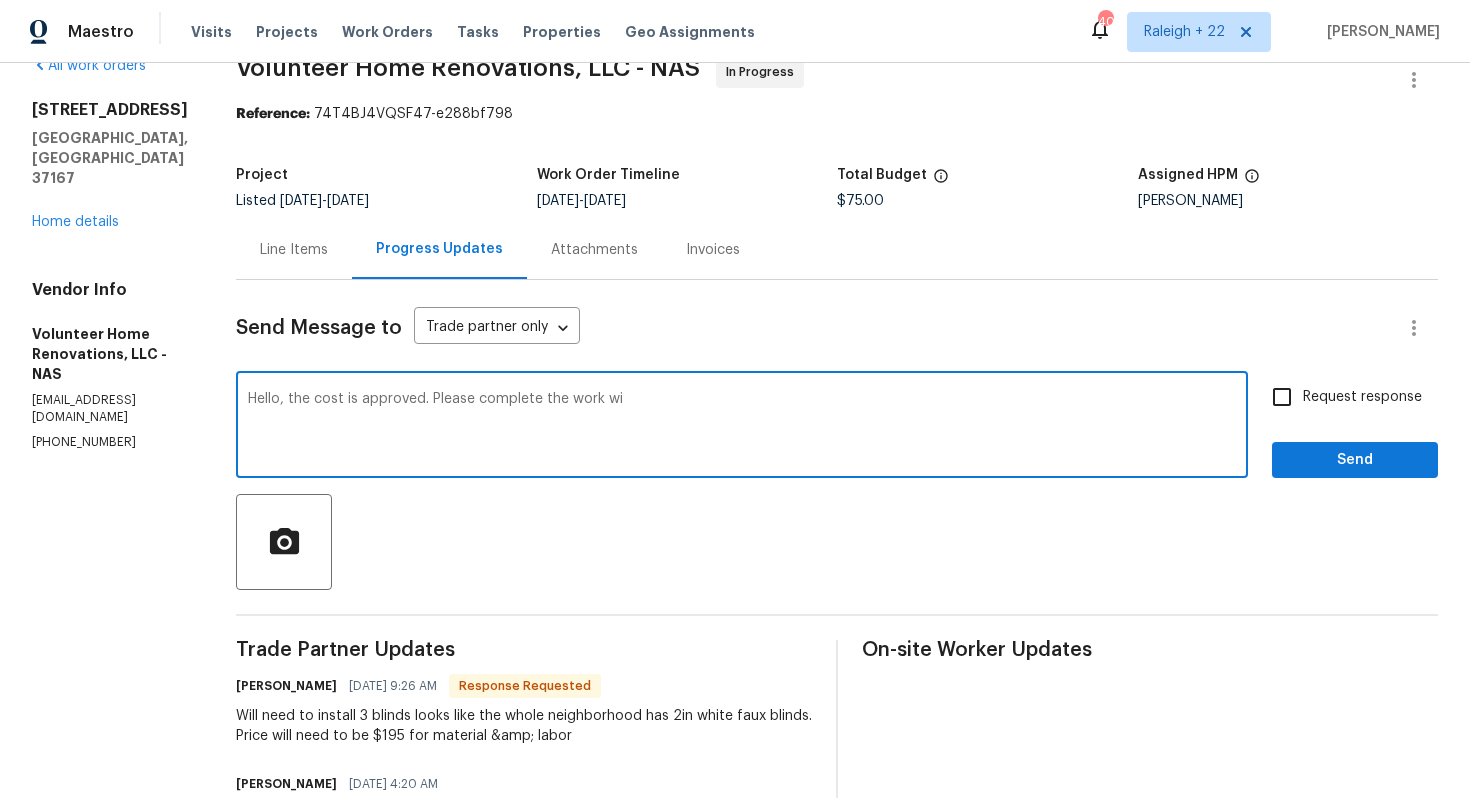 click on "Hello, the cost is approved. Please complete the work wi" at bounding box center (742, 427) 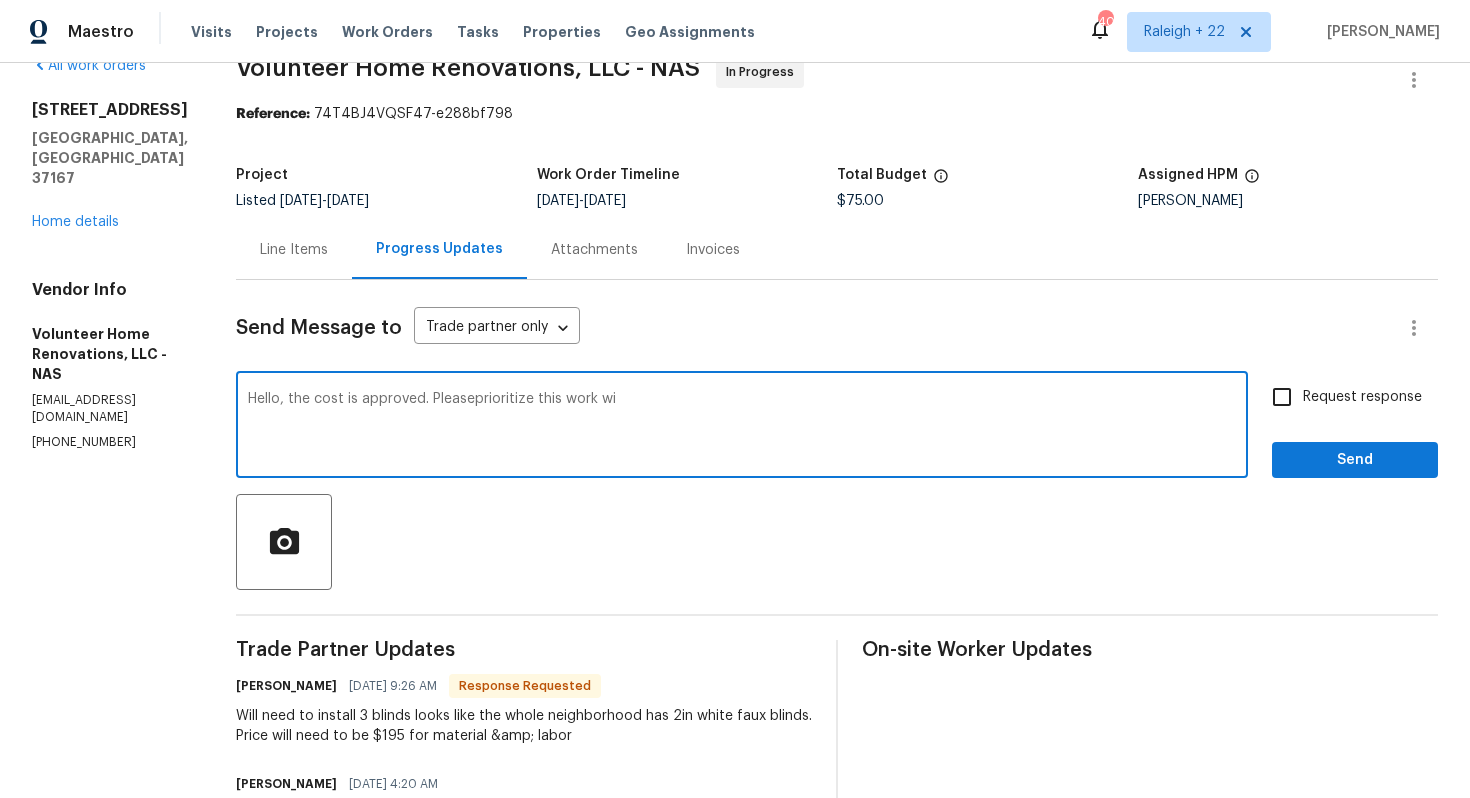 click on "Hello, the cost is approved. Pleaseprioritize this work wi" at bounding box center (742, 427) 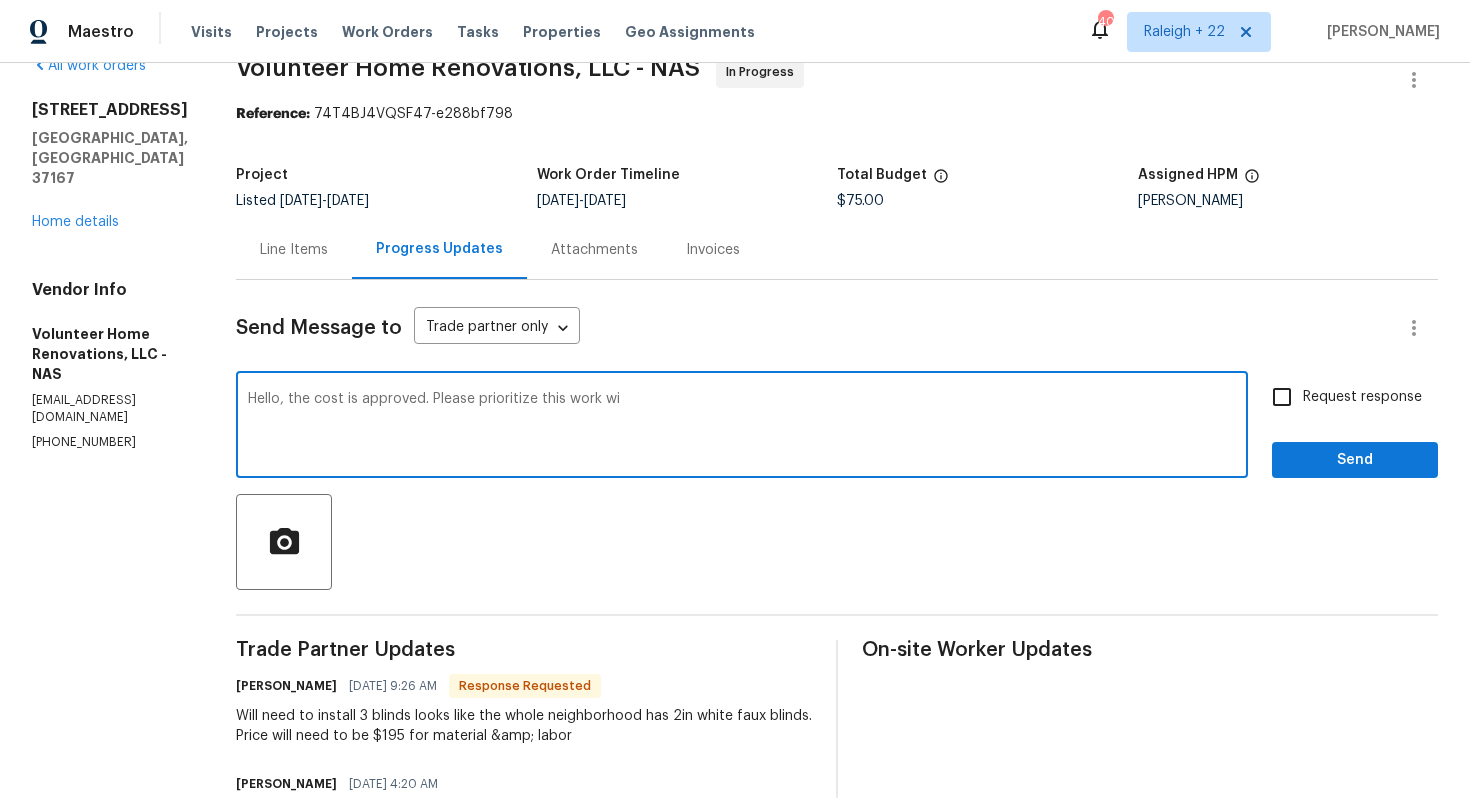 drag, startPoint x: 664, startPoint y: 397, endPoint x: 746, endPoint y: 398, distance: 82.006096 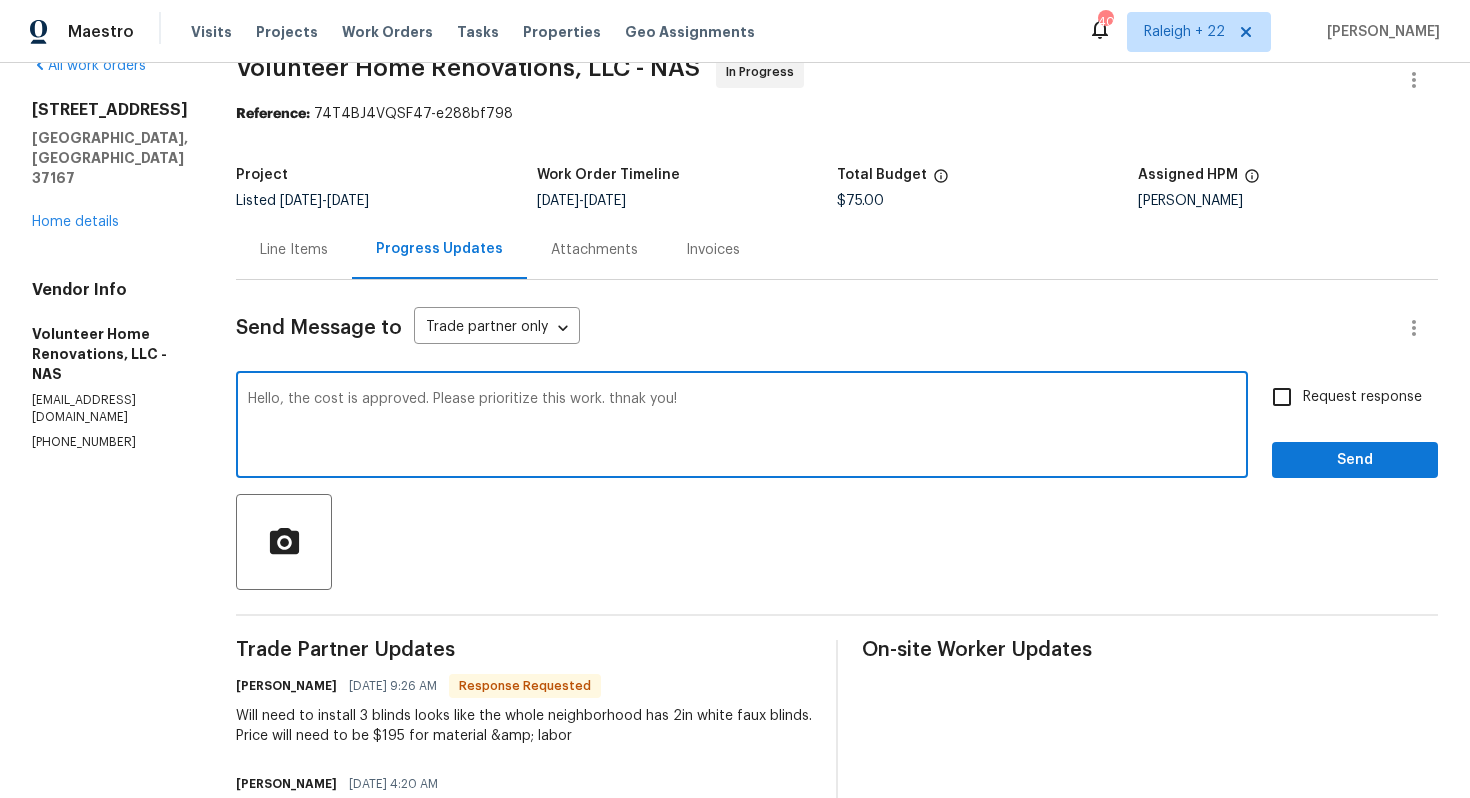 click on "Hello, the cost is approved. Please prioritize this work. thnak you!" at bounding box center (742, 427) 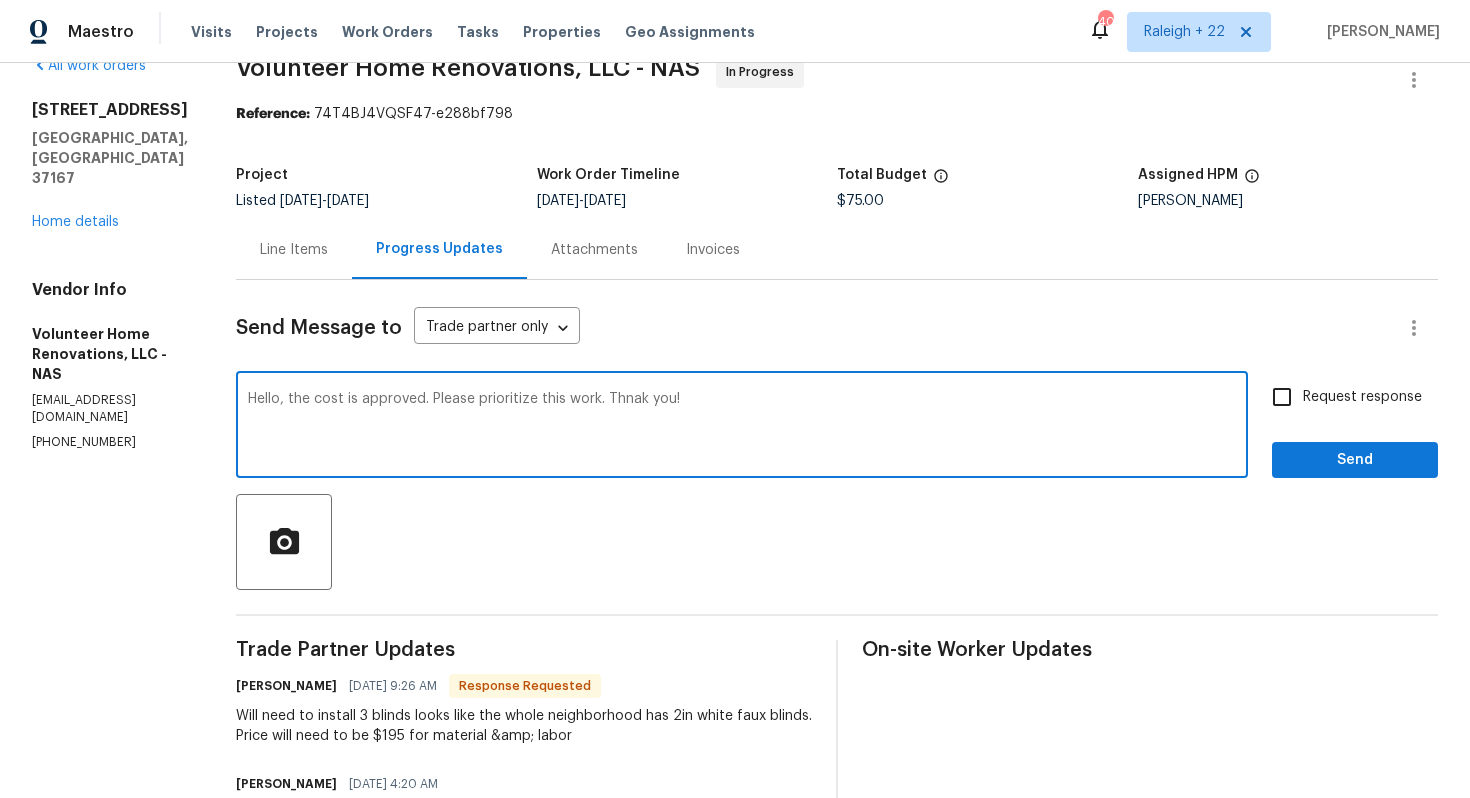 click on "Hello, the cost is approved. Please prioritize this work. Thnak you!" at bounding box center [742, 427] 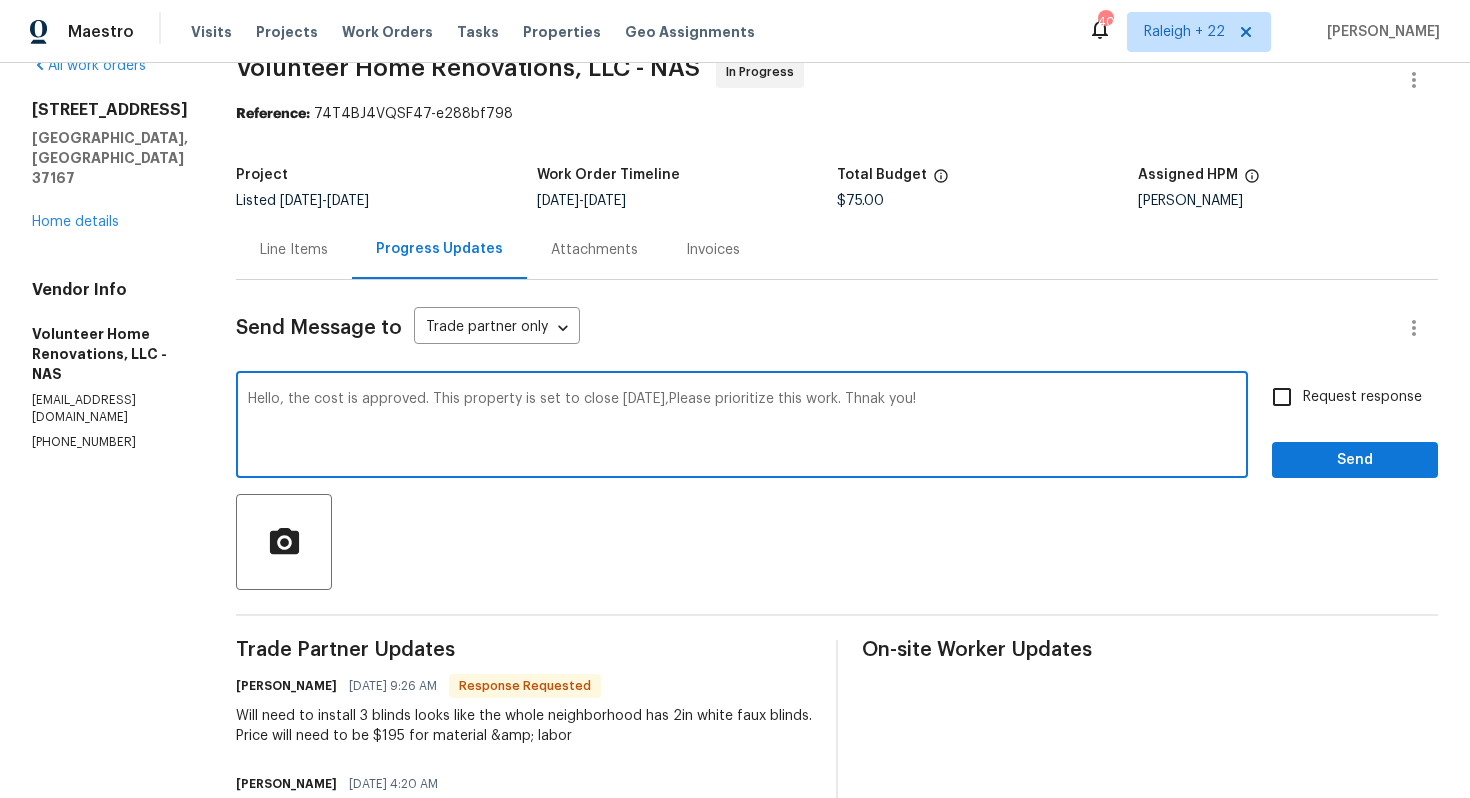 type on "Hello, the cost is approved. This property is set to close [DATE], Please prioritize this work. Thnak you!" 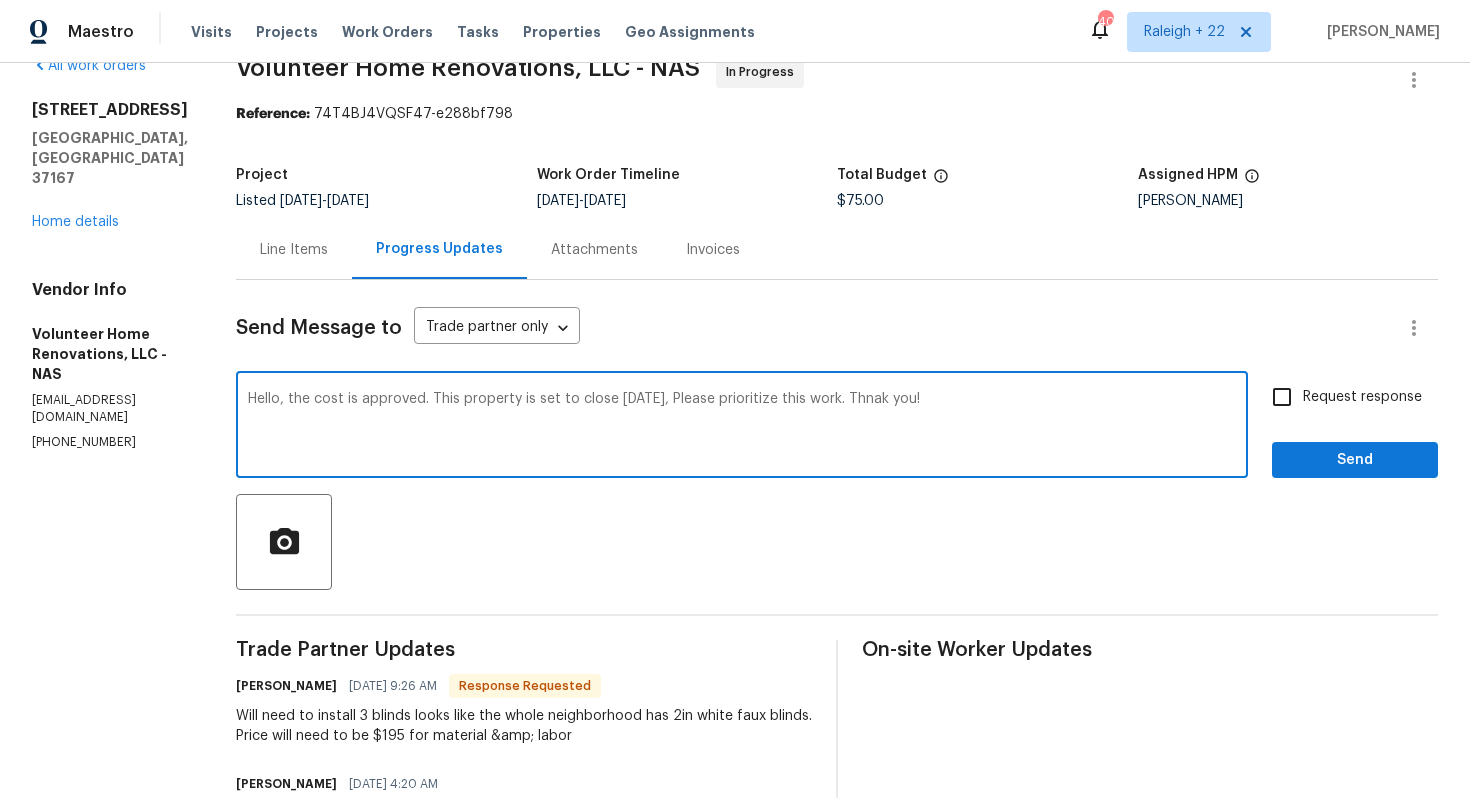 click on "Hello, the cost is approved. This property is set to close [DATE], Please prioritize this work. Thnak you!" at bounding box center (742, 427) 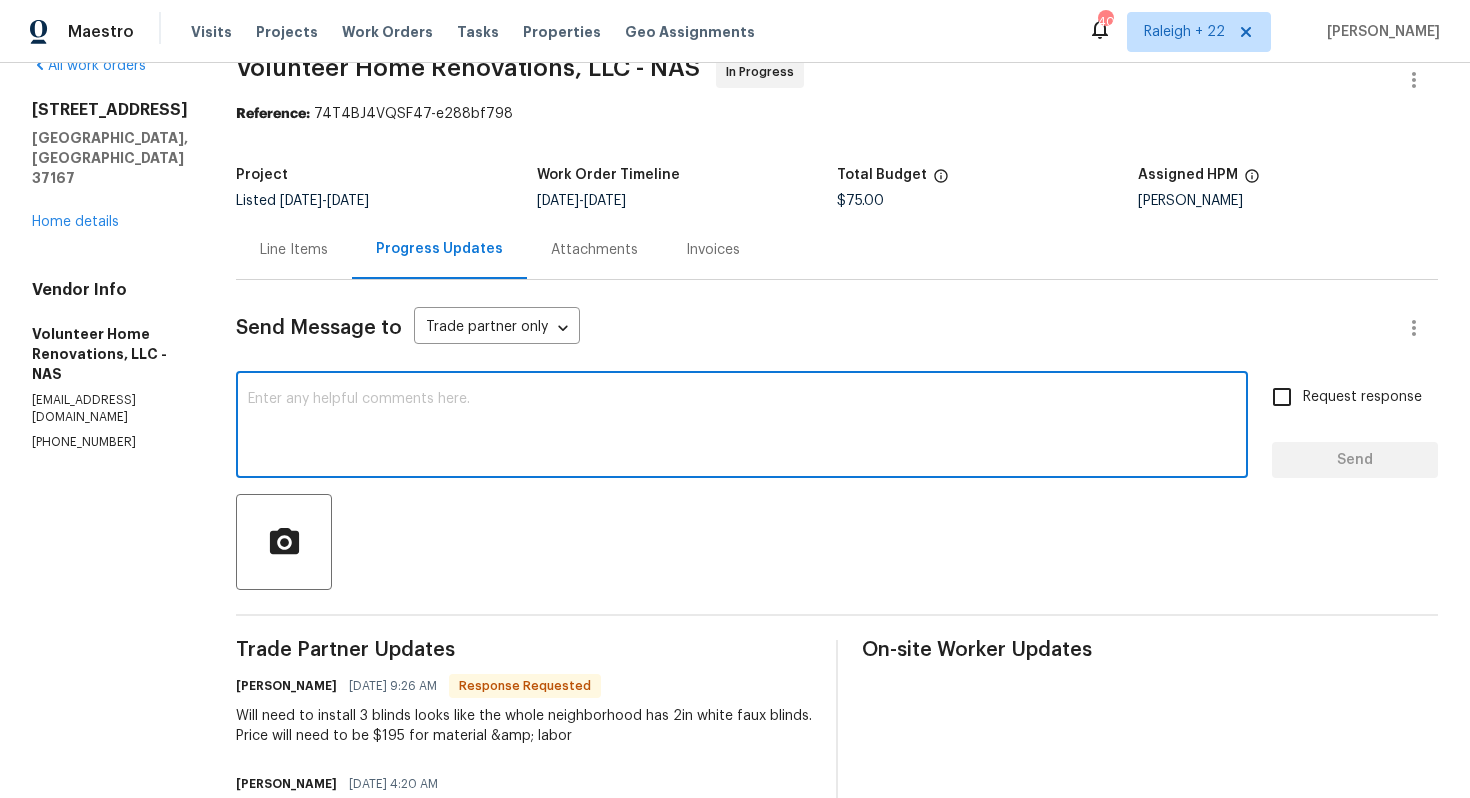 paste on "Hello, the cost has been approved. This property is set to close [DATE]. Please prioritize this work. Thank you!
Ask ChatGPT" 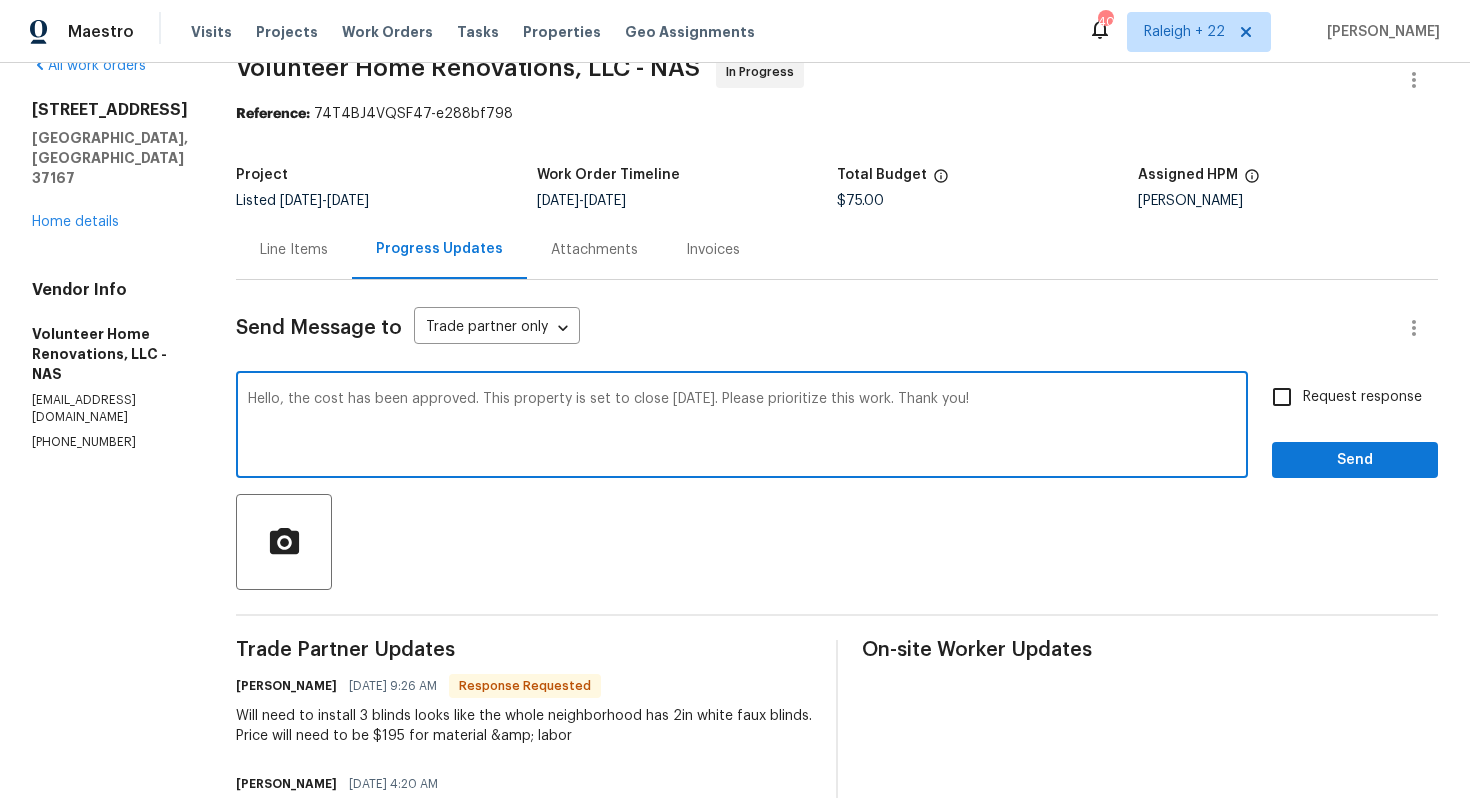 scroll, scrollTop: 98, scrollLeft: 0, axis: vertical 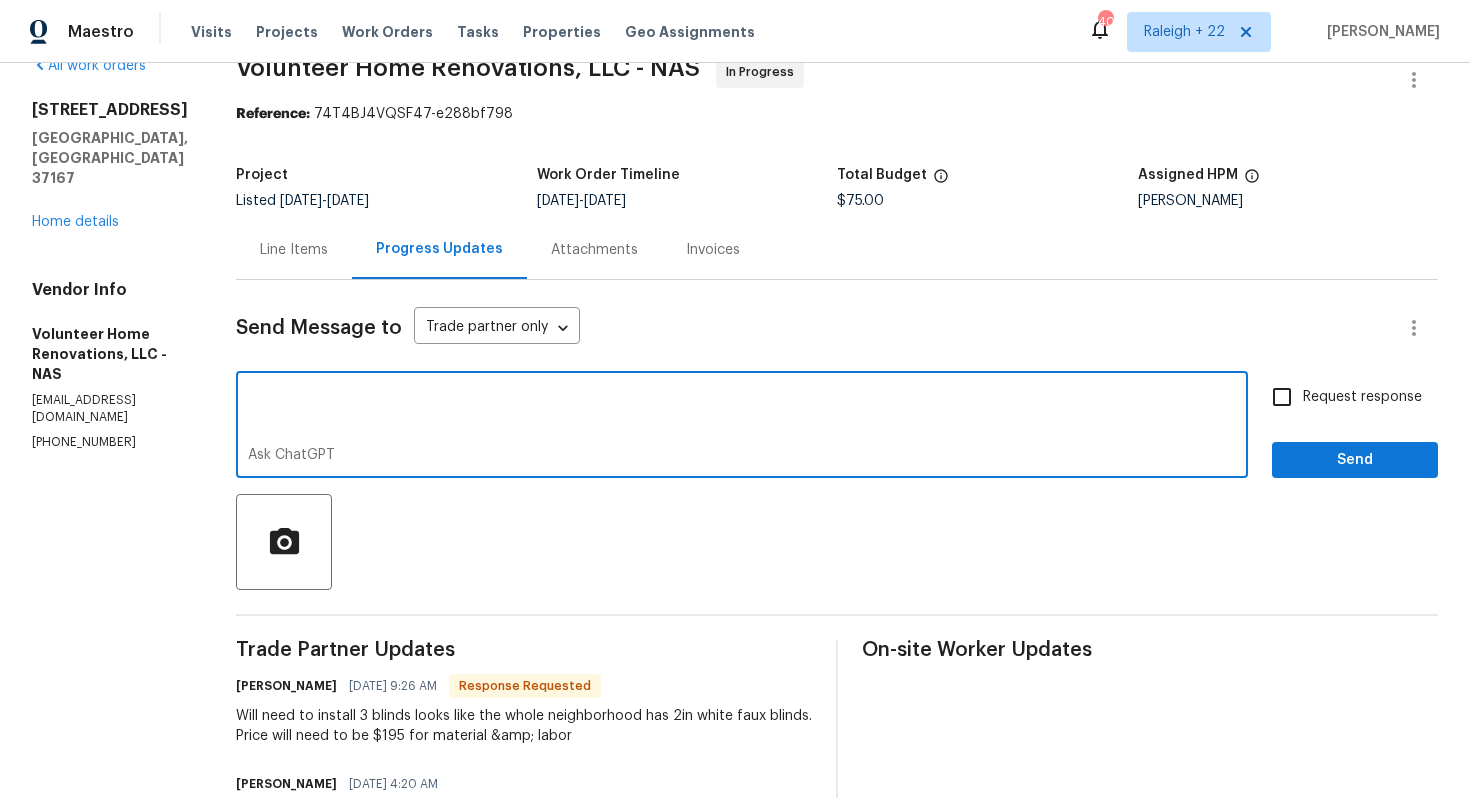 drag, startPoint x: 362, startPoint y: 396, endPoint x: 436, endPoint y: 466, distance: 101.862656 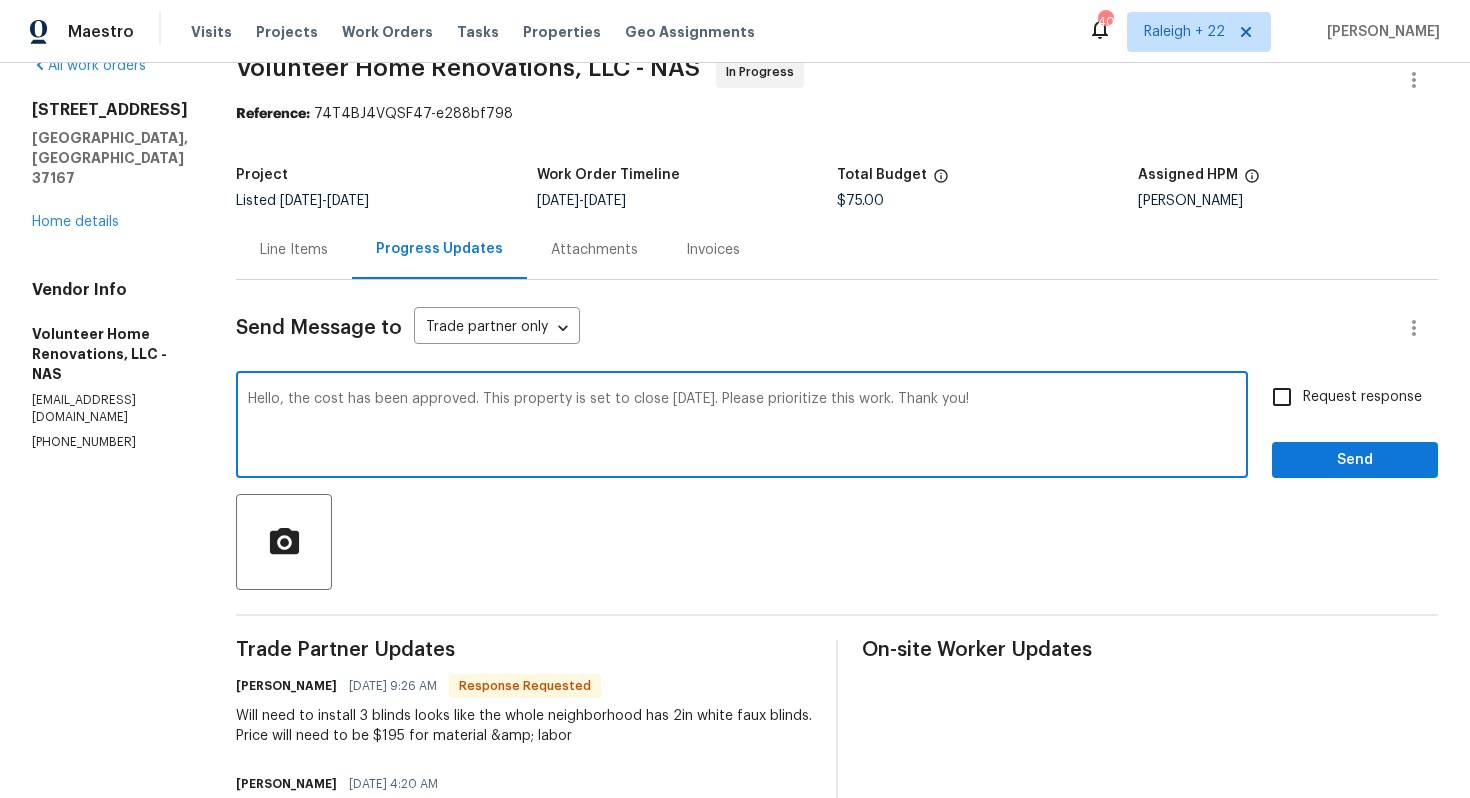 scroll, scrollTop: 0, scrollLeft: 0, axis: both 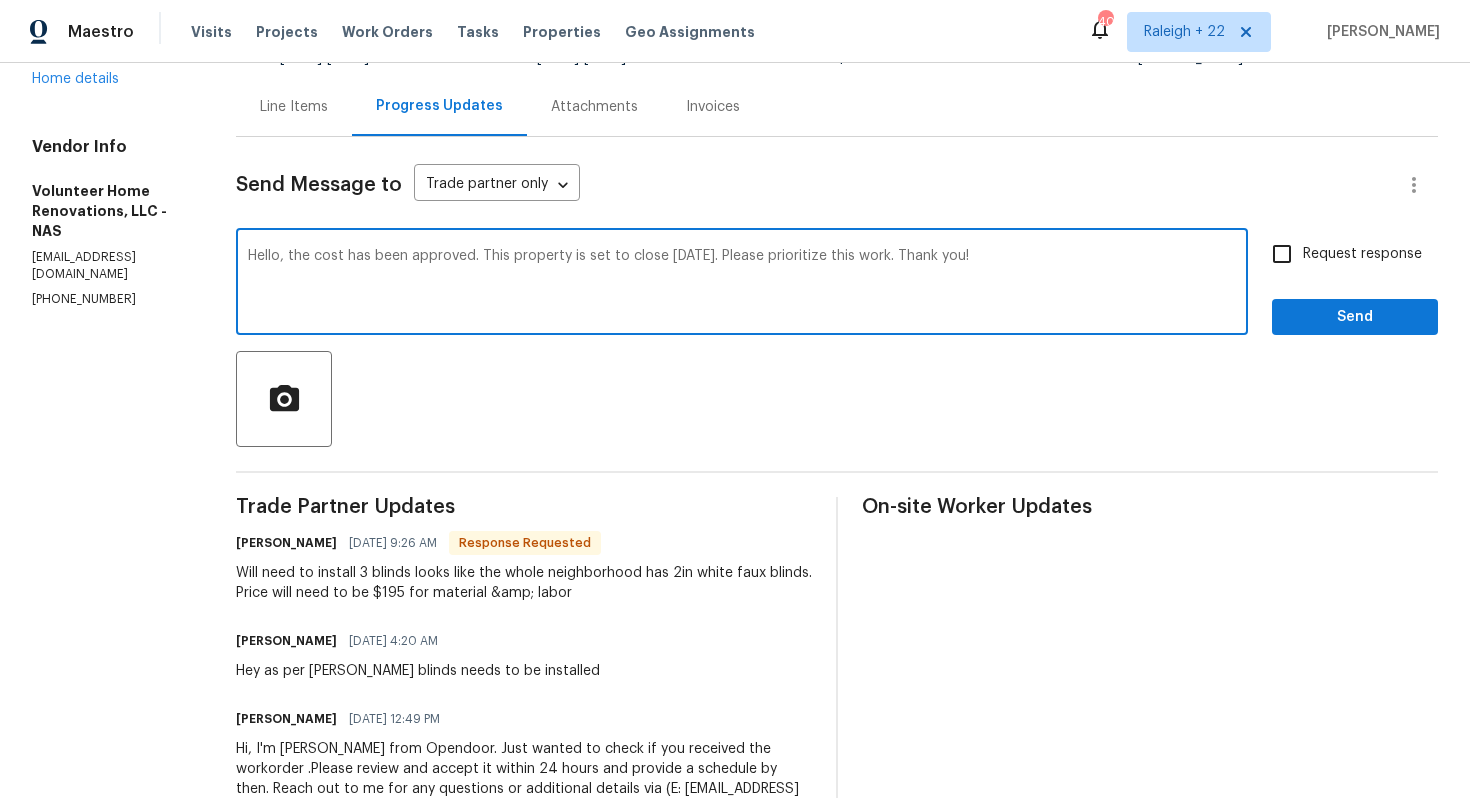 type on "Hello, the cost has been approved. This property is set to close [DATE]. Please prioritize this work. Thank you!" 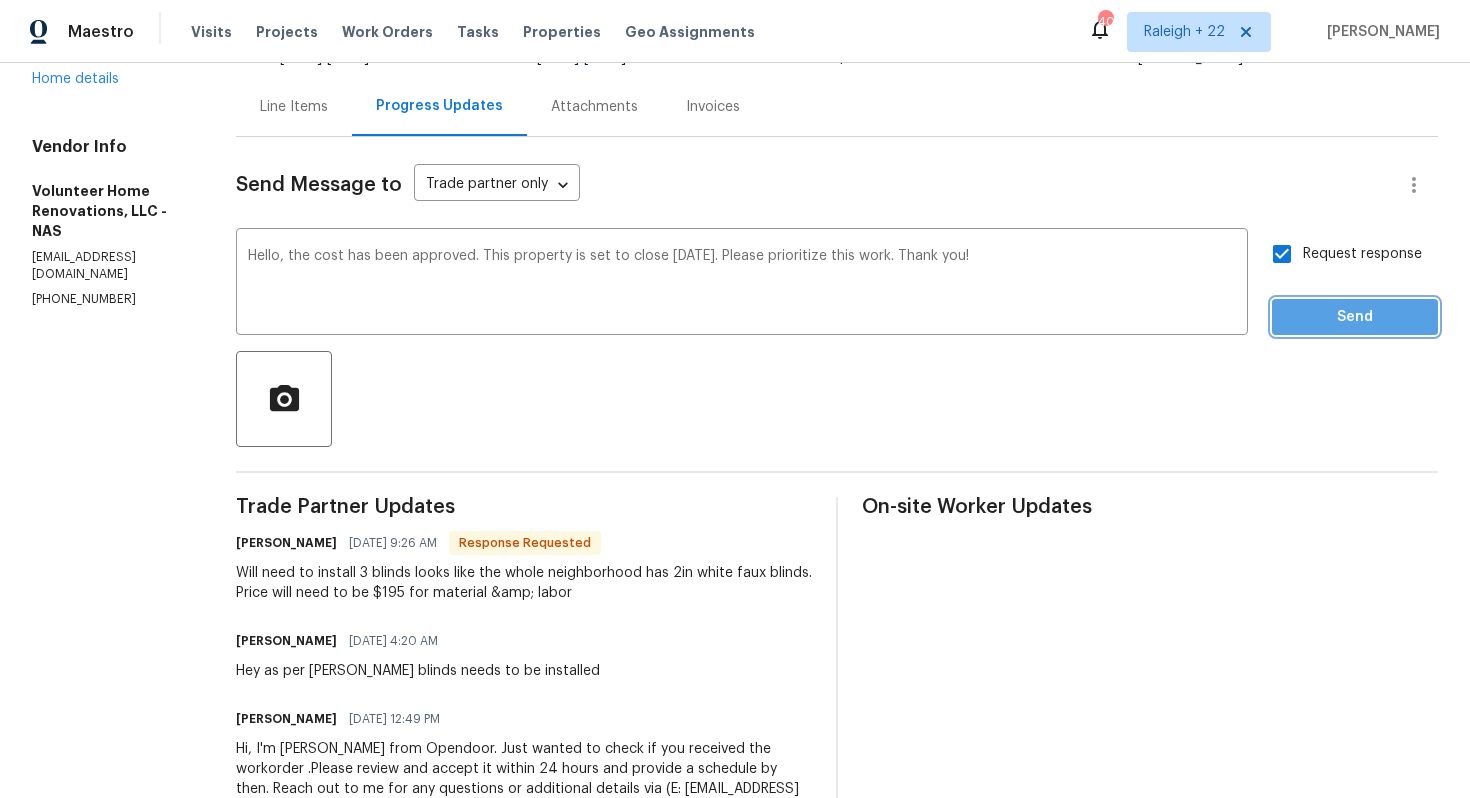 click on "Send" at bounding box center (1355, 317) 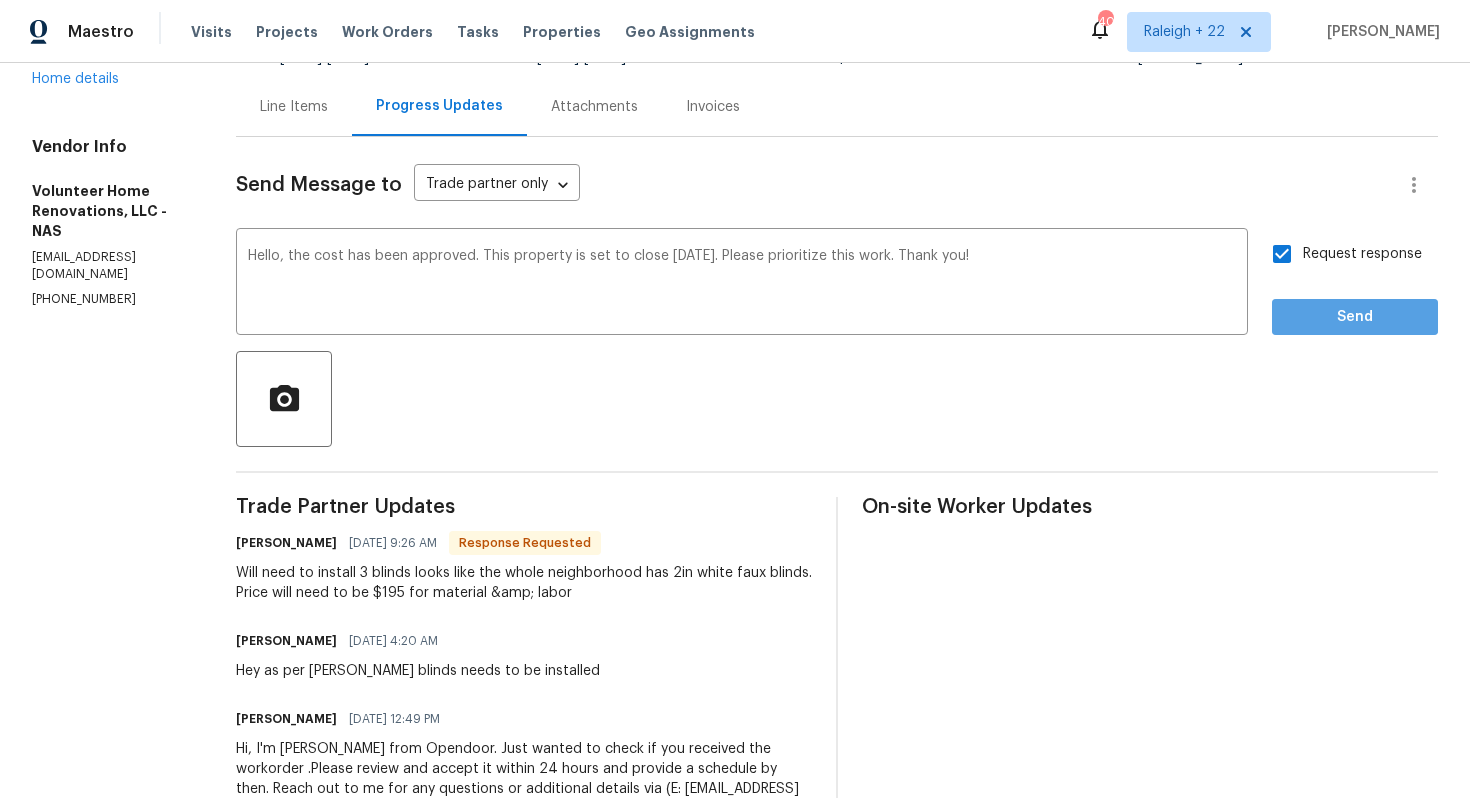 scroll, scrollTop: 0, scrollLeft: 0, axis: both 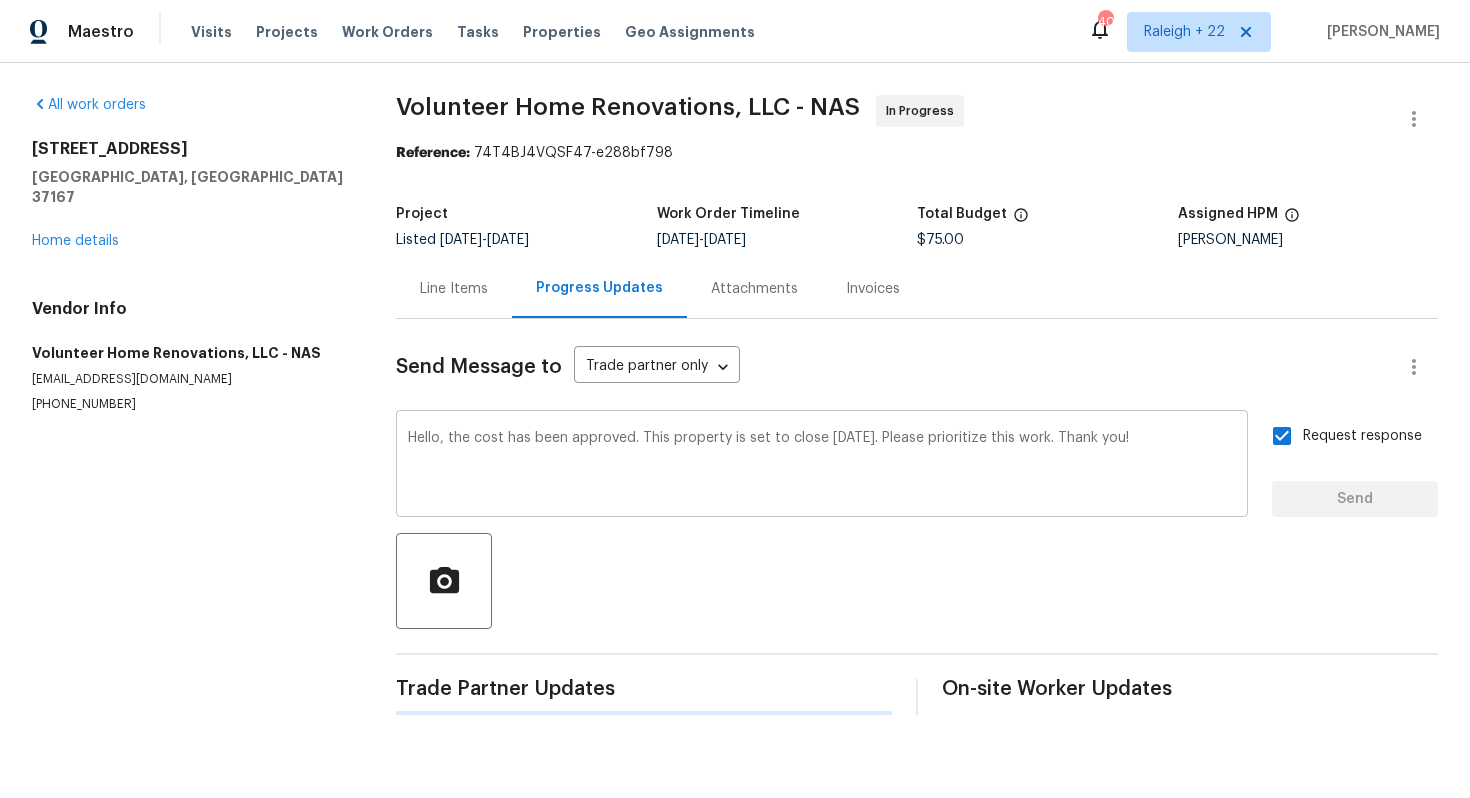 type 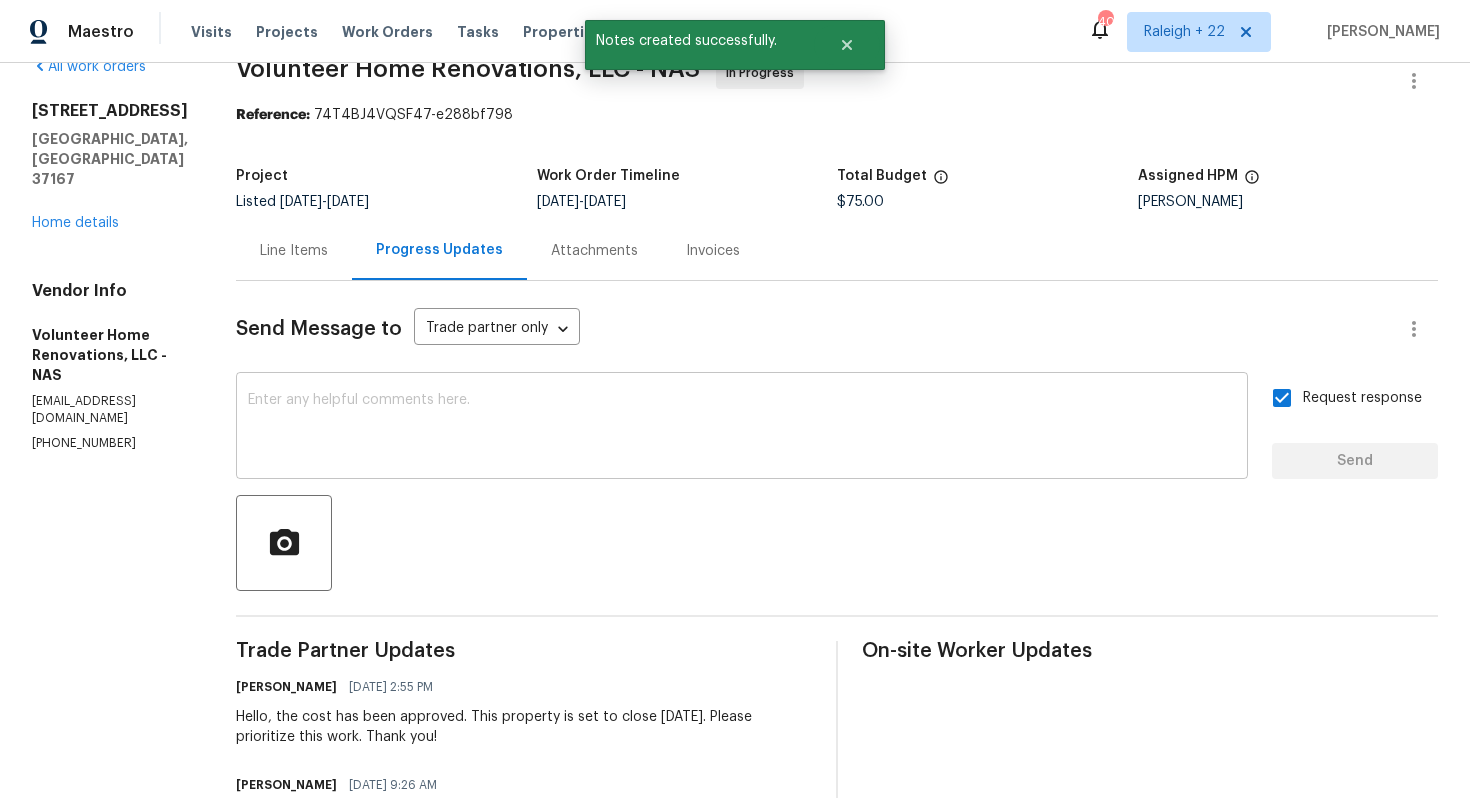 scroll, scrollTop: 0, scrollLeft: 0, axis: both 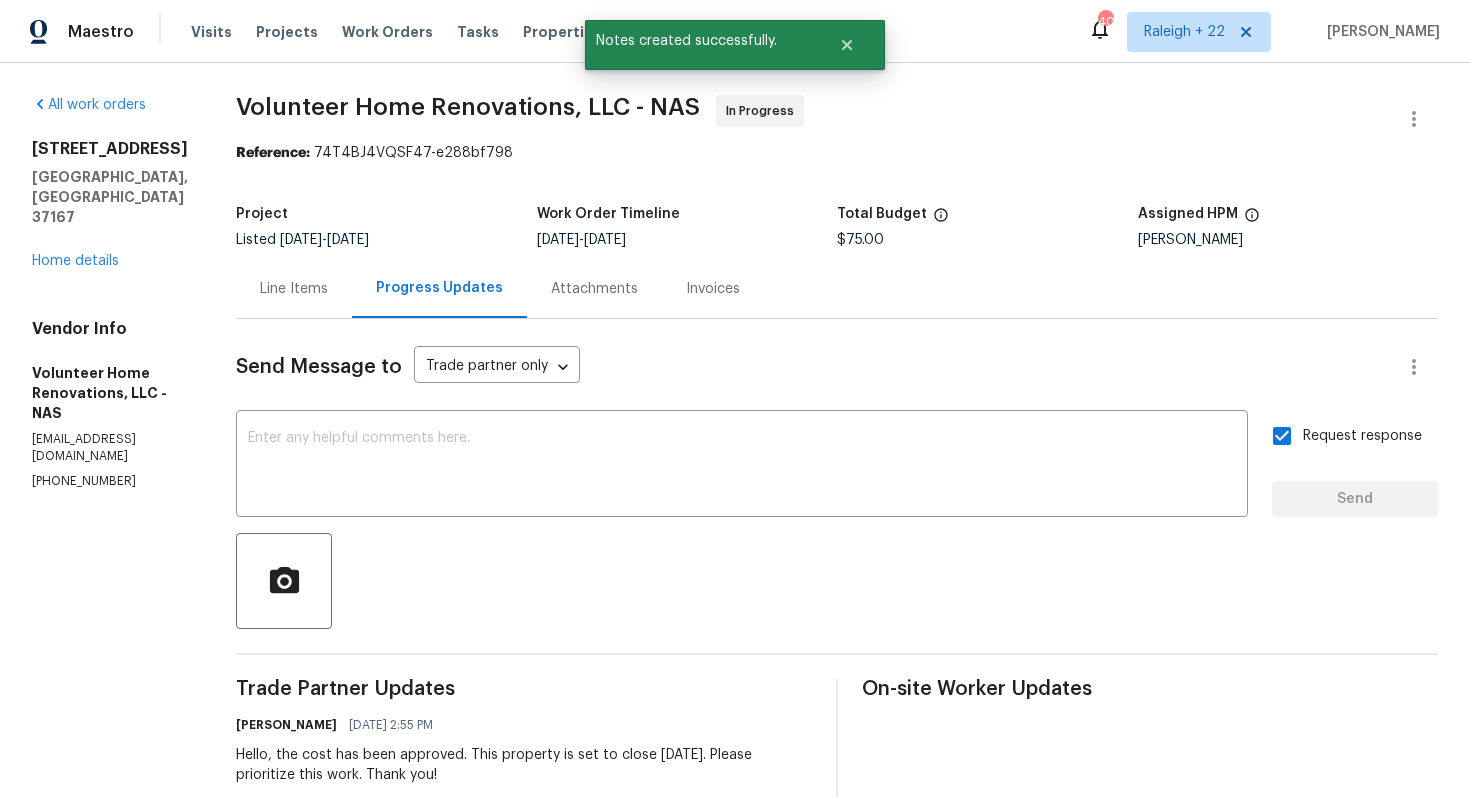 click on "Line Items" at bounding box center [294, 289] 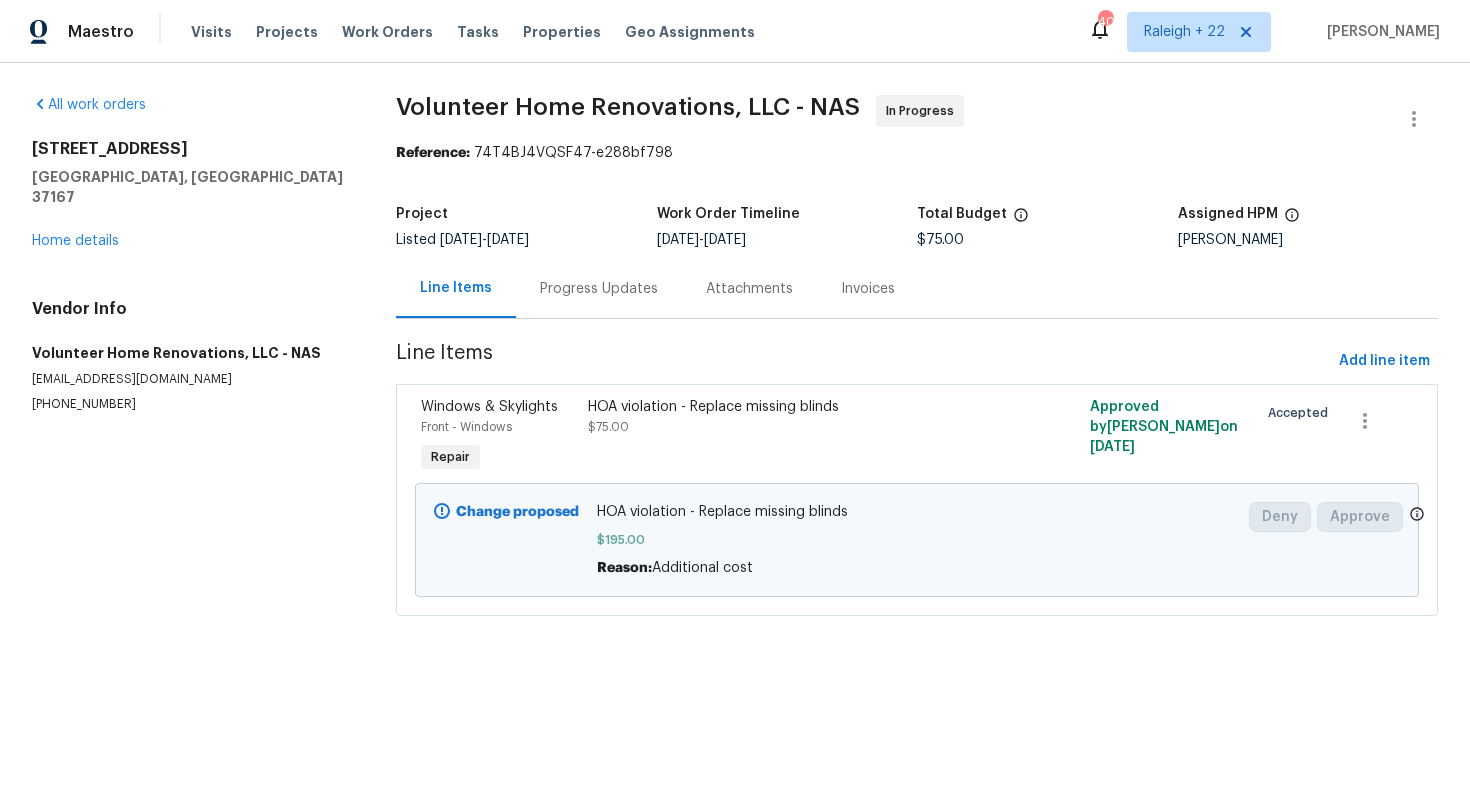 click on "[PHONE_NUMBER]" at bounding box center [190, 404] 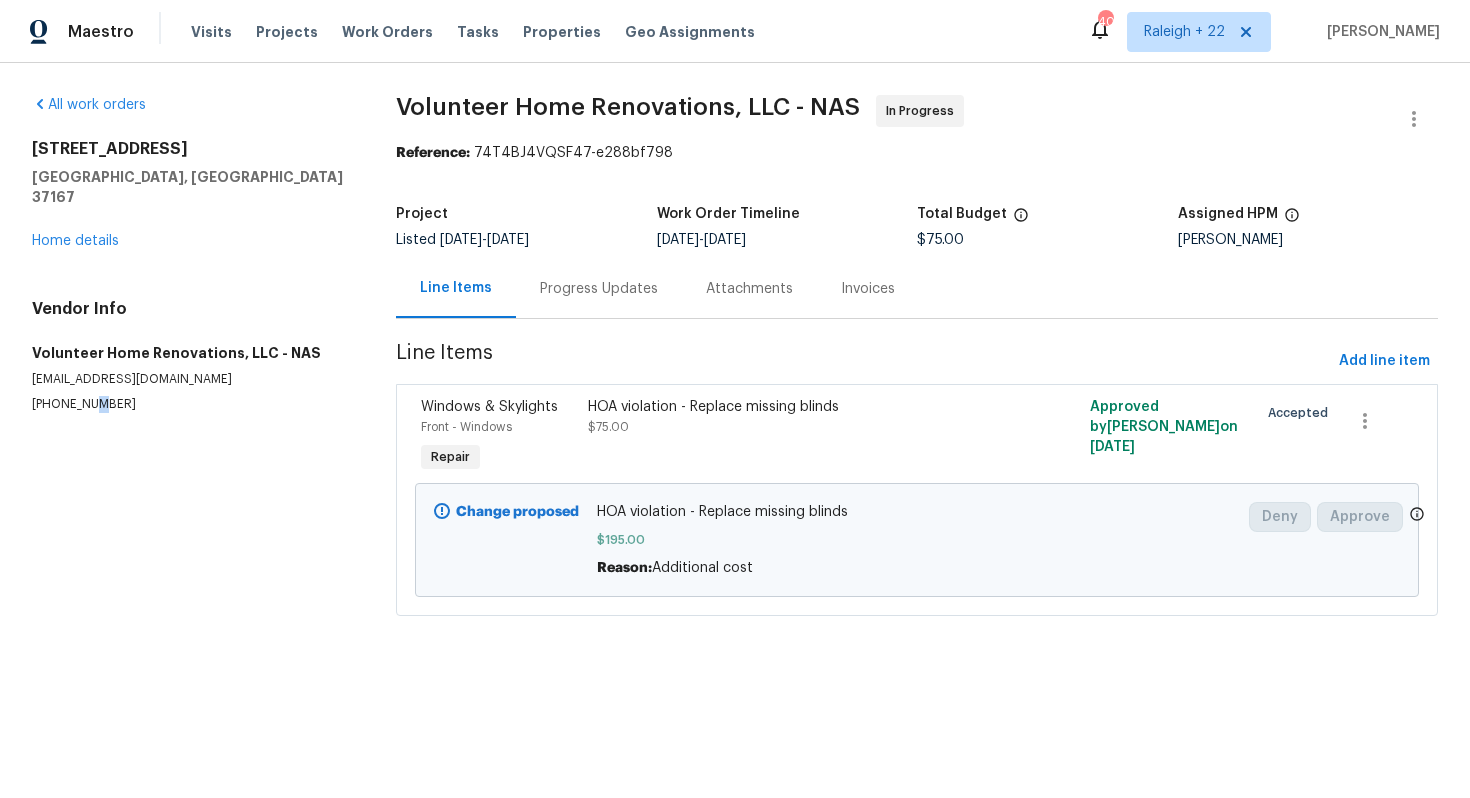 click on "[PHONE_NUMBER]" at bounding box center (190, 404) 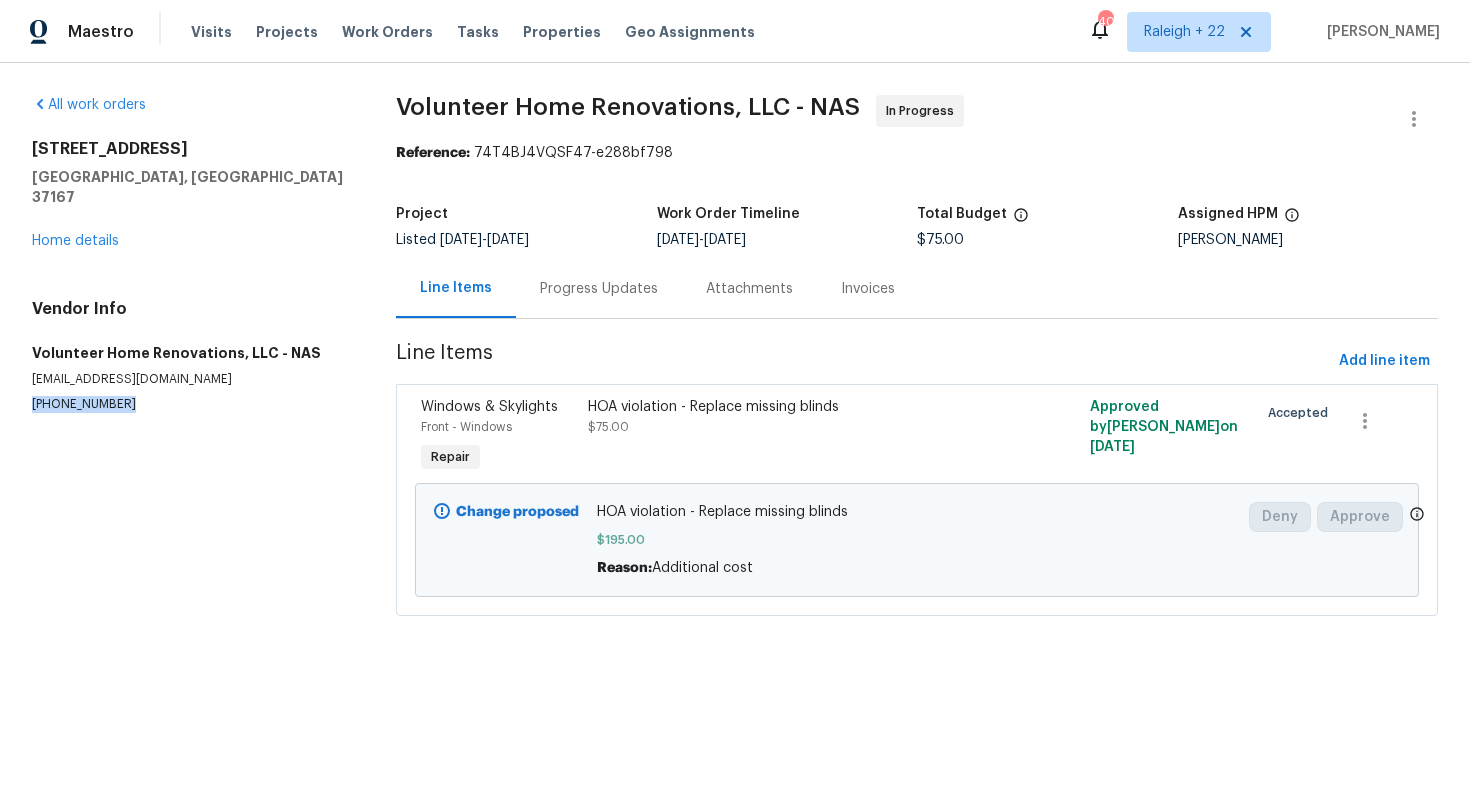 click on "[PHONE_NUMBER]" at bounding box center (190, 404) 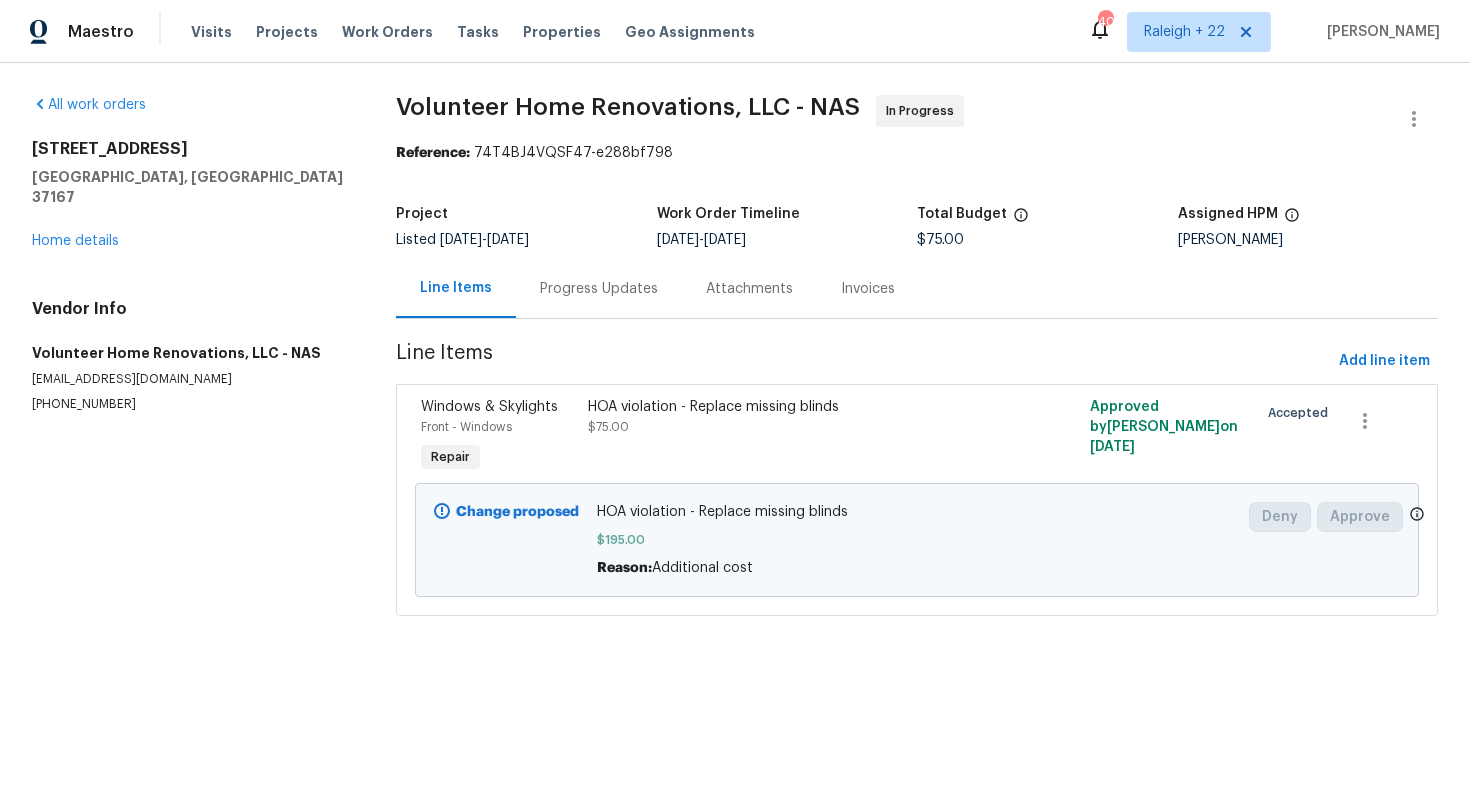 click on "Progress Updates" at bounding box center (599, 289) 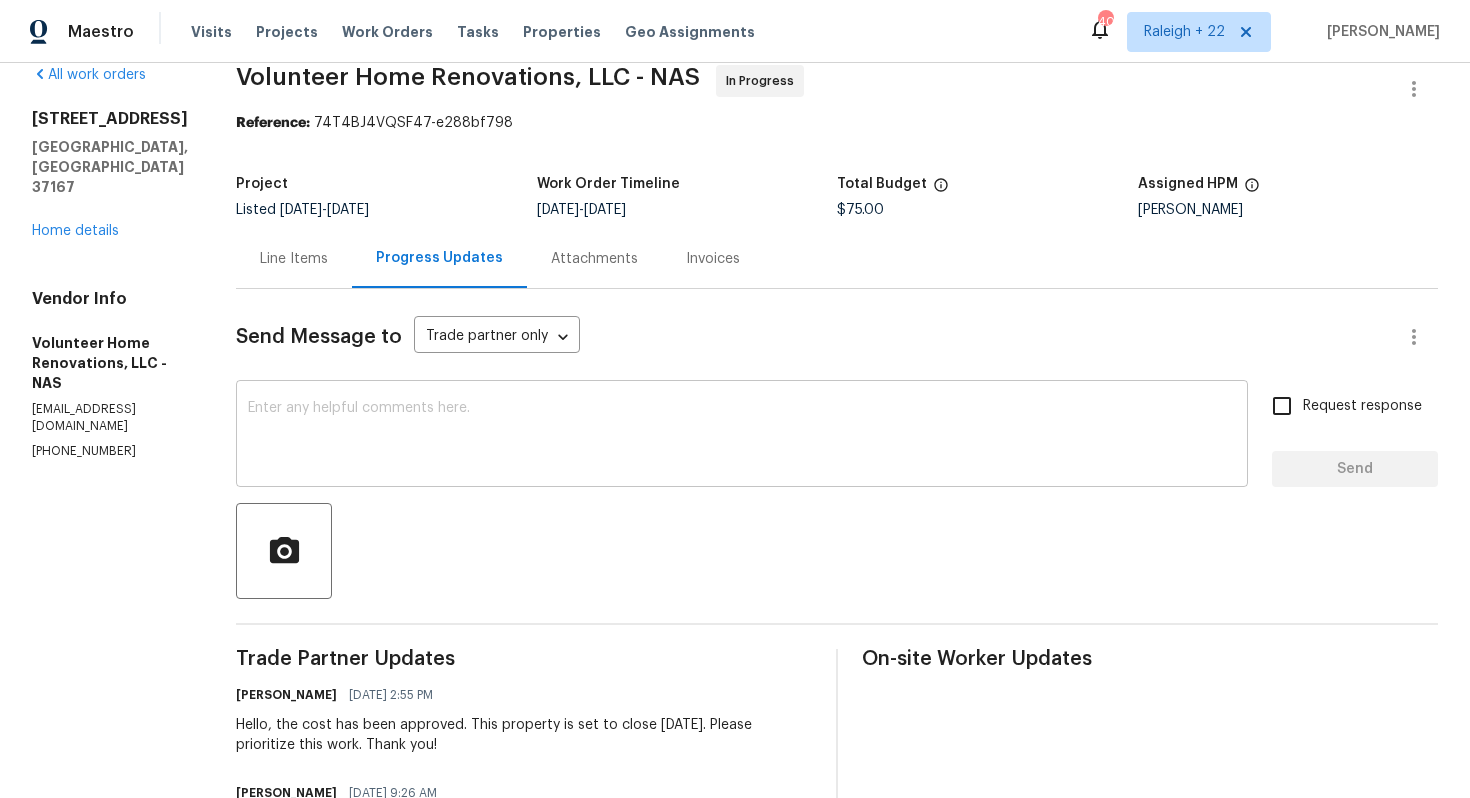 scroll, scrollTop: 42, scrollLeft: 0, axis: vertical 